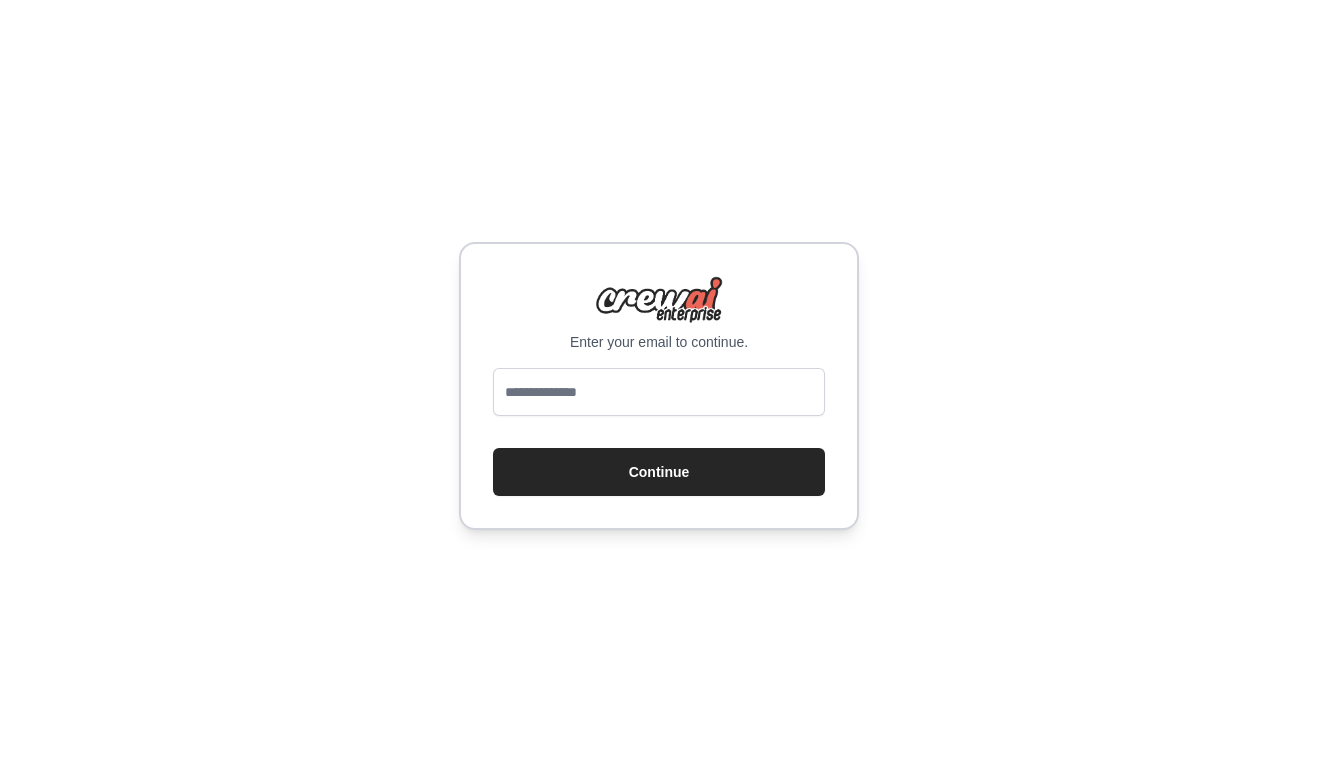 scroll, scrollTop: 0, scrollLeft: 0, axis: both 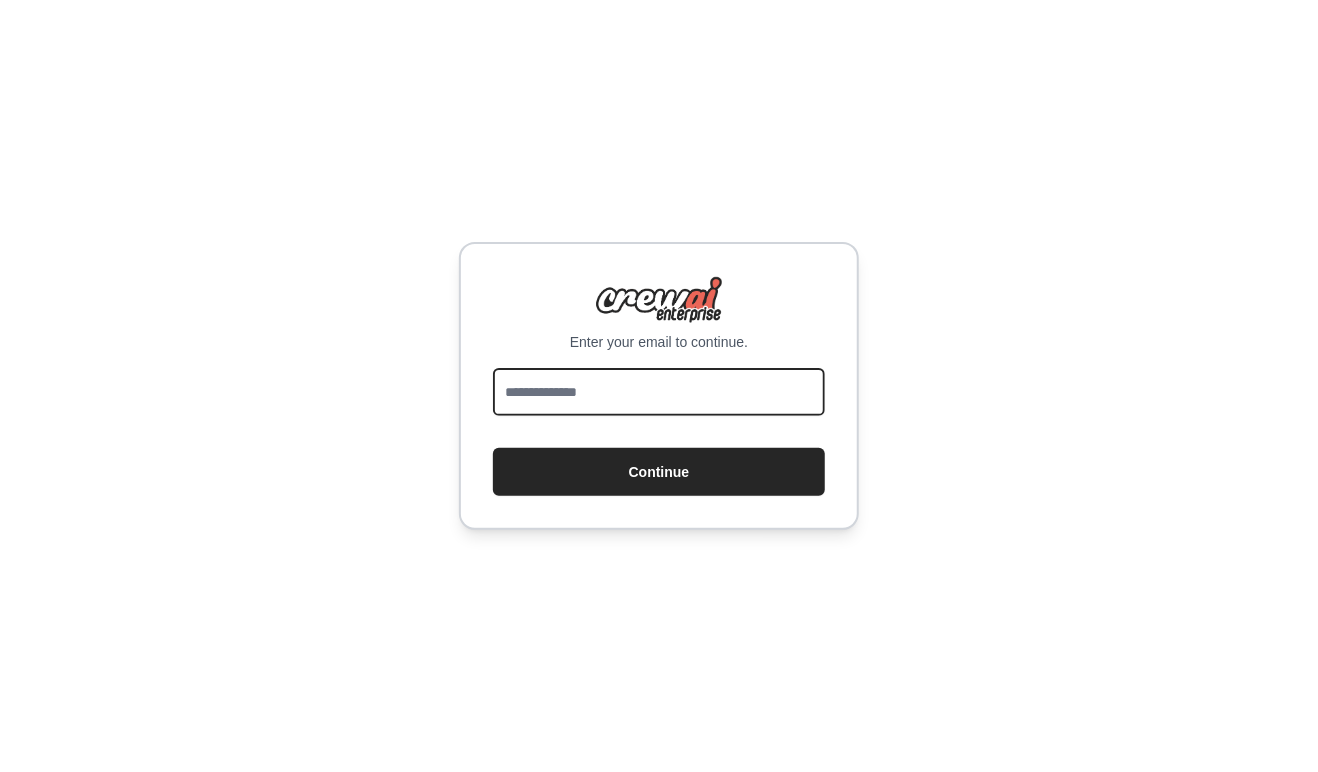 click at bounding box center (659, 392) 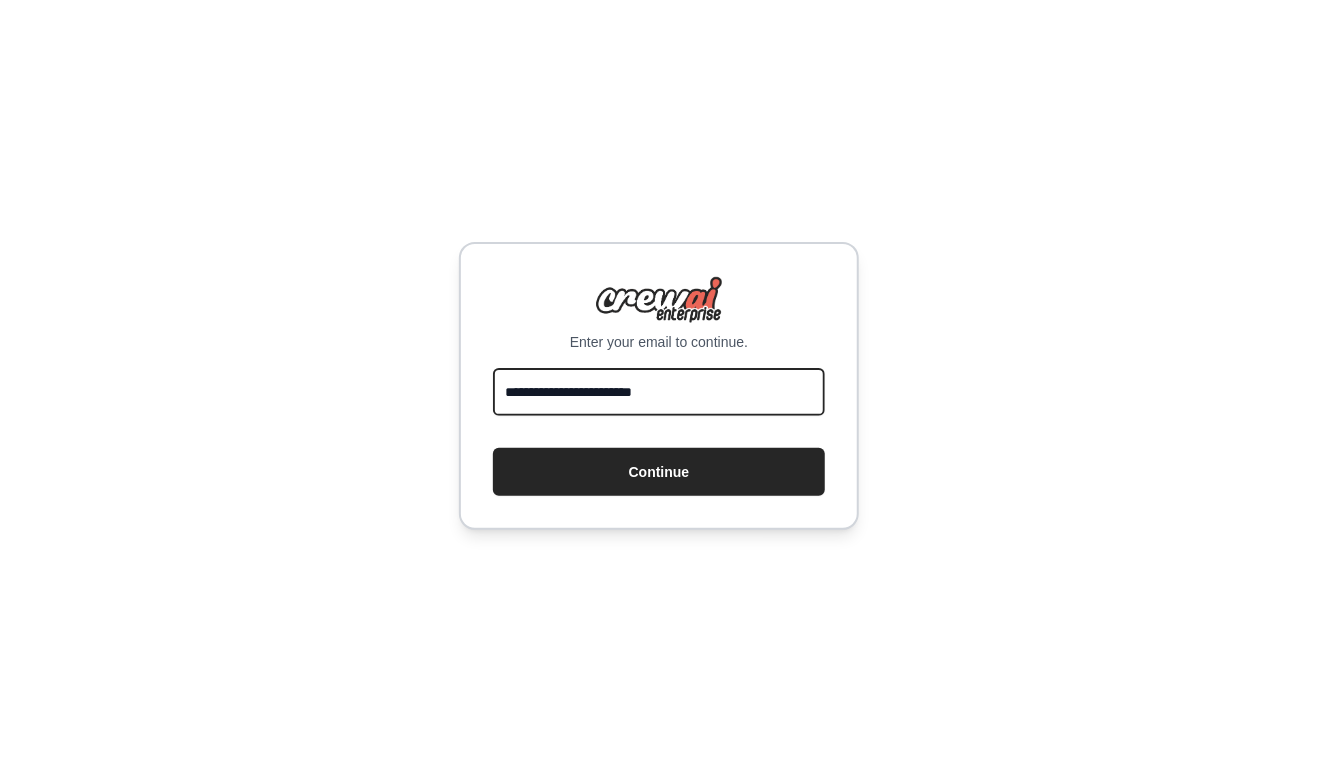 type on "**********" 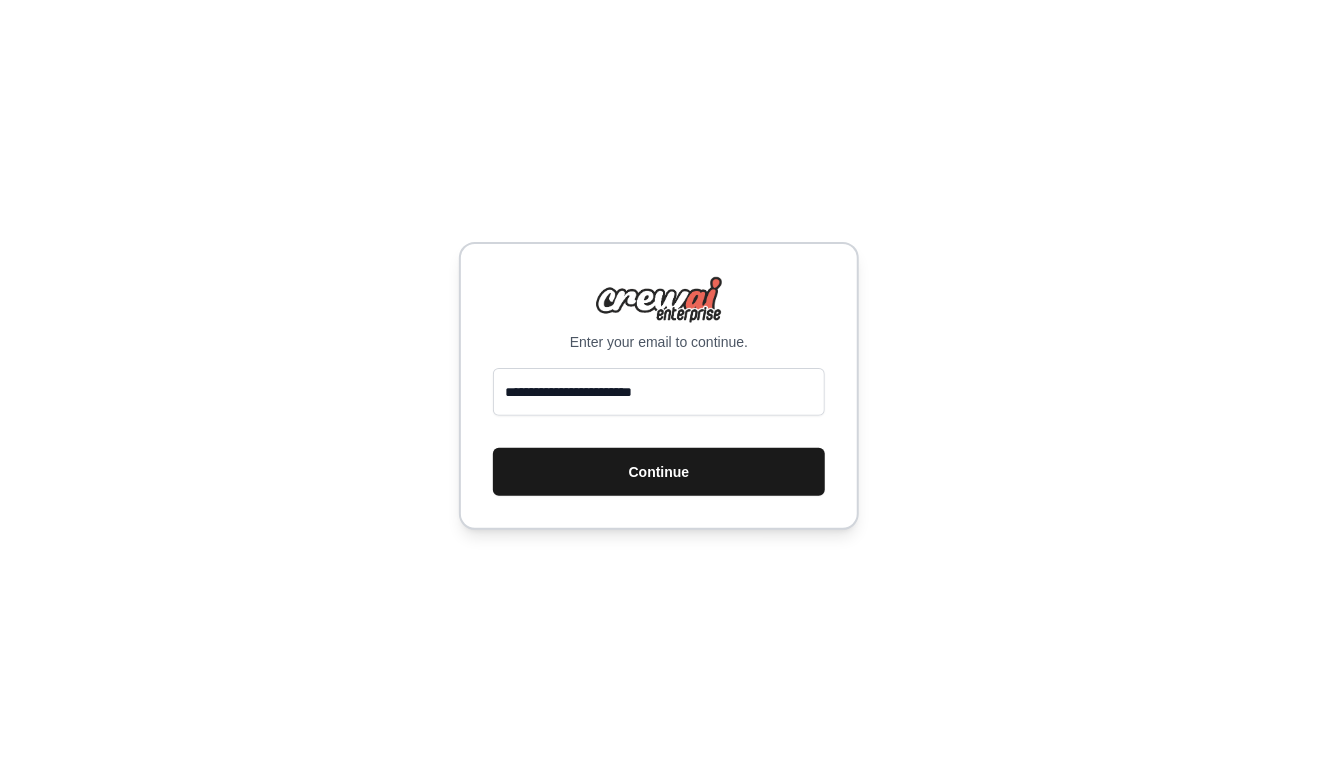 click on "Continue" at bounding box center (659, 472) 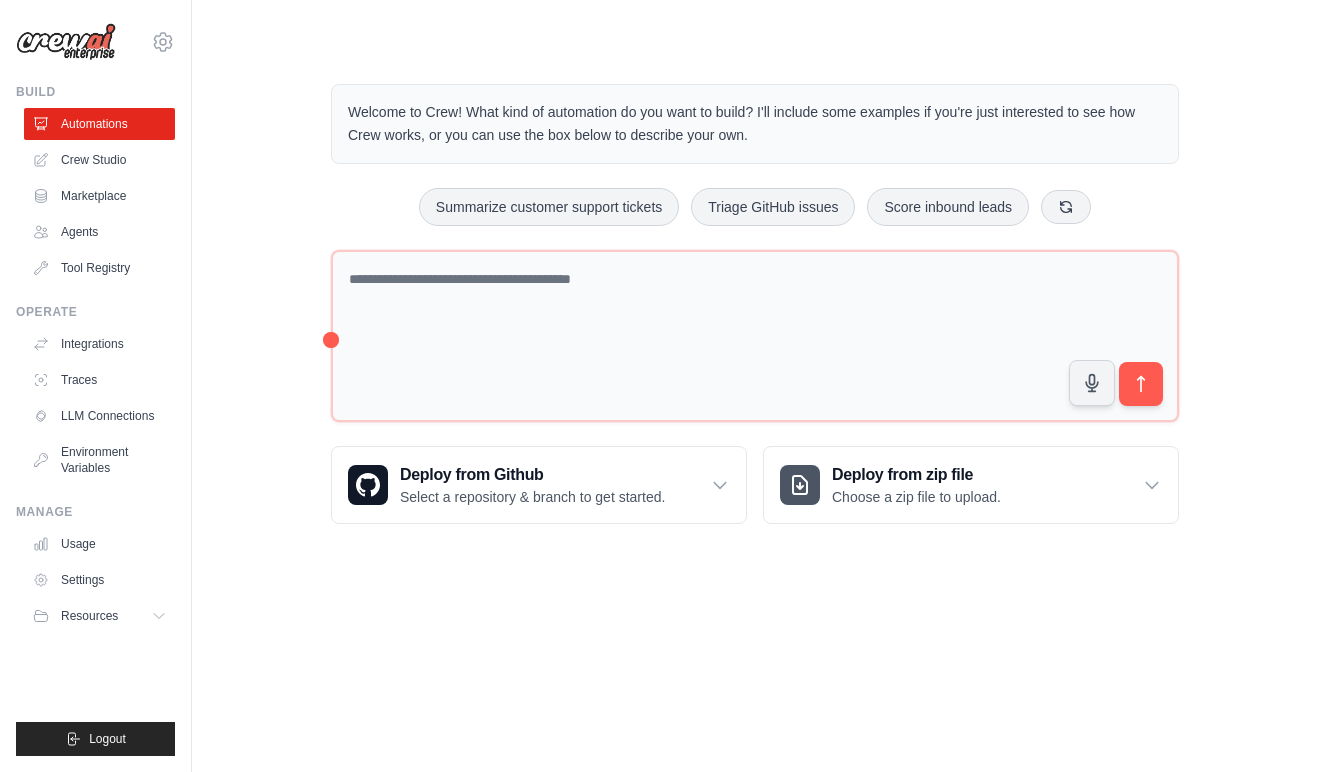 scroll, scrollTop: 0, scrollLeft: 0, axis: both 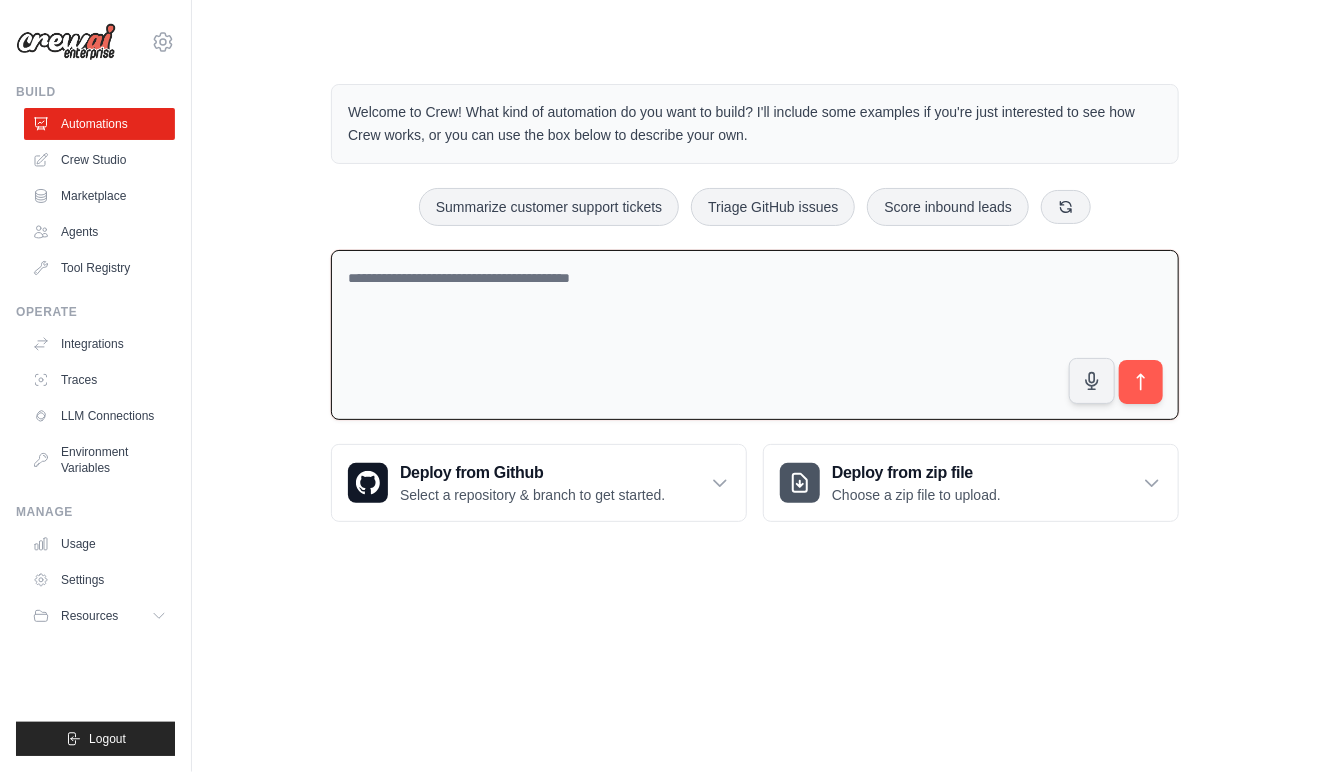 drag, startPoint x: 640, startPoint y: 278, endPoint x: 340, endPoint y: 278, distance: 300 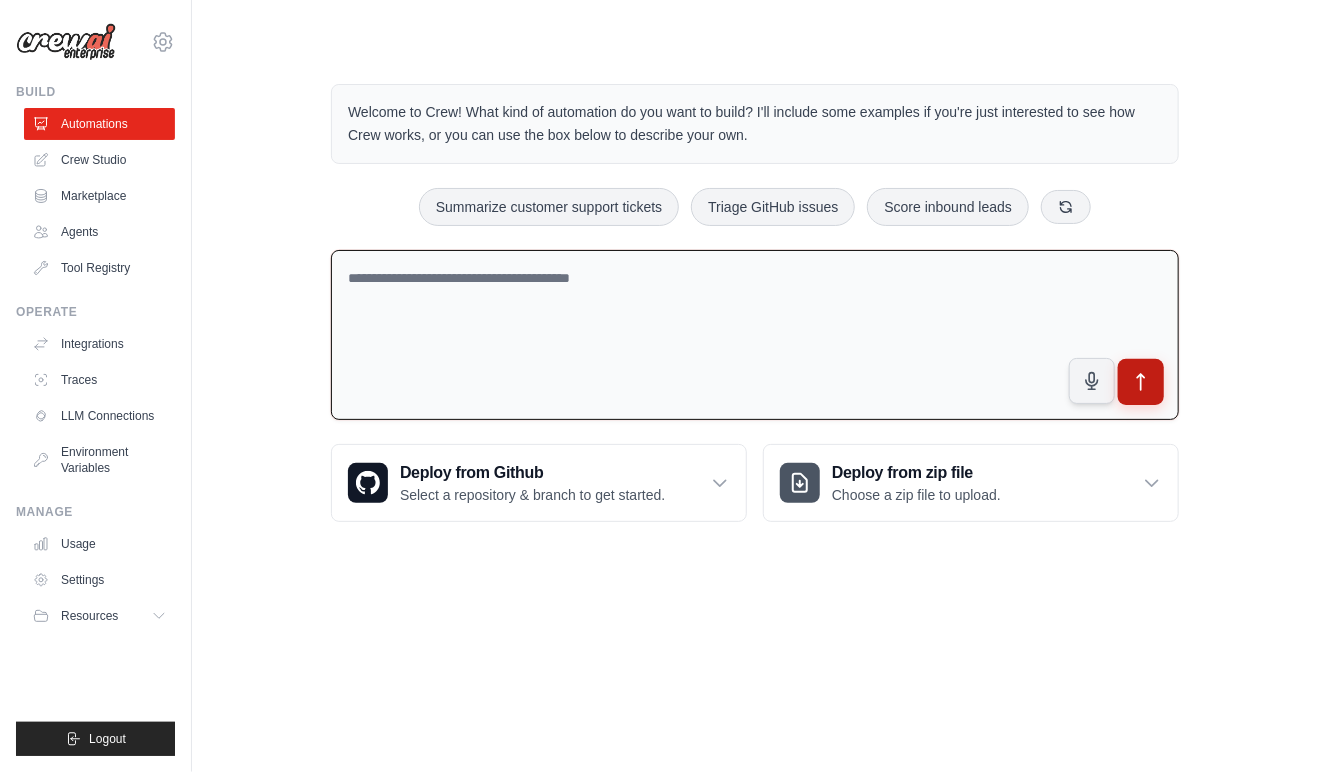 click 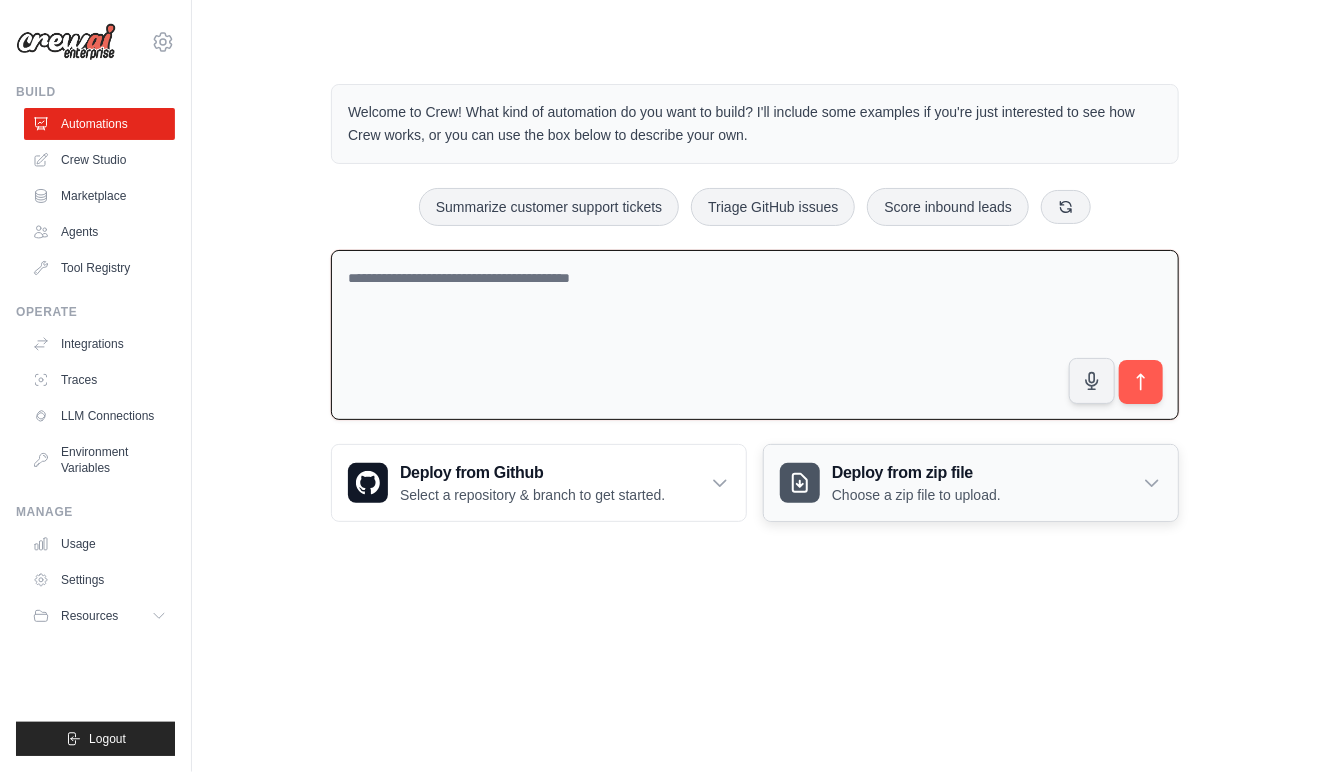 click on "Deploy from zip file" at bounding box center (916, 473) 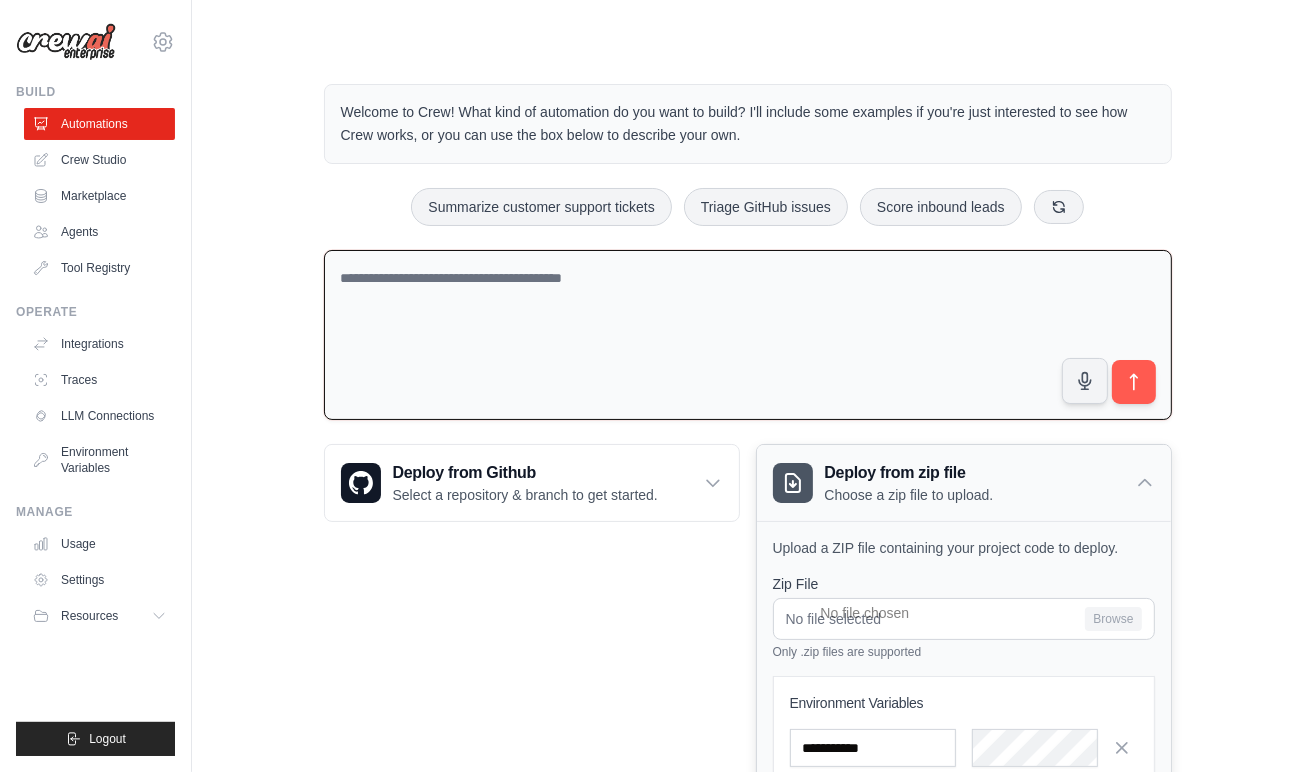 scroll, scrollTop: 190, scrollLeft: 0, axis: vertical 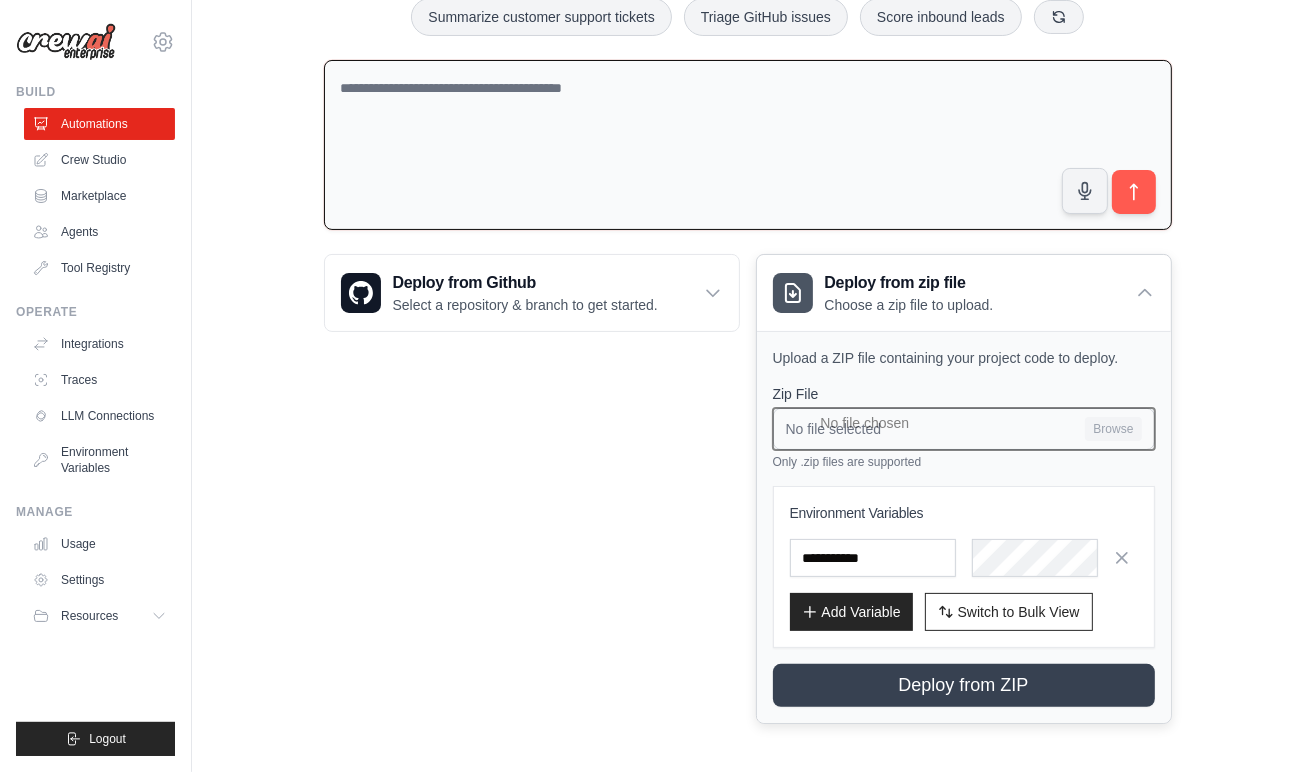 click on "No file selected
Browse" at bounding box center [964, 429] 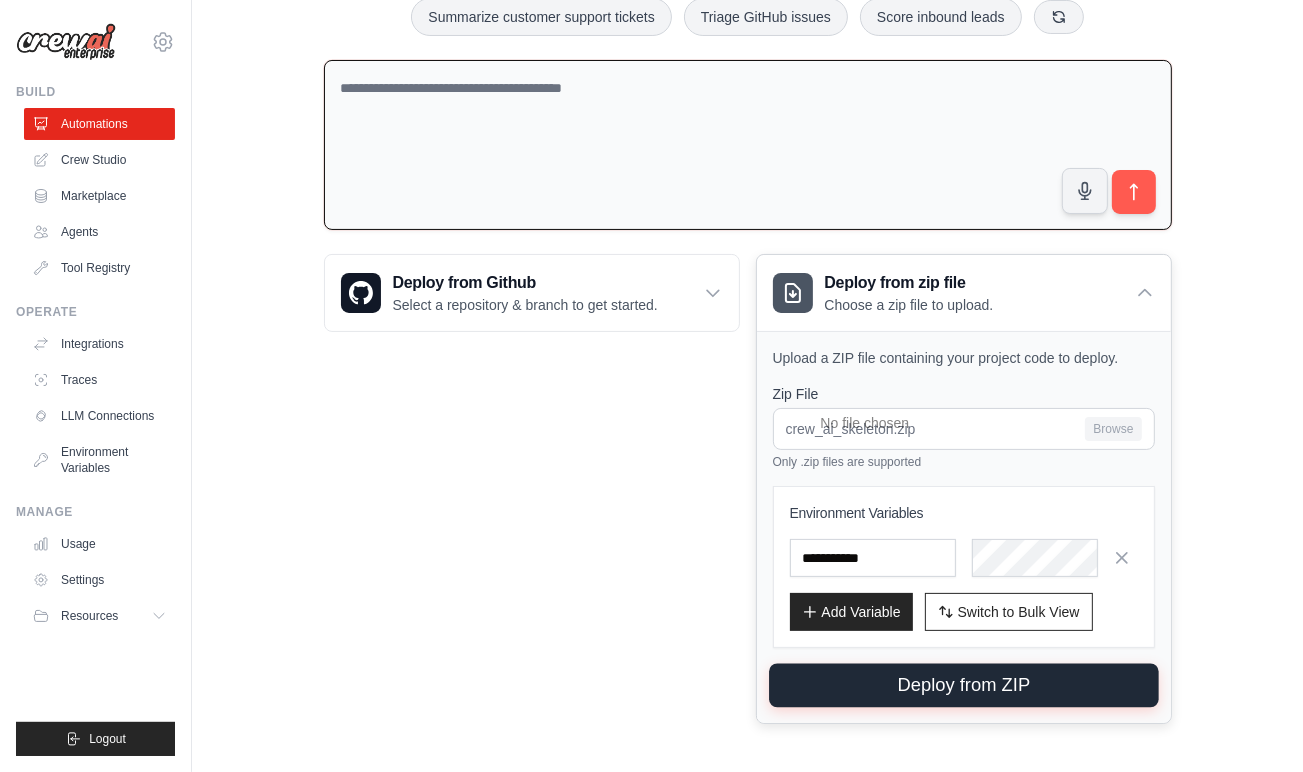 click on "Deploy from ZIP" at bounding box center (964, 686) 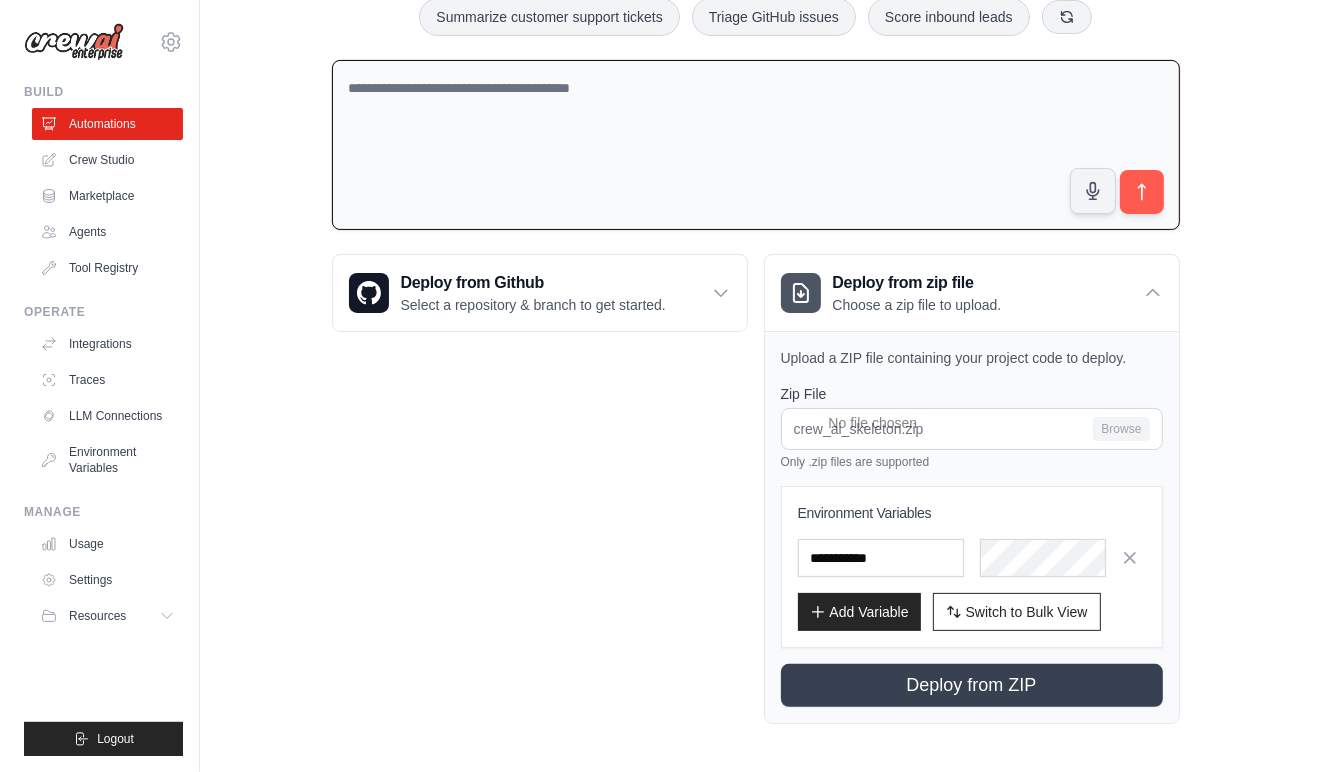 scroll, scrollTop: 0, scrollLeft: 0, axis: both 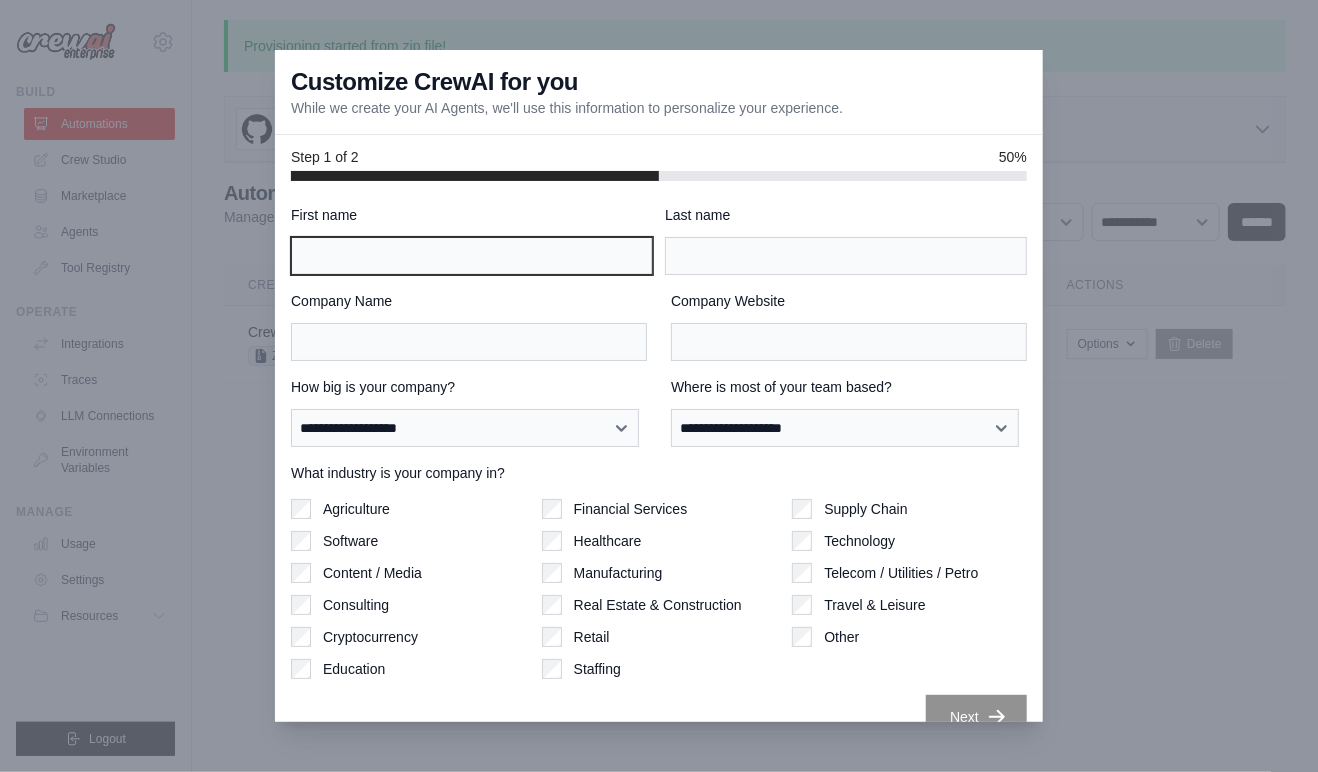 click on "First name" at bounding box center [472, 256] 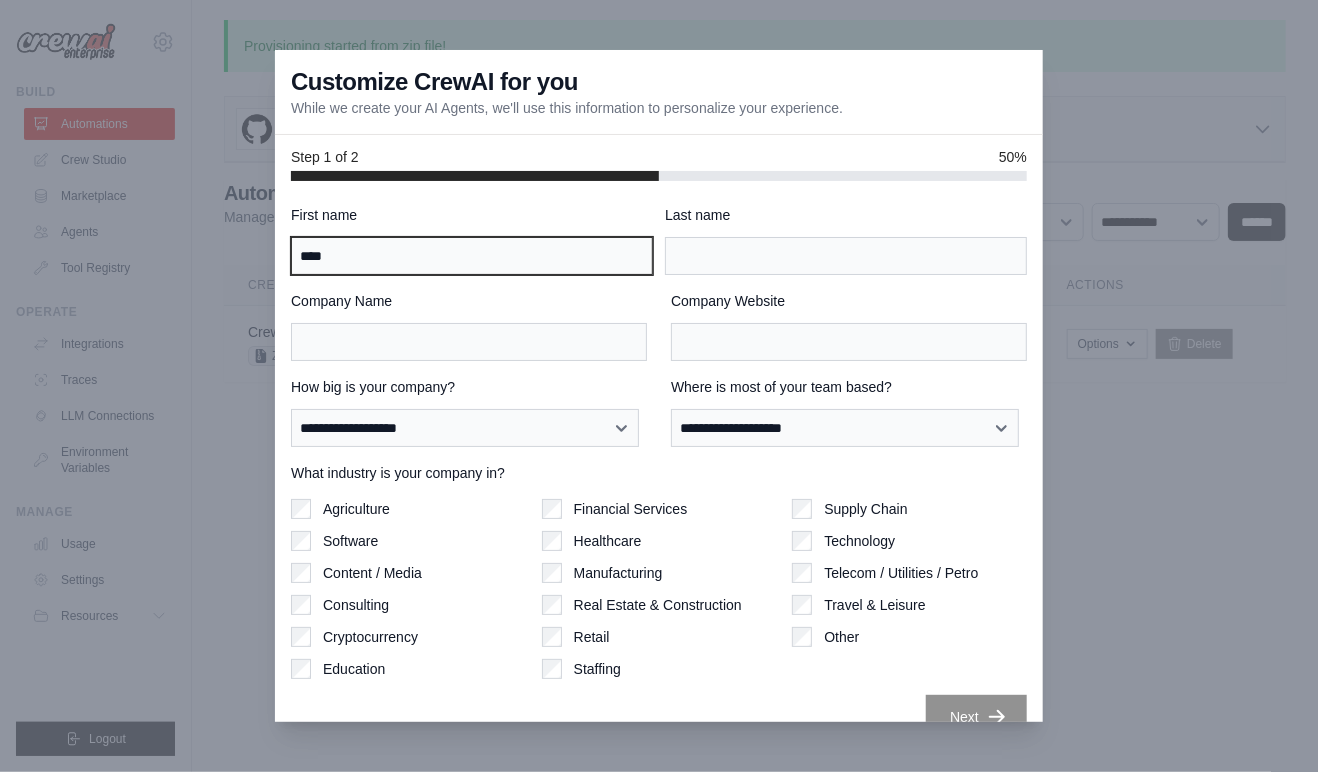type on "****" 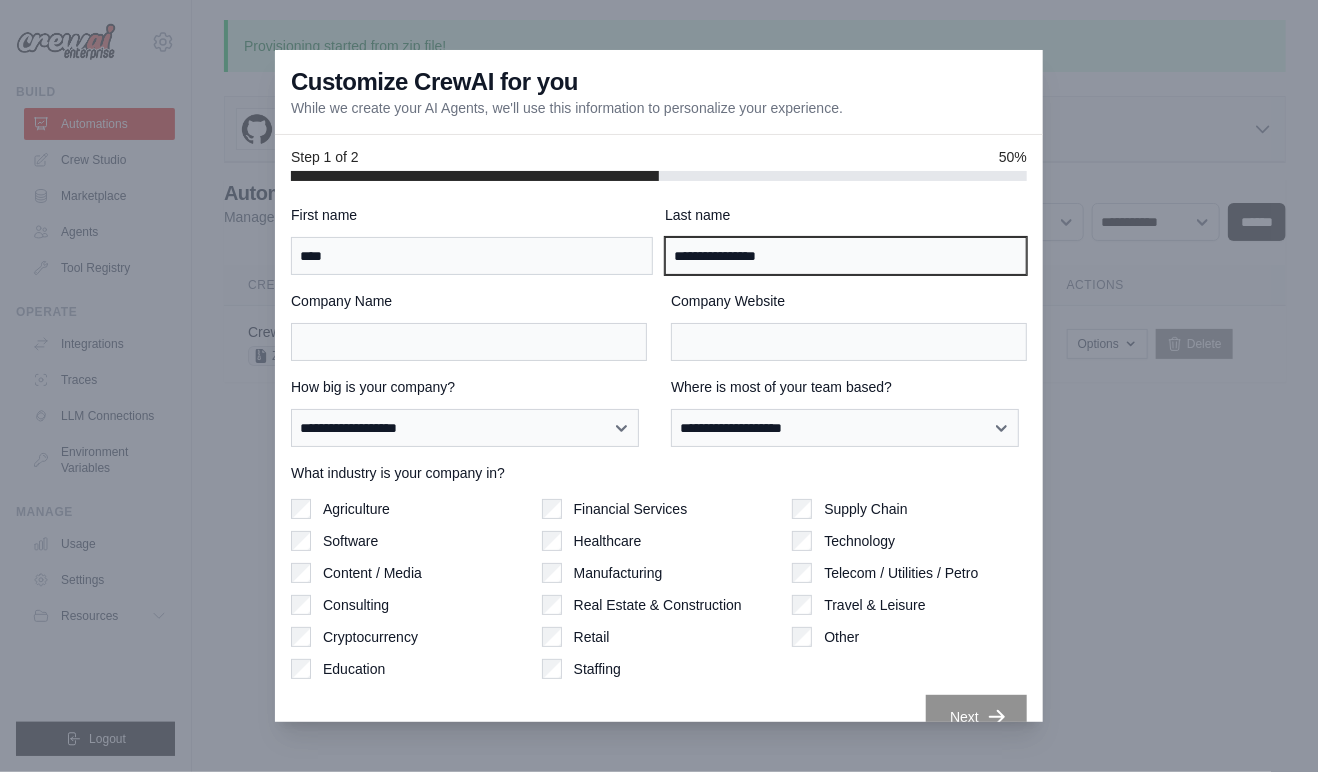 type on "**********" 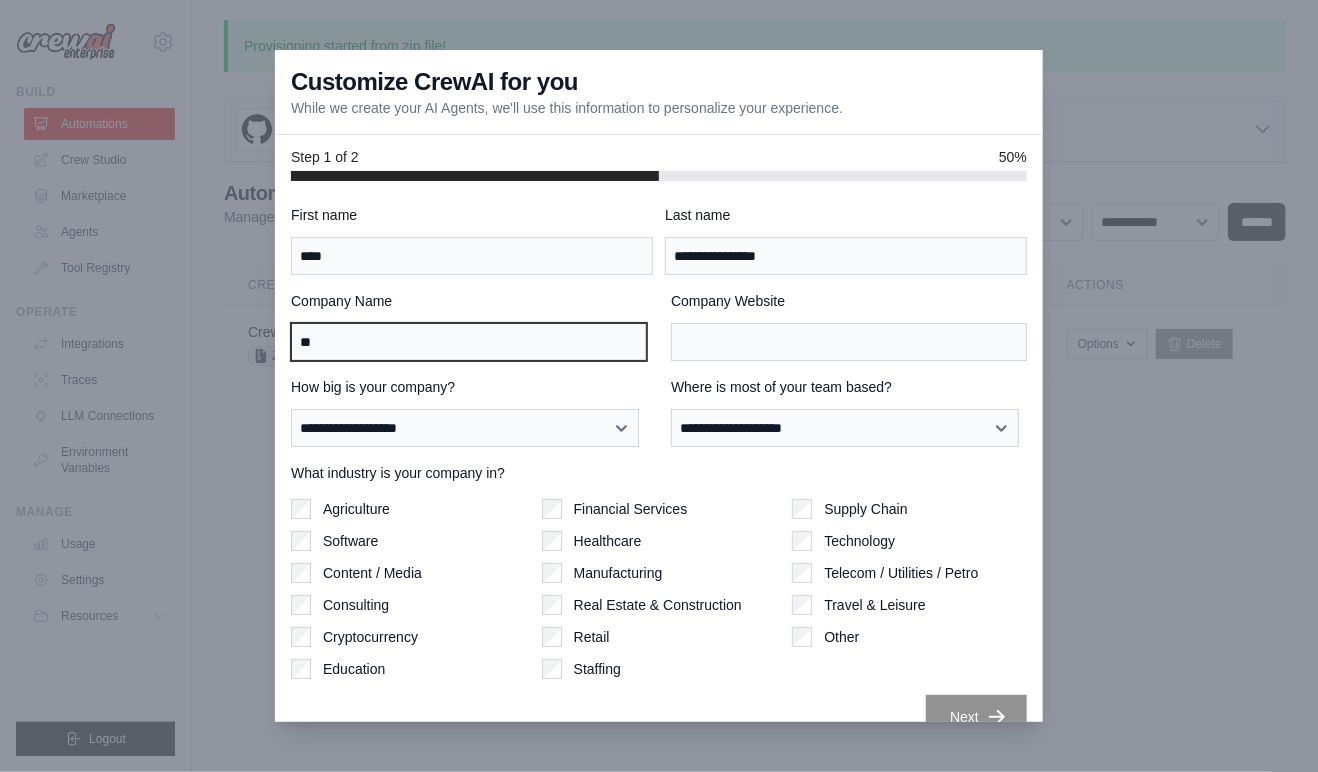 type on "*" 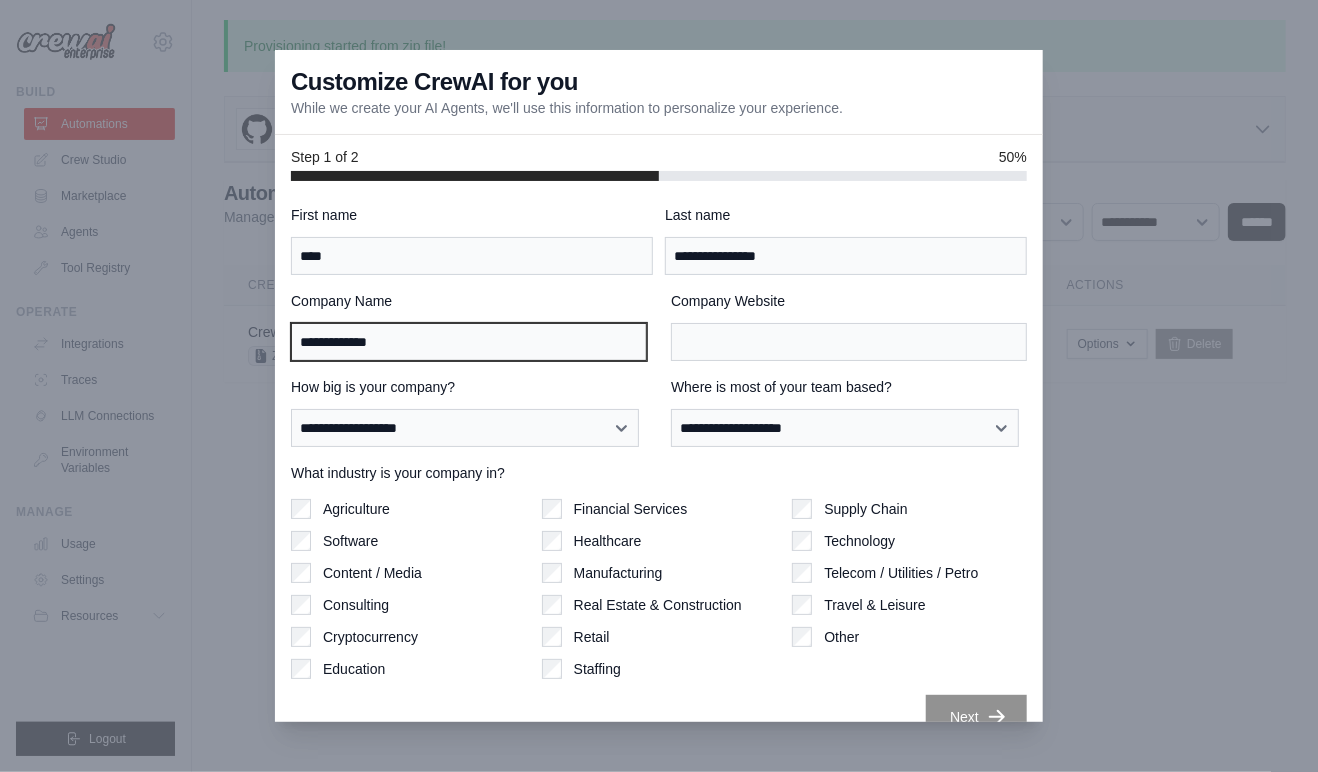 type on "**********" 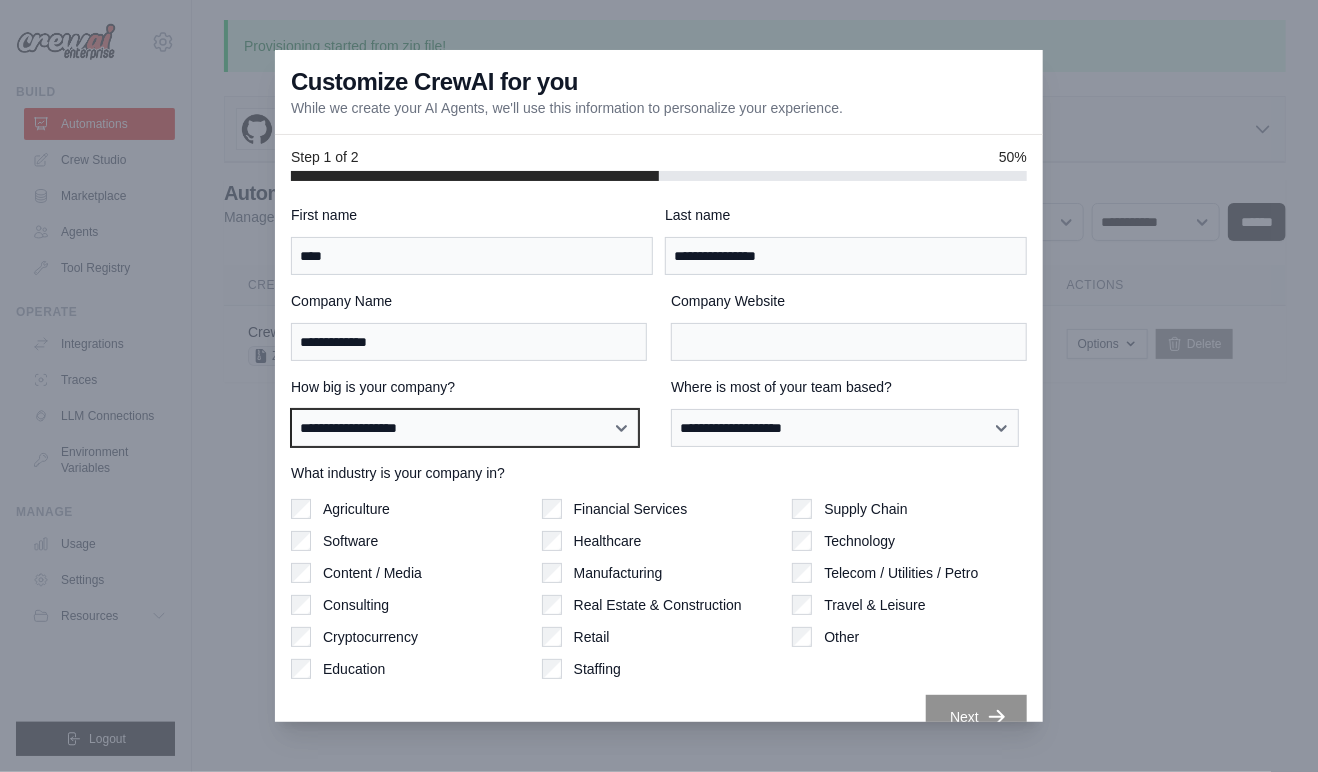 click on "**********" at bounding box center (465, 428) 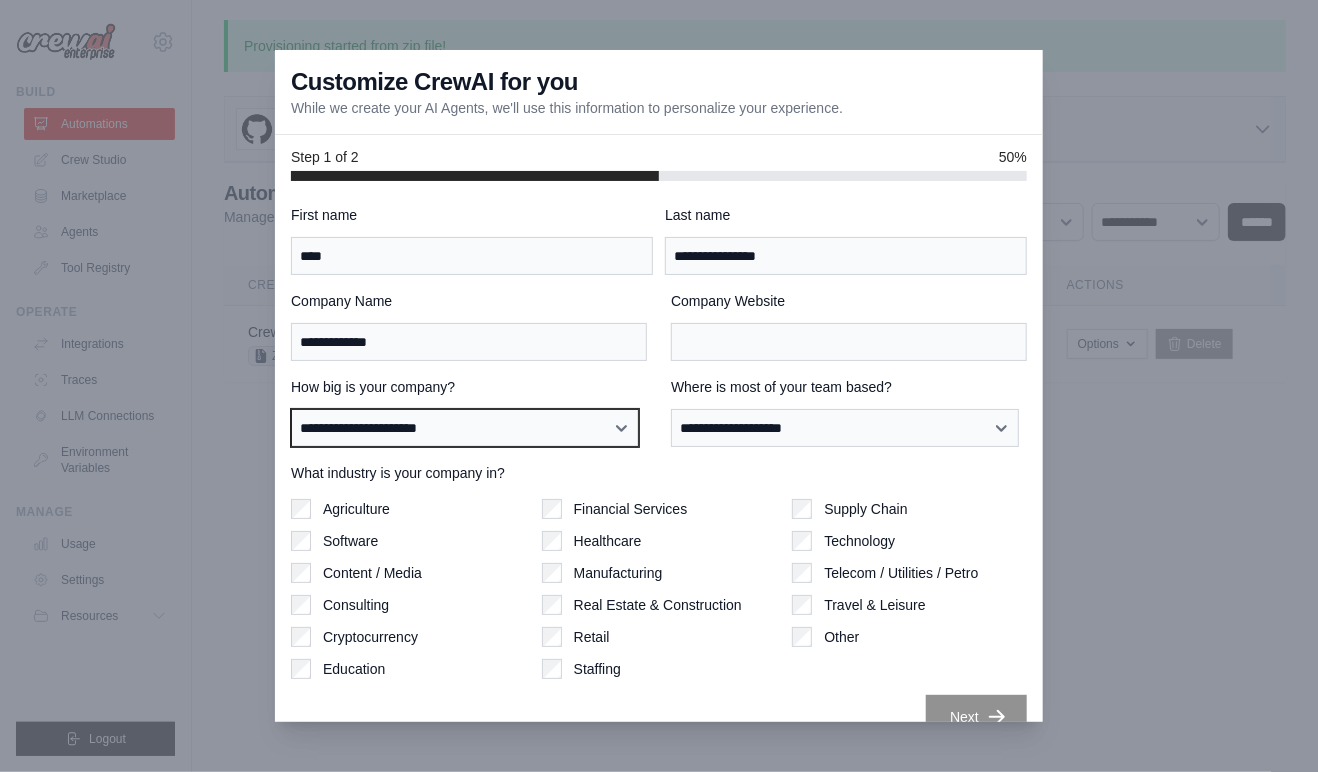 click on "**********" at bounding box center [465, 428] 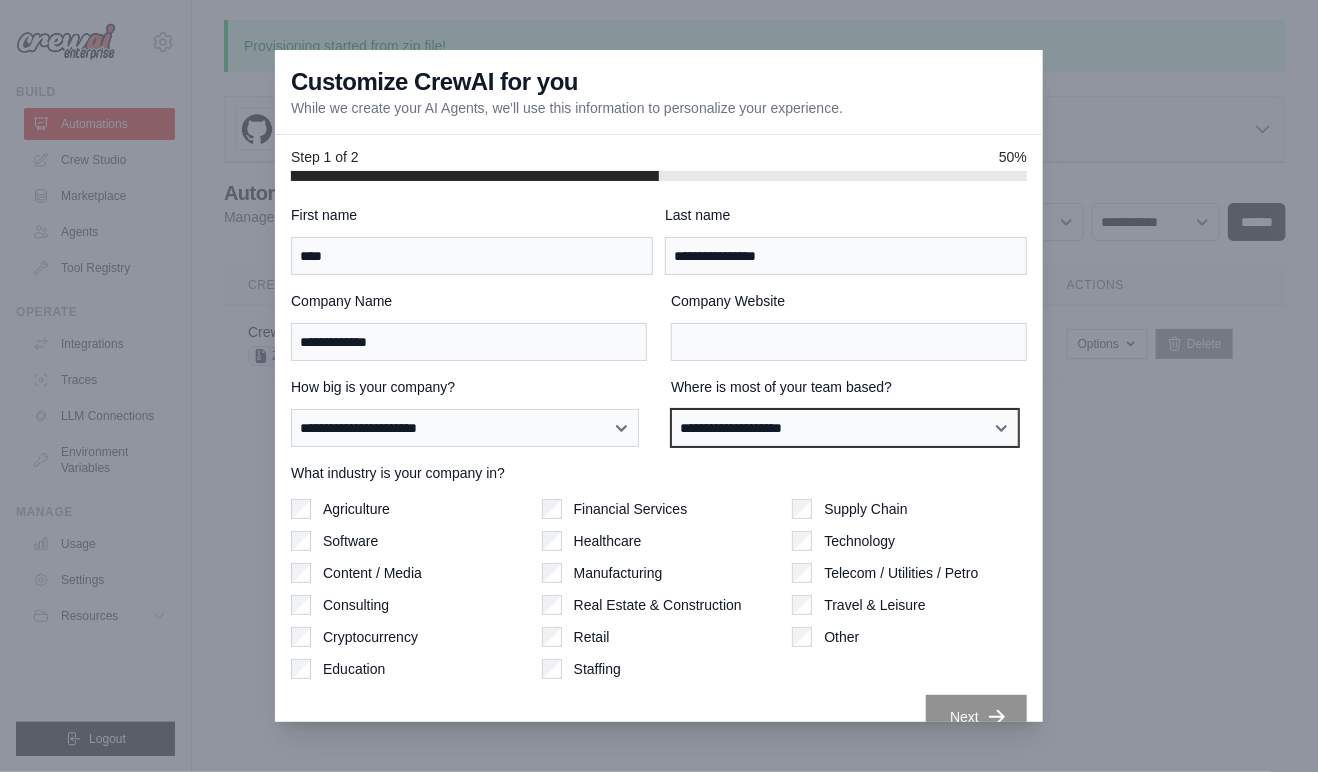 click on "**********" at bounding box center (845, 428) 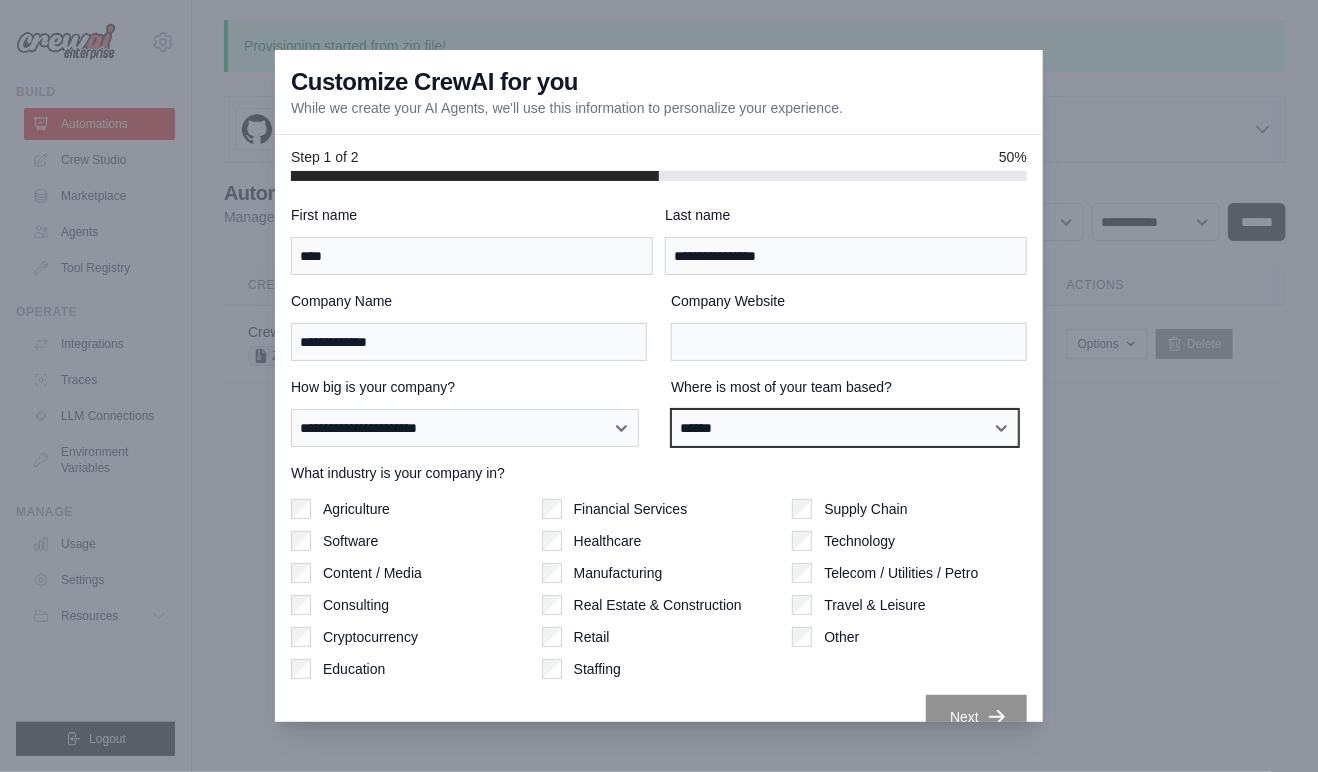 click on "**********" at bounding box center (845, 428) 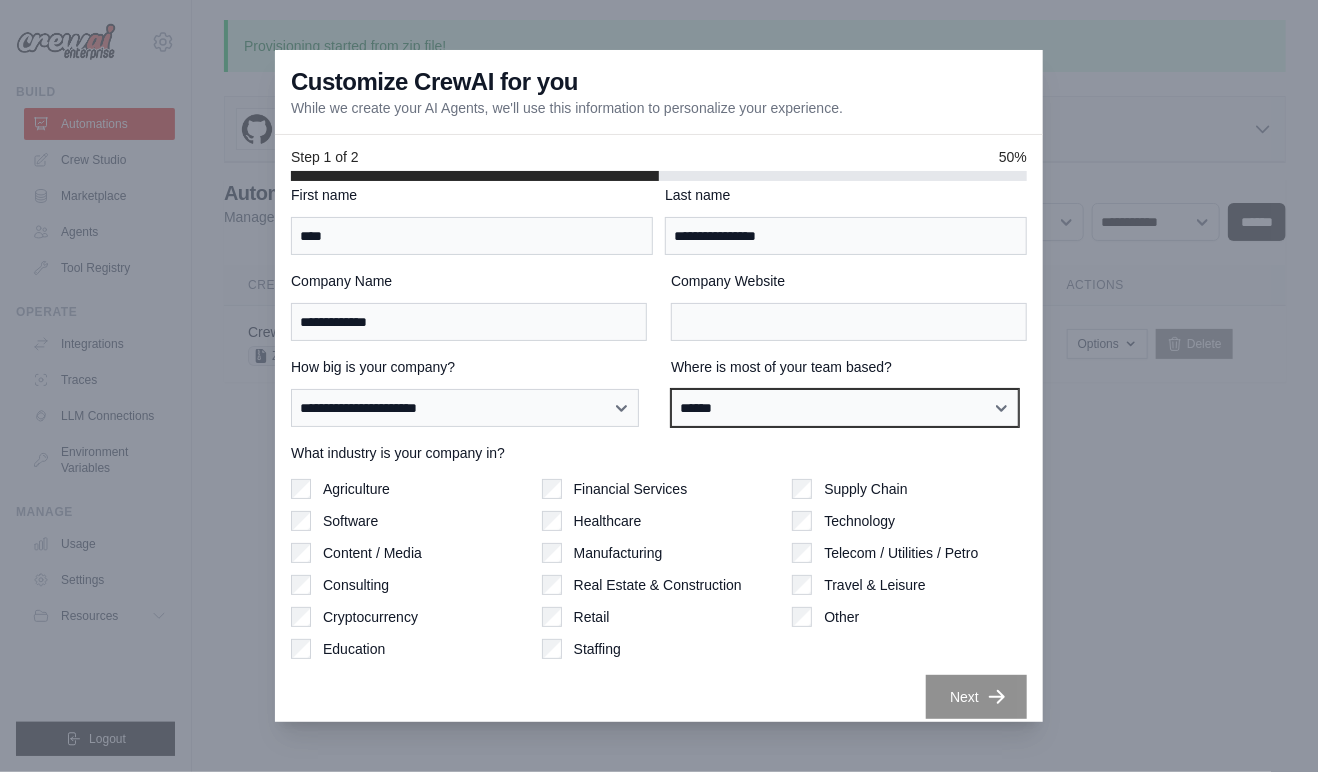 scroll, scrollTop: 32, scrollLeft: 0, axis: vertical 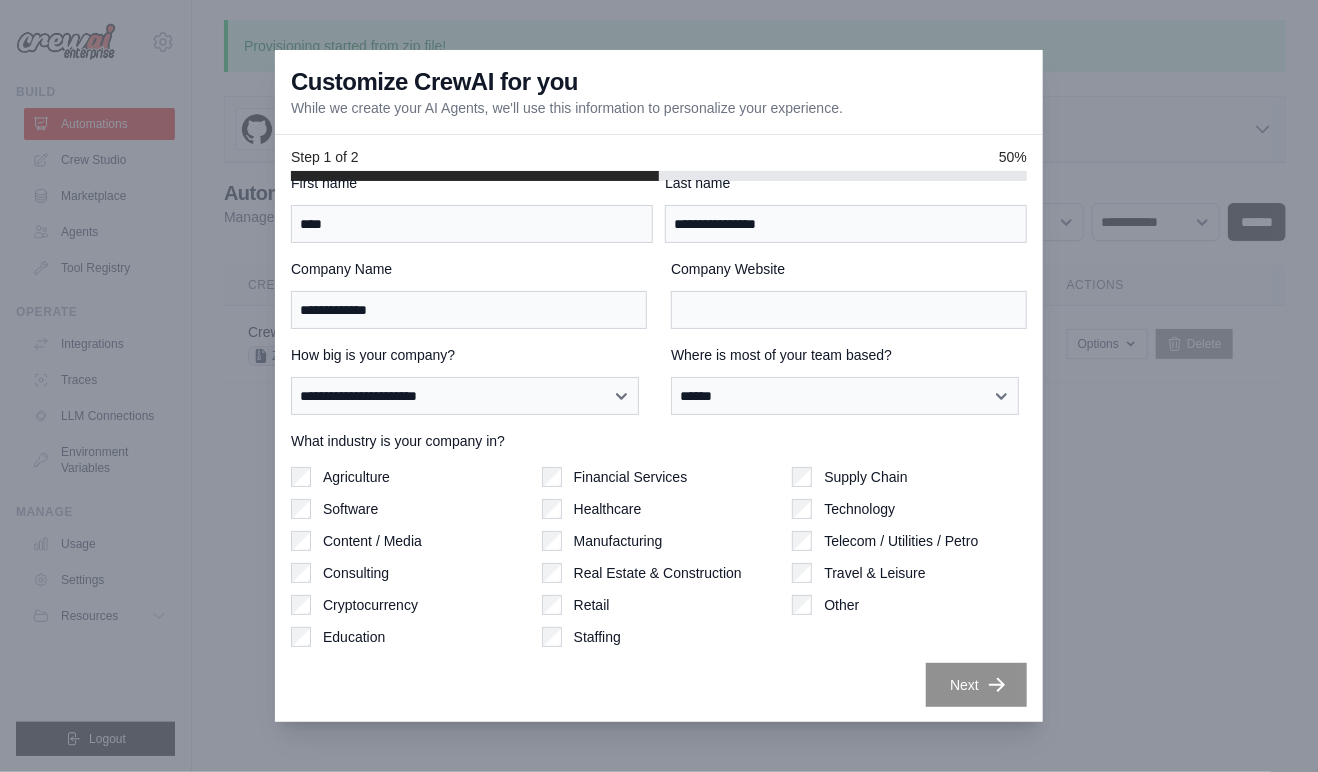 click on "Technology" at bounding box center [859, 509] 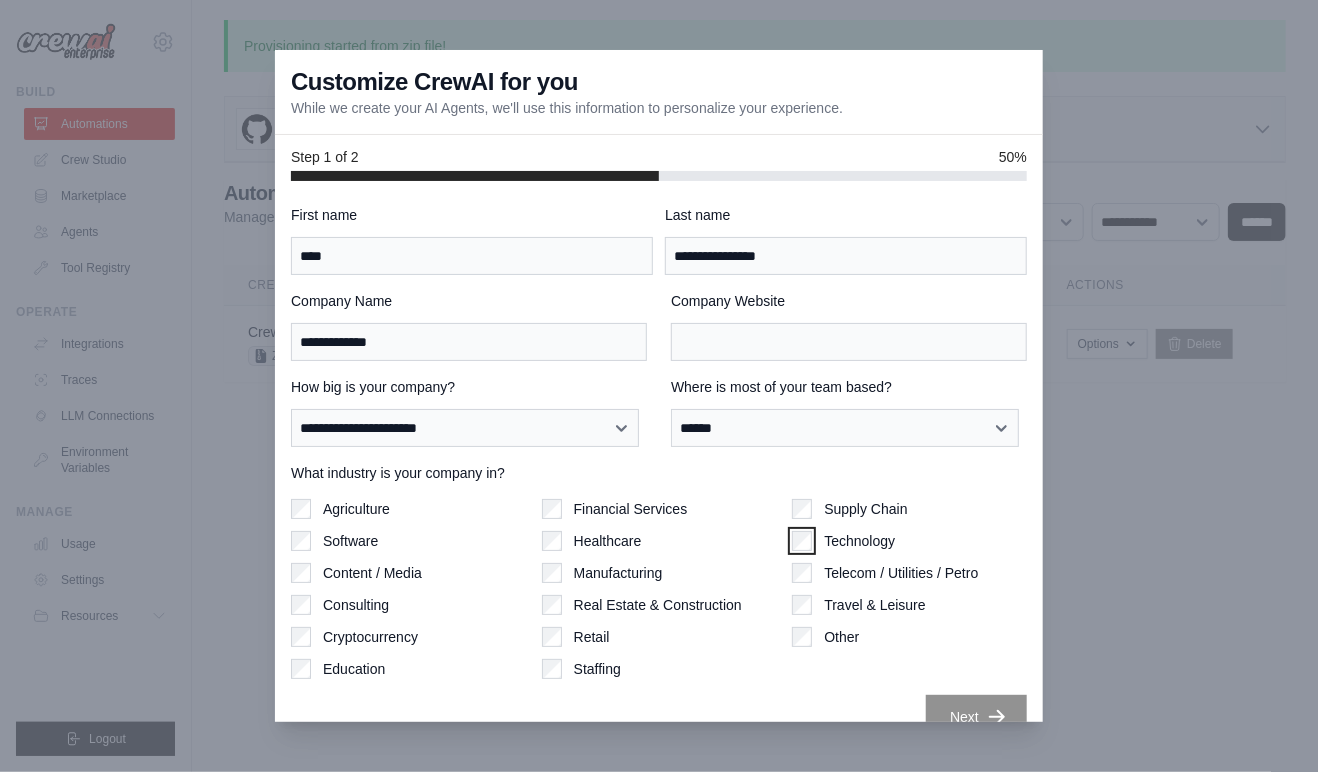 scroll, scrollTop: 32, scrollLeft: 0, axis: vertical 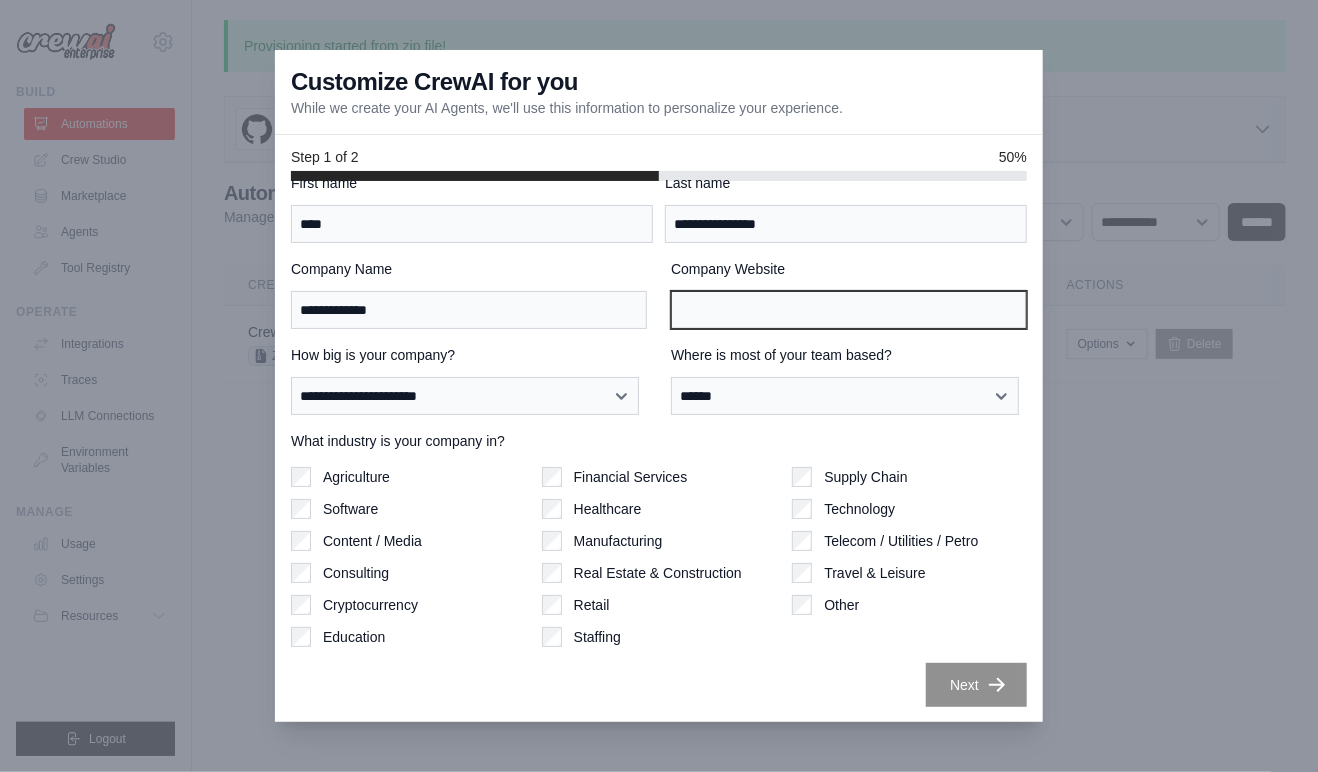 click on "Company Website" at bounding box center [849, 310] 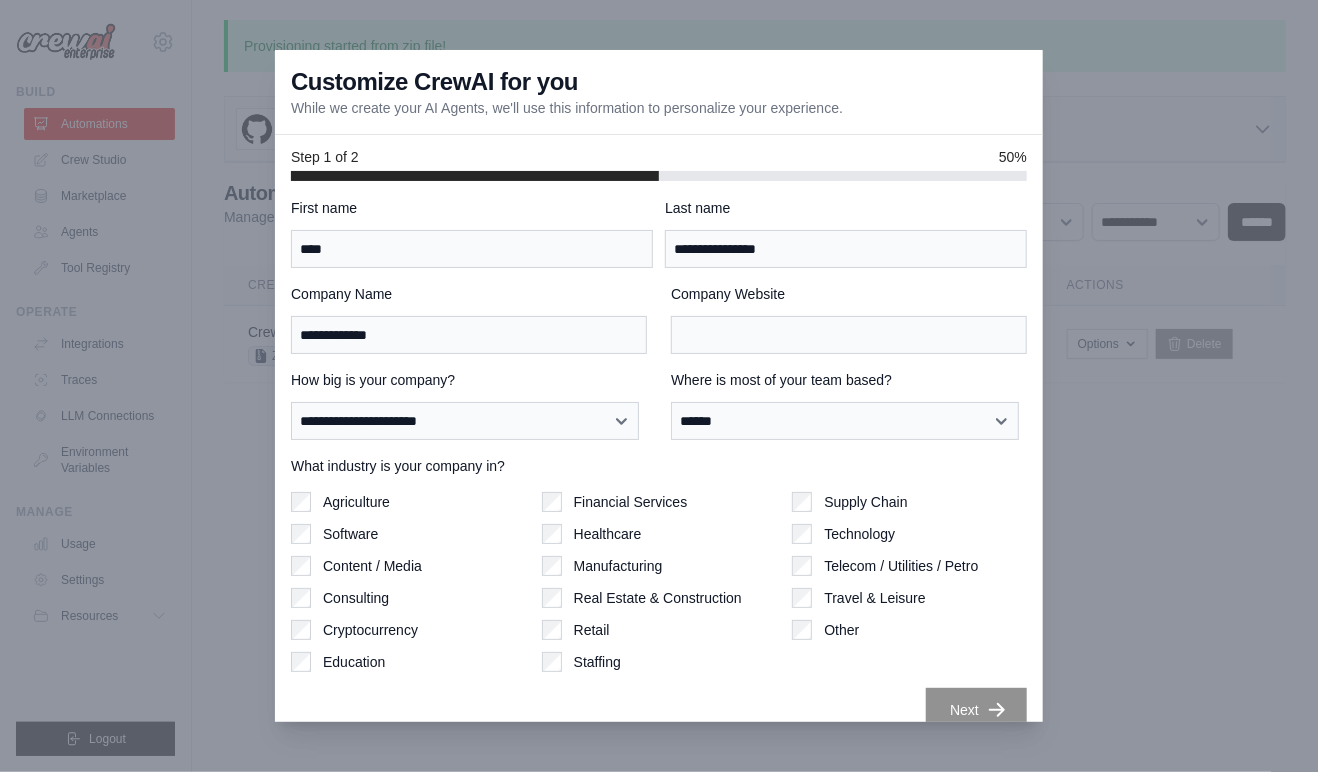 scroll, scrollTop: 0, scrollLeft: 0, axis: both 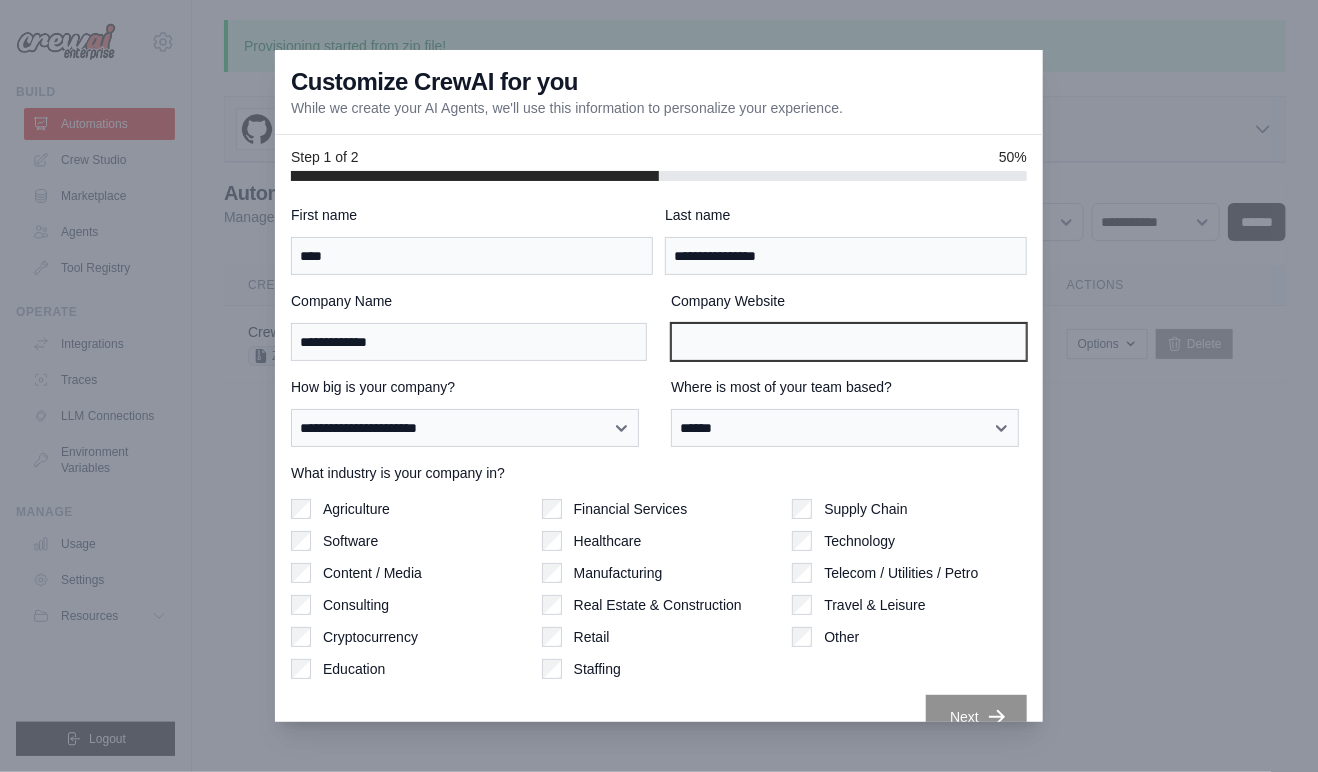 click on "Company Website" at bounding box center (849, 342) 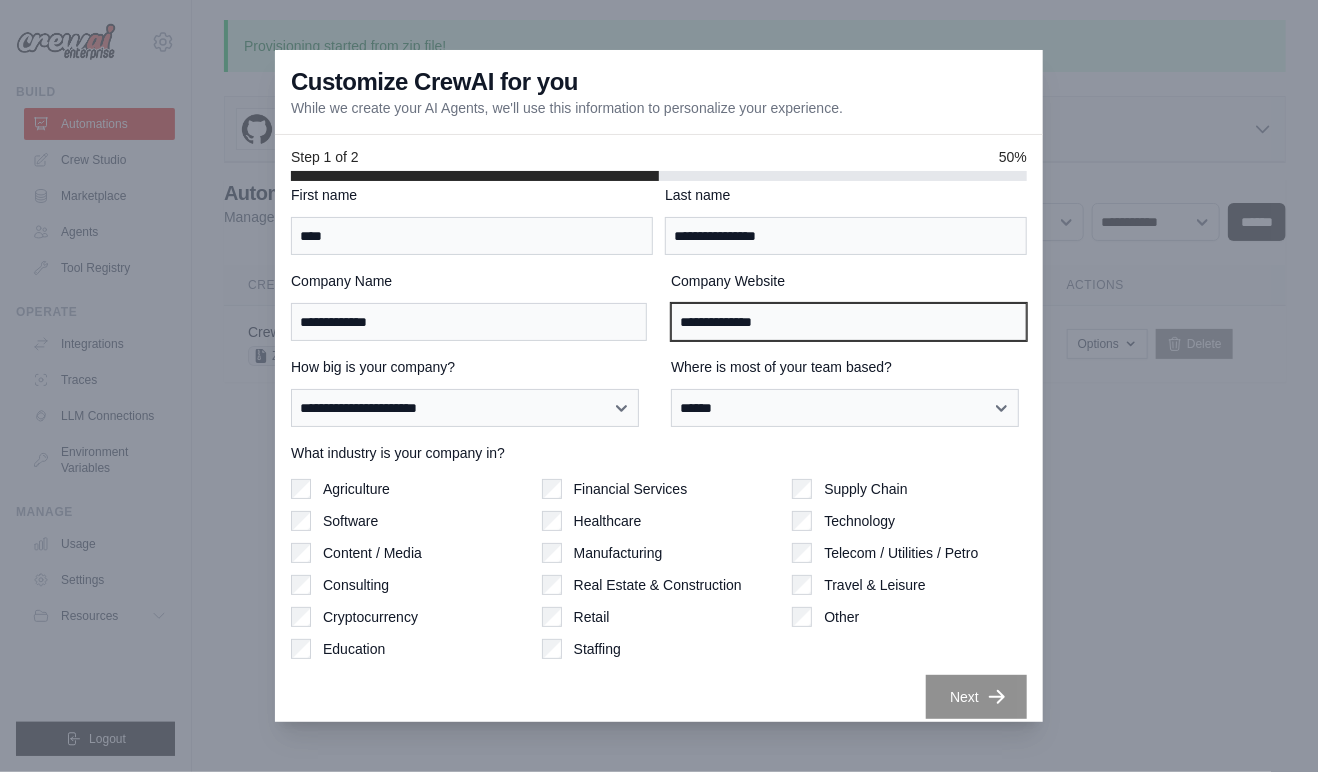 scroll, scrollTop: 32, scrollLeft: 0, axis: vertical 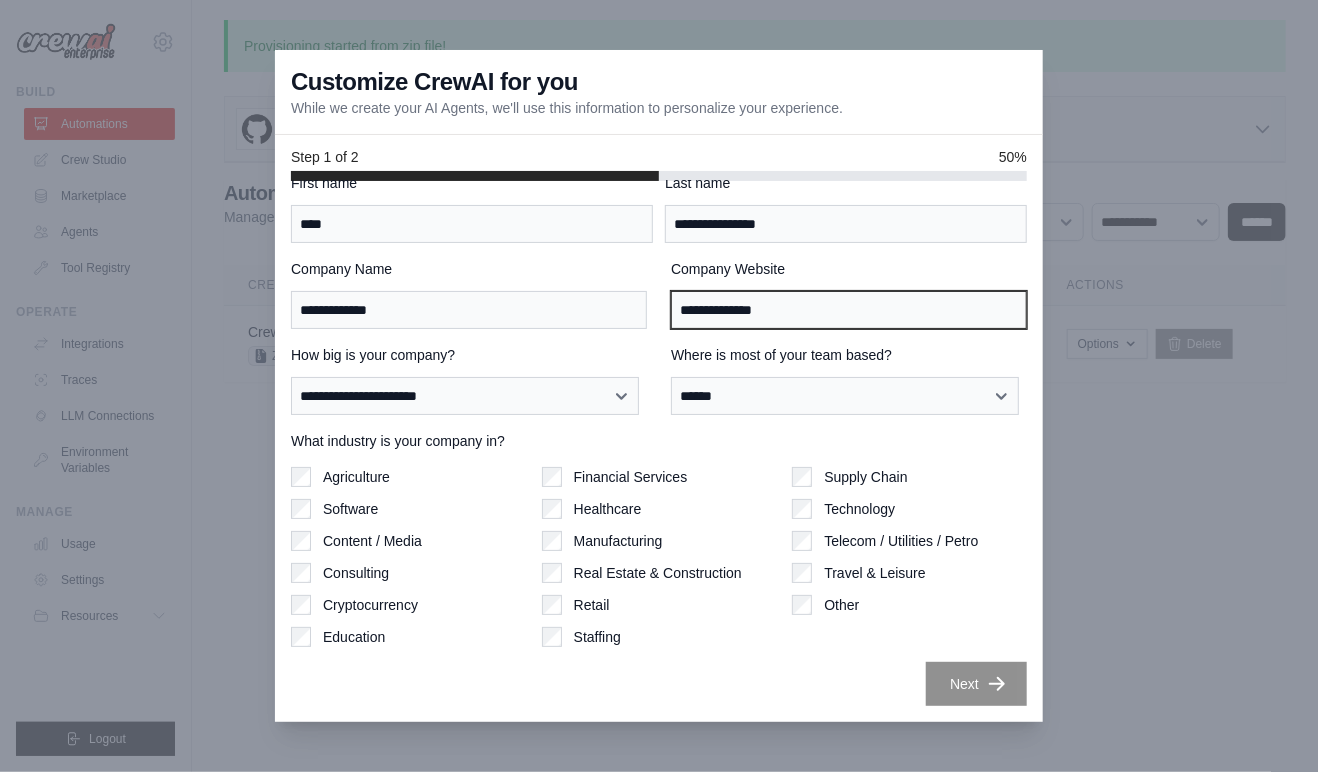 type on "**********" 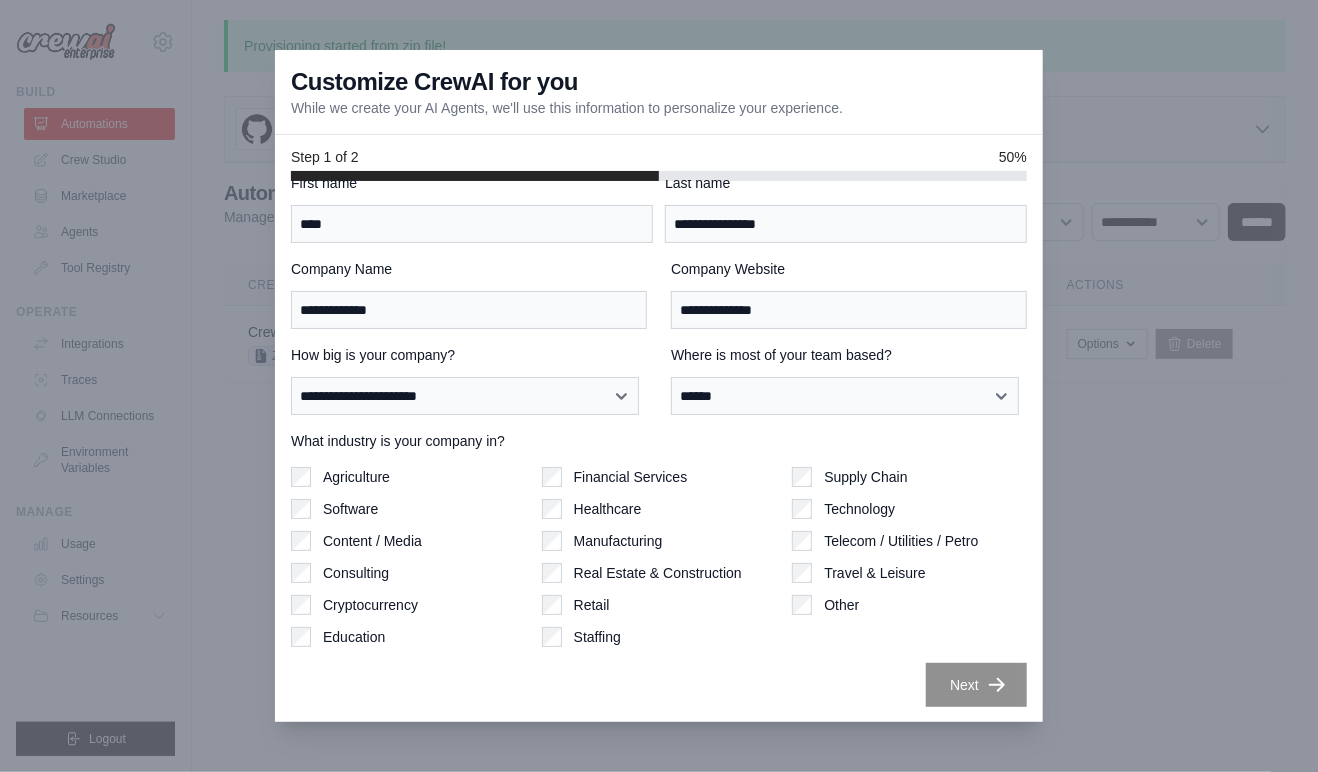 click on "Next" at bounding box center [976, 685] 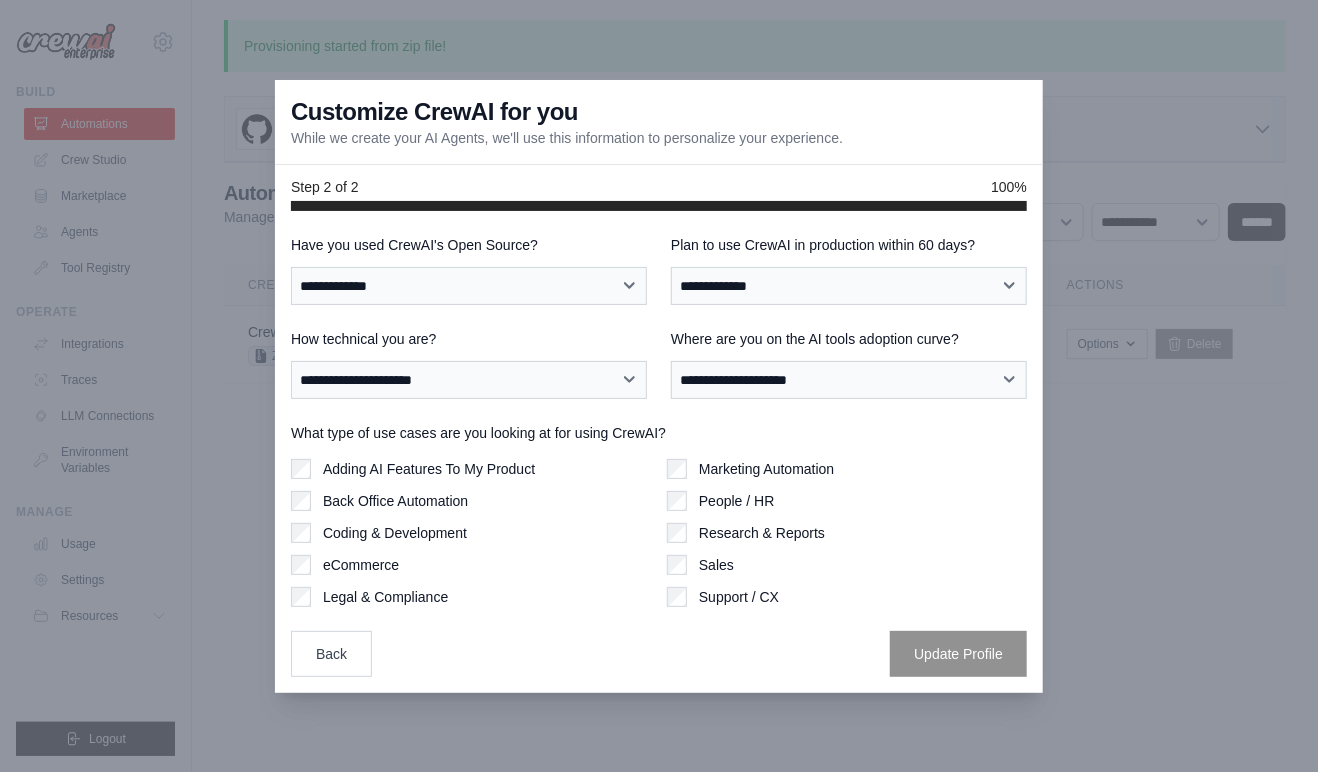 scroll, scrollTop: 0, scrollLeft: 0, axis: both 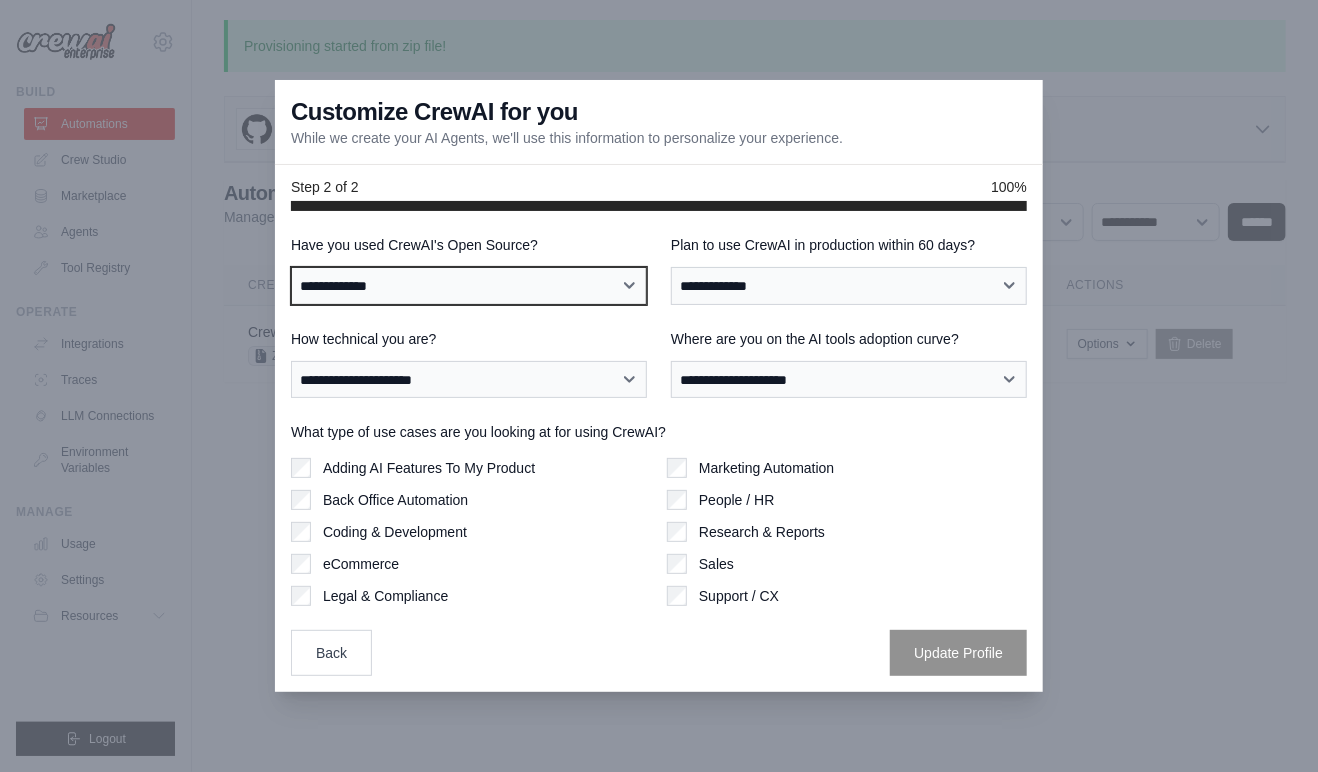click on "**********" at bounding box center [469, 286] 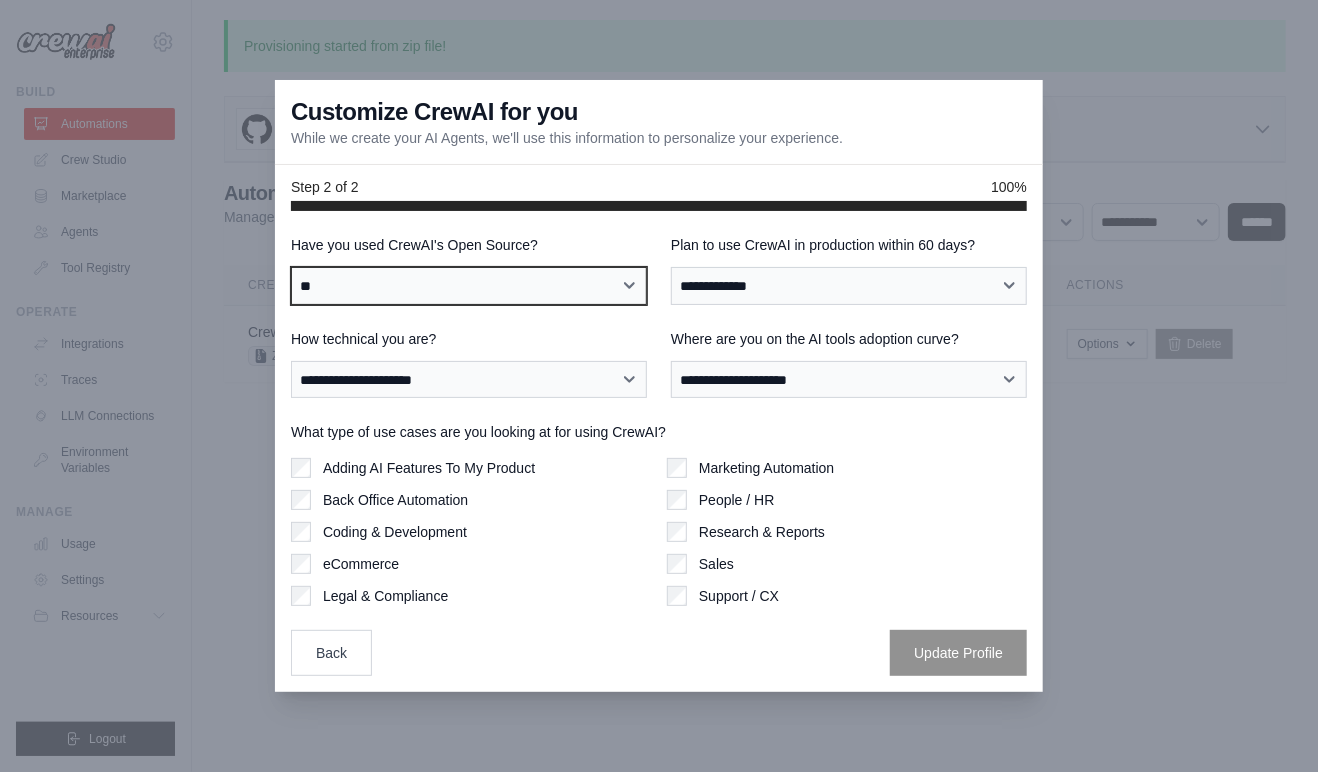 click on "**********" at bounding box center (469, 286) 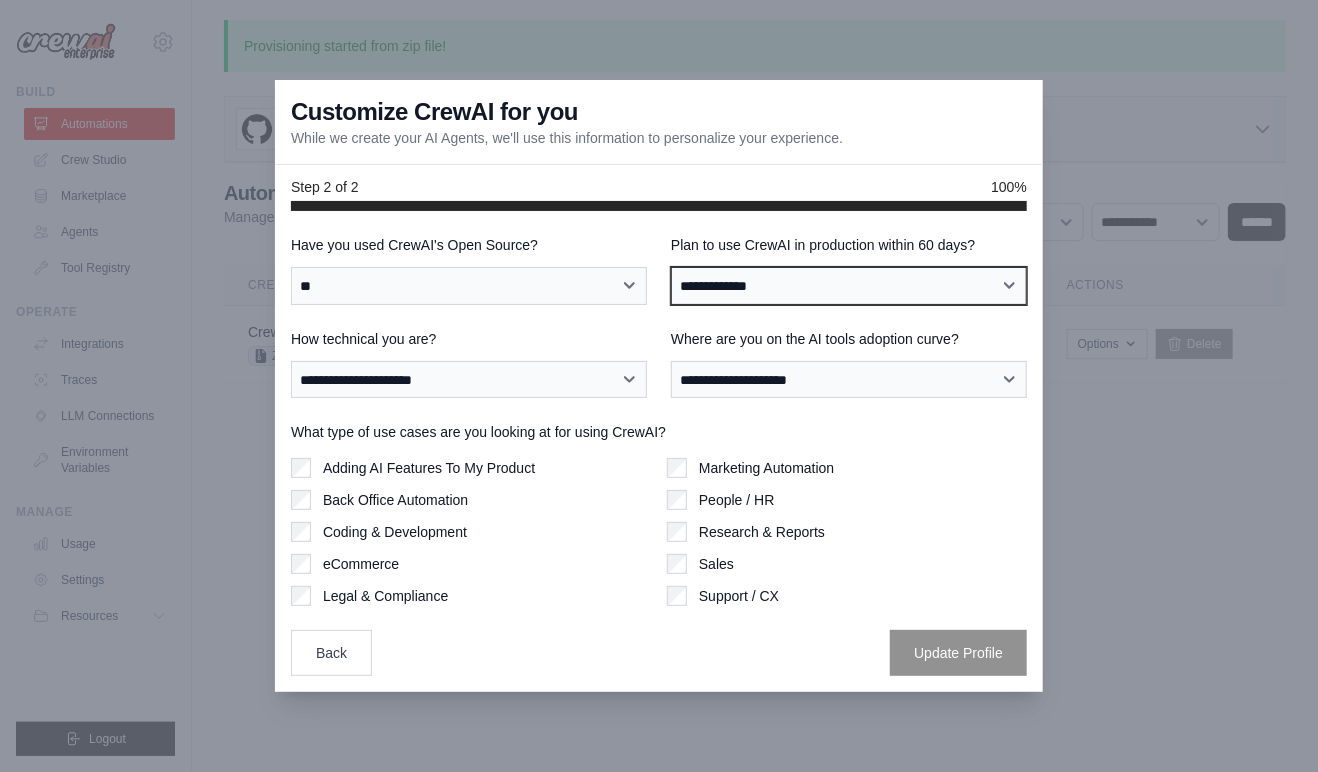 click on "**********" at bounding box center (849, 286) 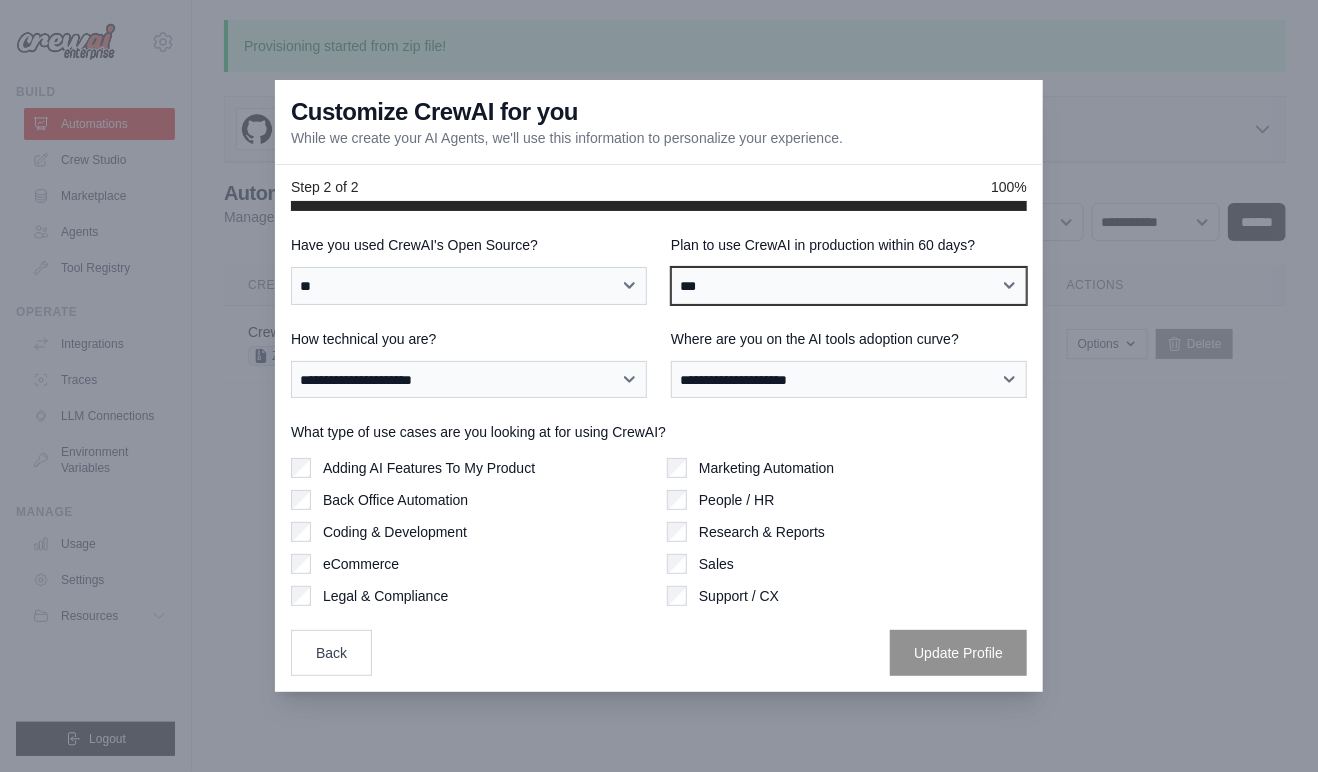 click on "**********" at bounding box center [849, 286] 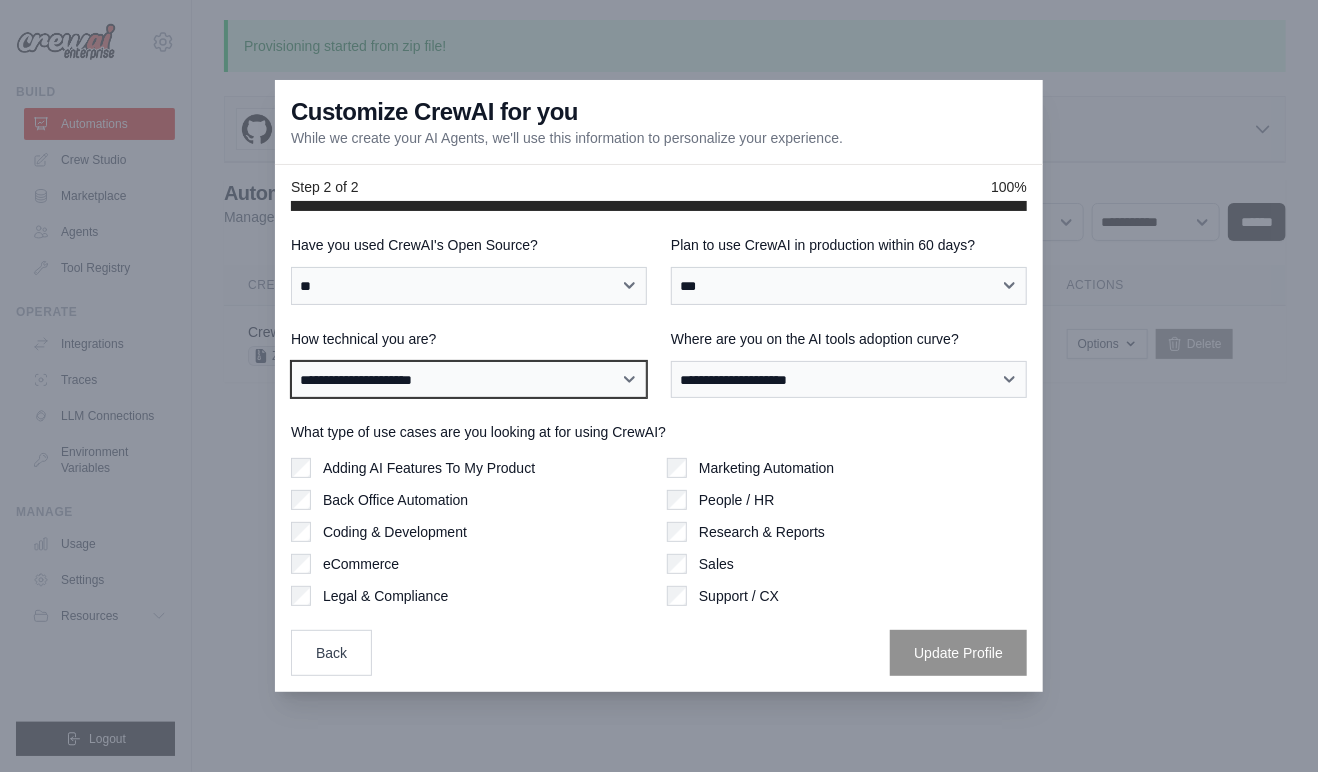 click on "**********" at bounding box center (469, 380) 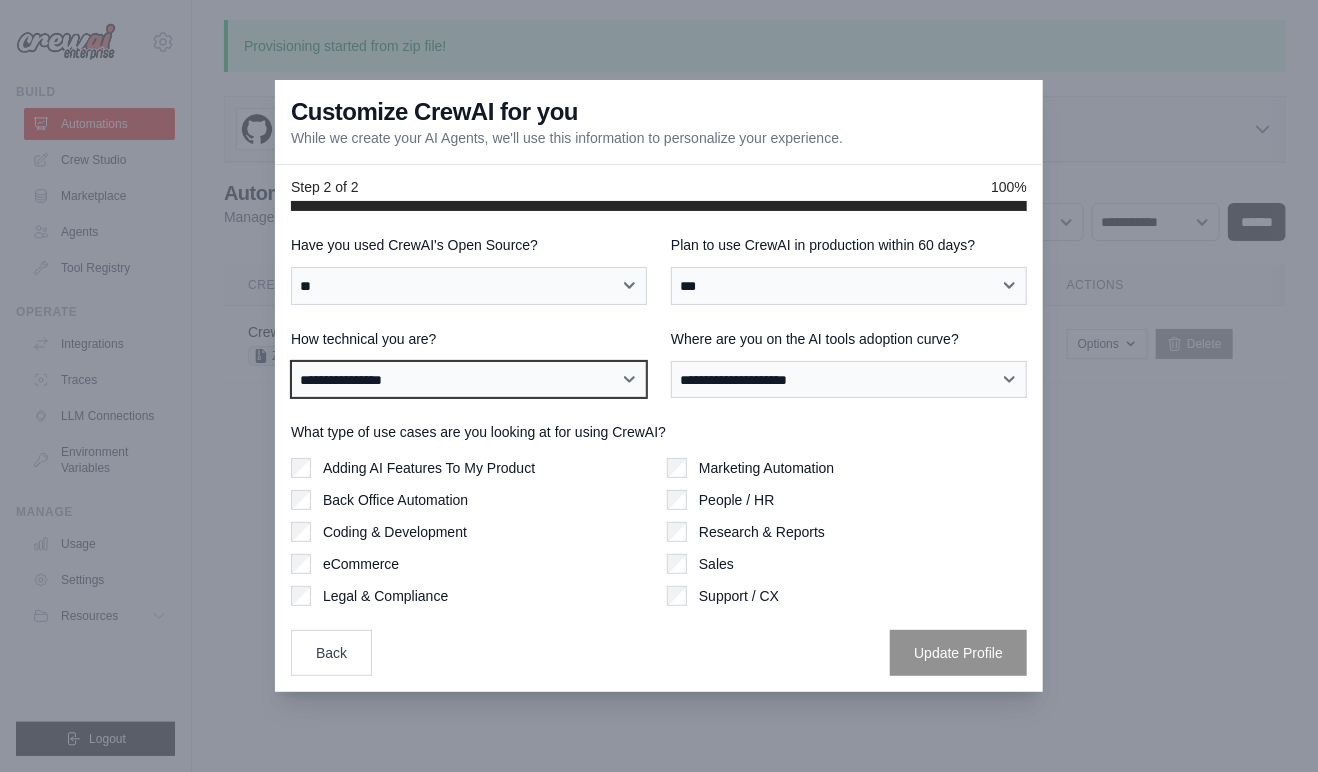 click on "**********" at bounding box center (469, 380) 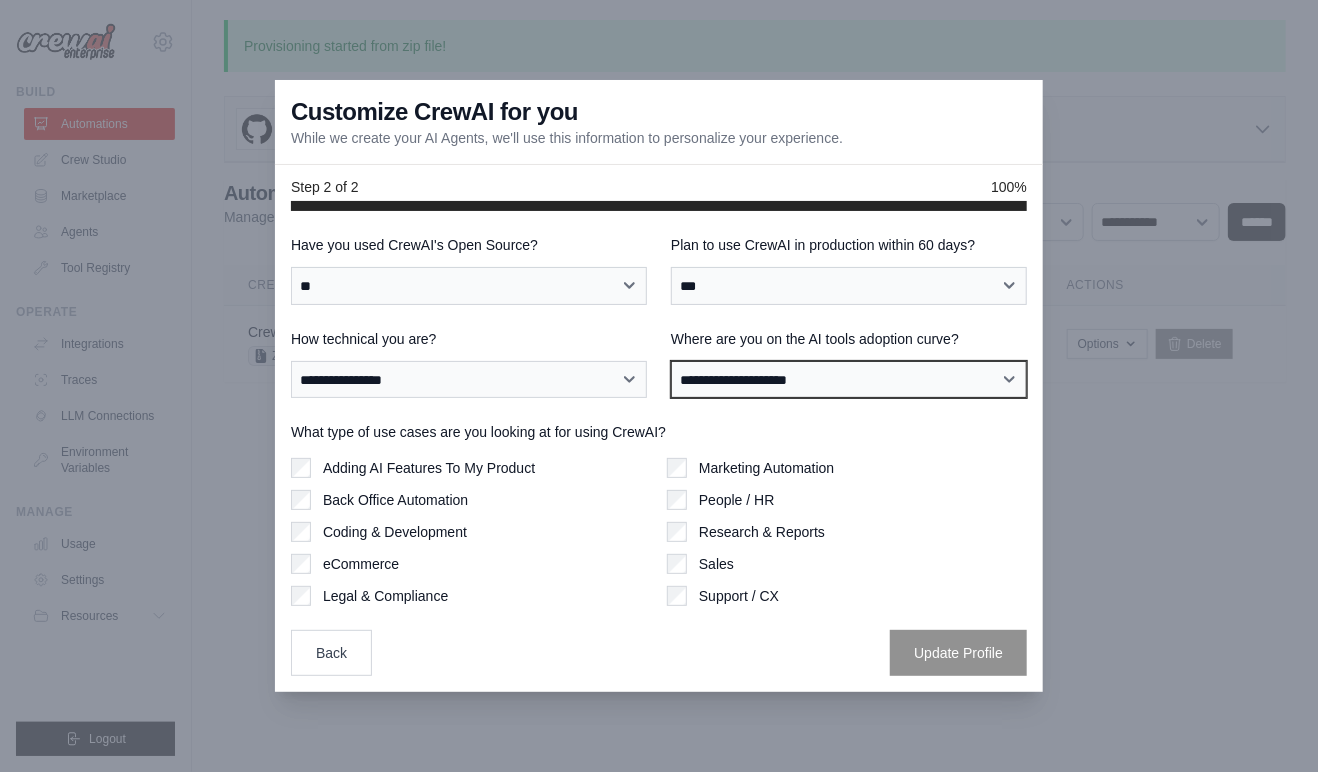 click on "**********" at bounding box center (849, 380) 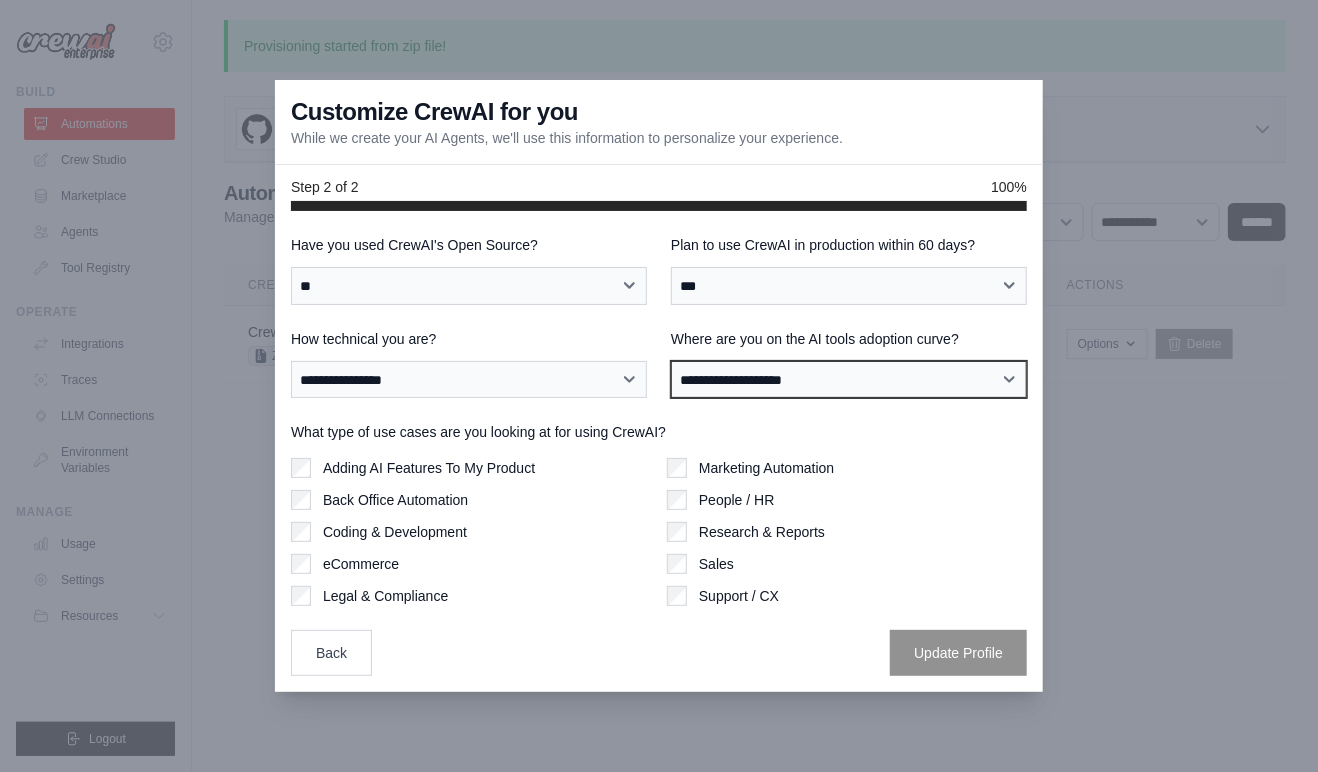 click on "**********" at bounding box center [849, 380] 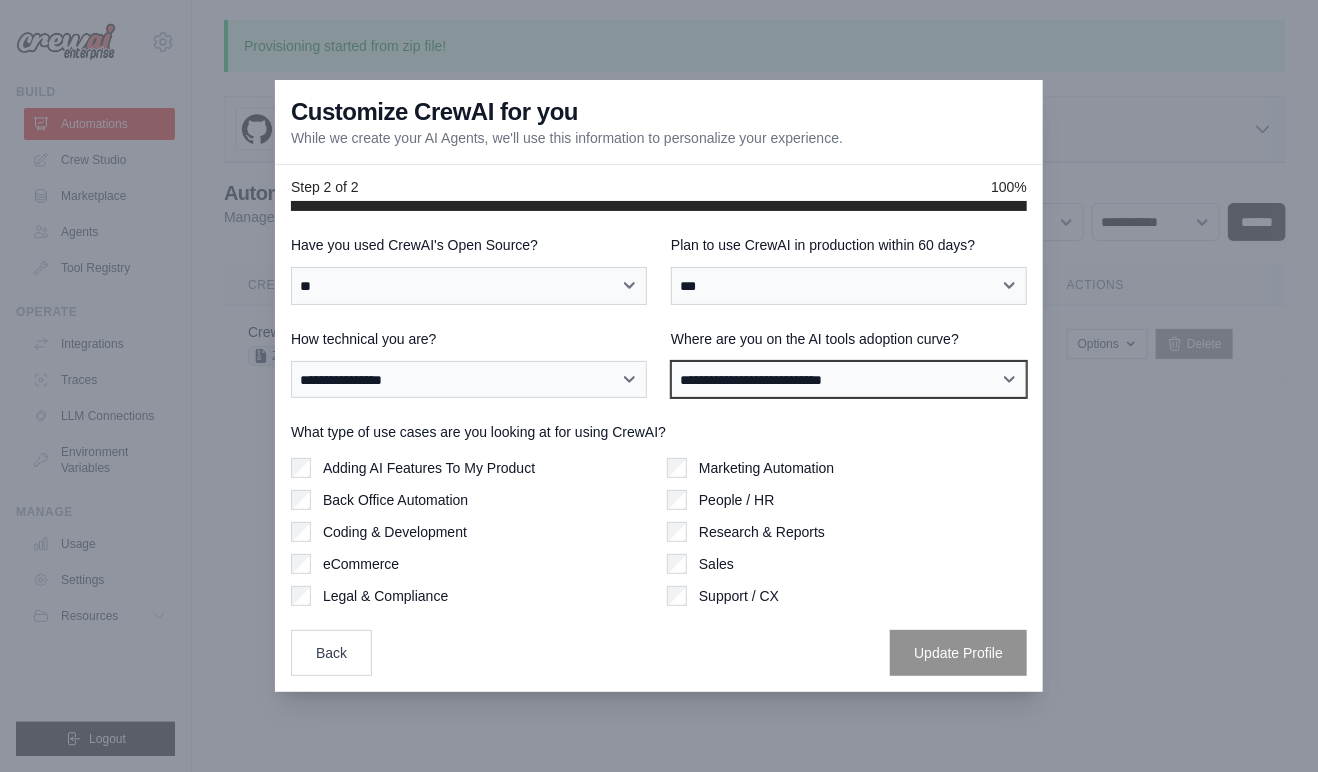 click on "**********" at bounding box center [849, 380] 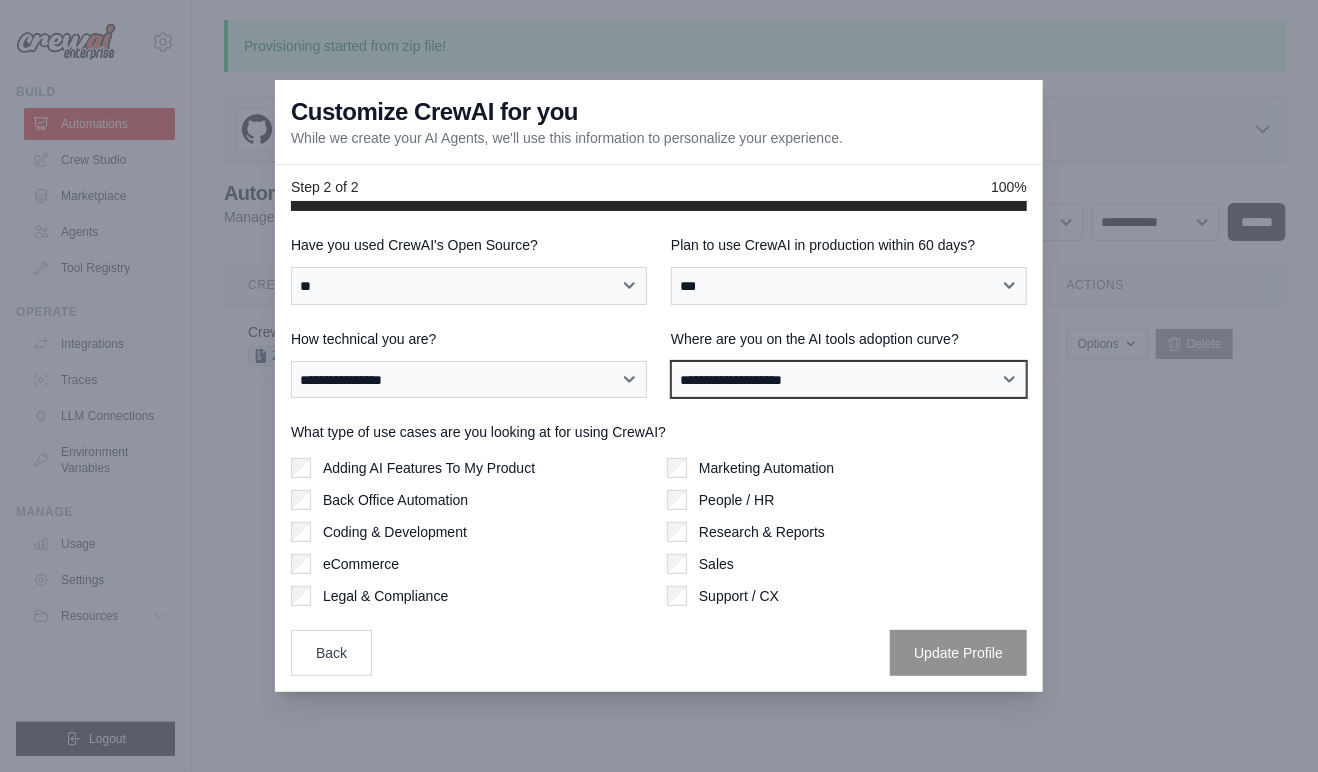 click on "**********" at bounding box center [849, 380] 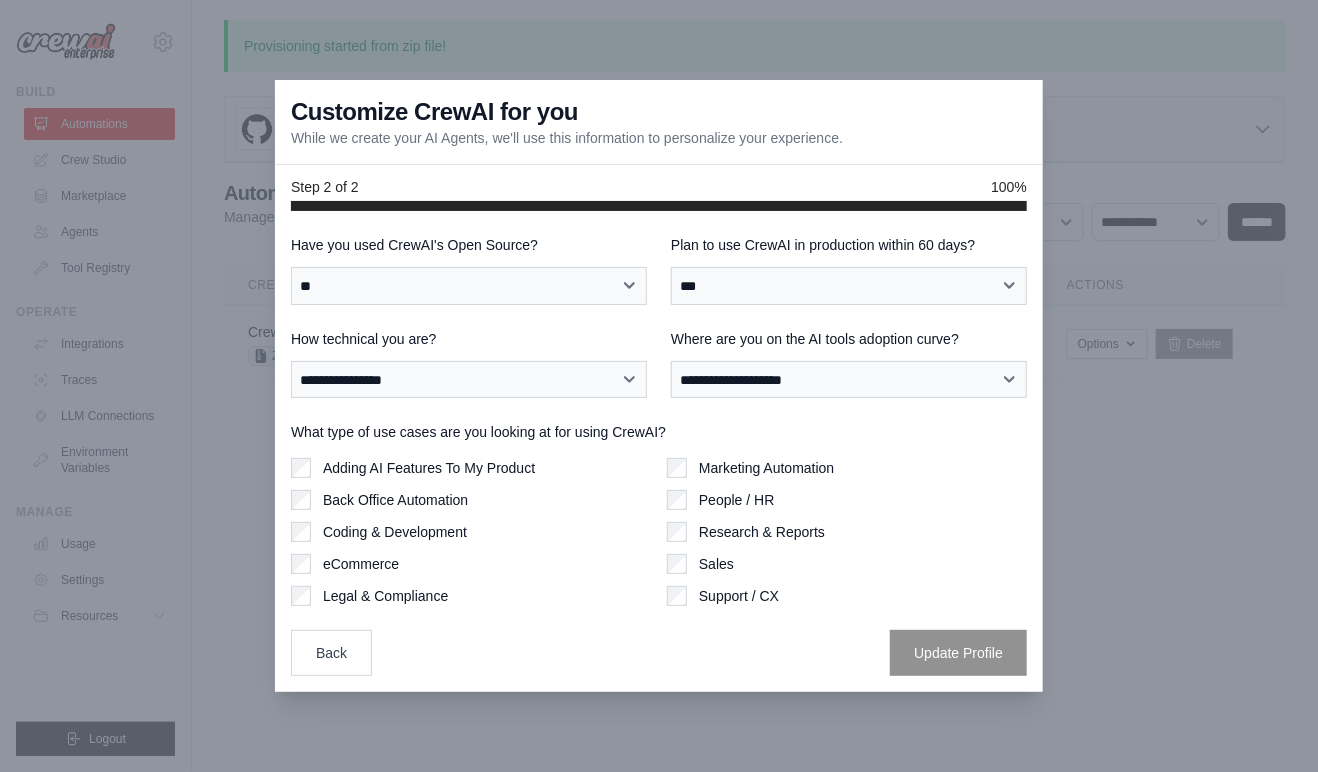 click on "Adding AI Features To My Product" at bounding box center [429, 468] 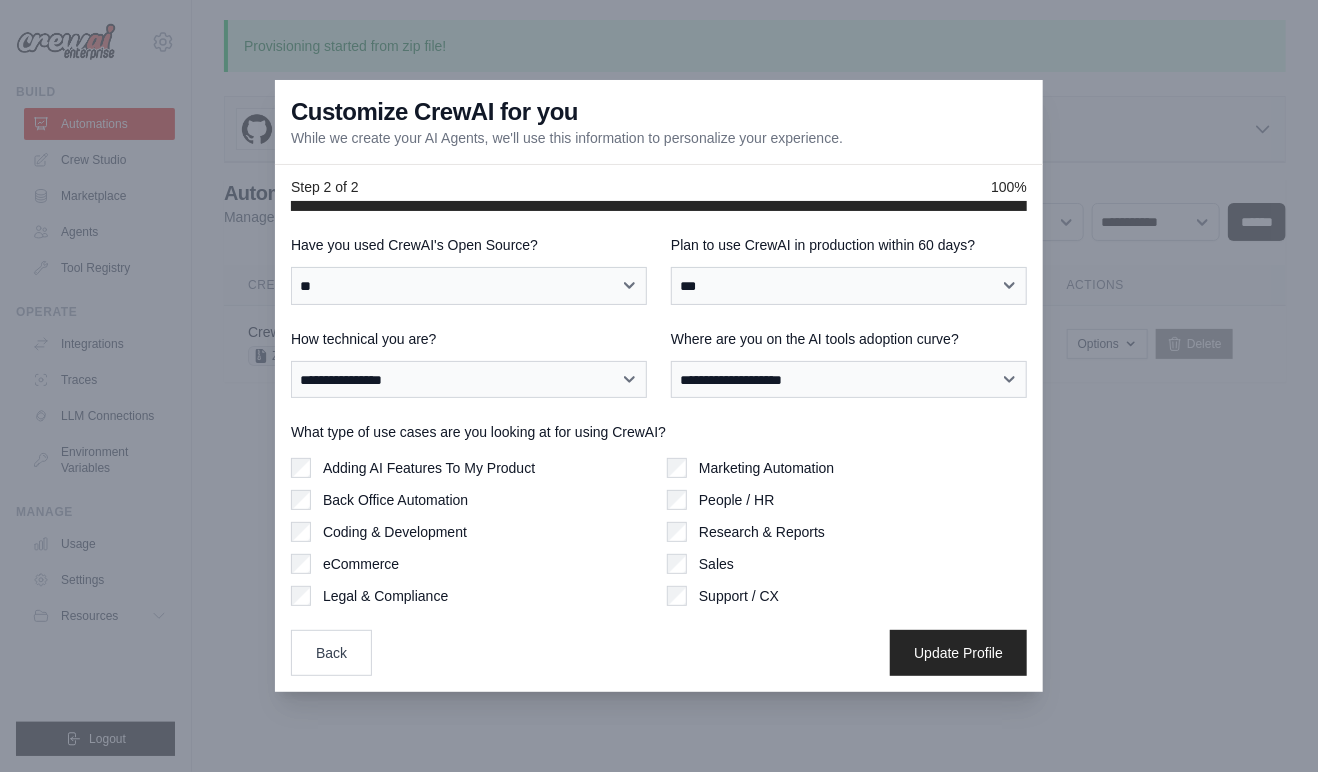 click on "Research & Reports" at bounding box center [762, 532] 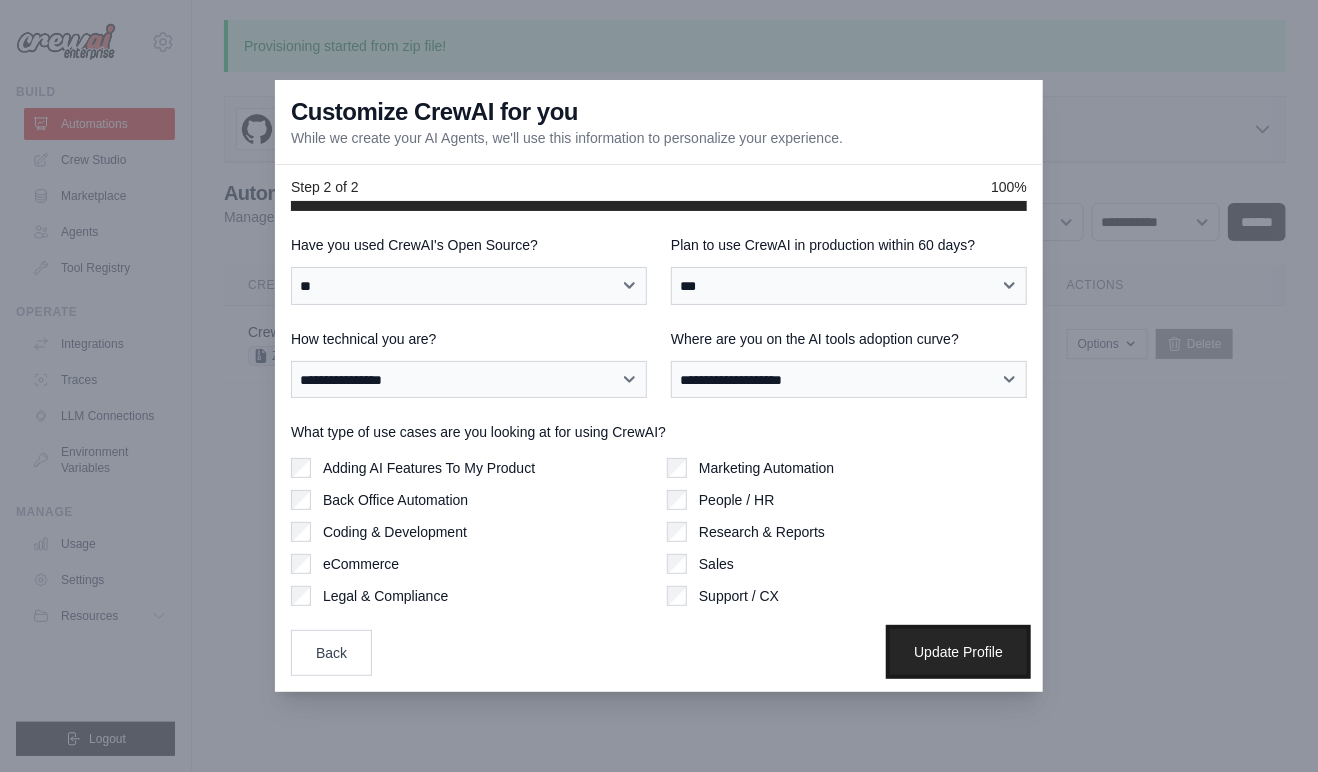 click on "Update Profile" at bounding box center [958, 652] 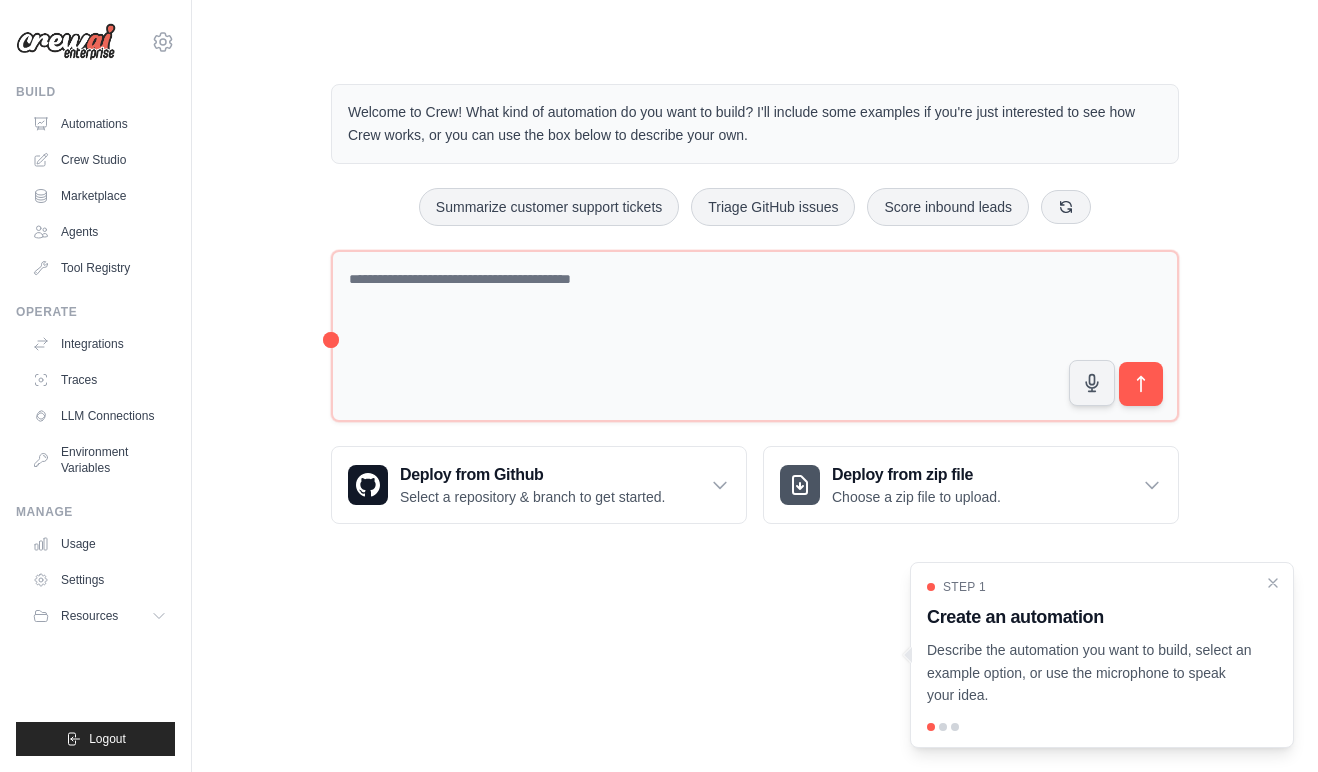 scroll, scrollTop: 0, scrollLeft: 0, axis: both 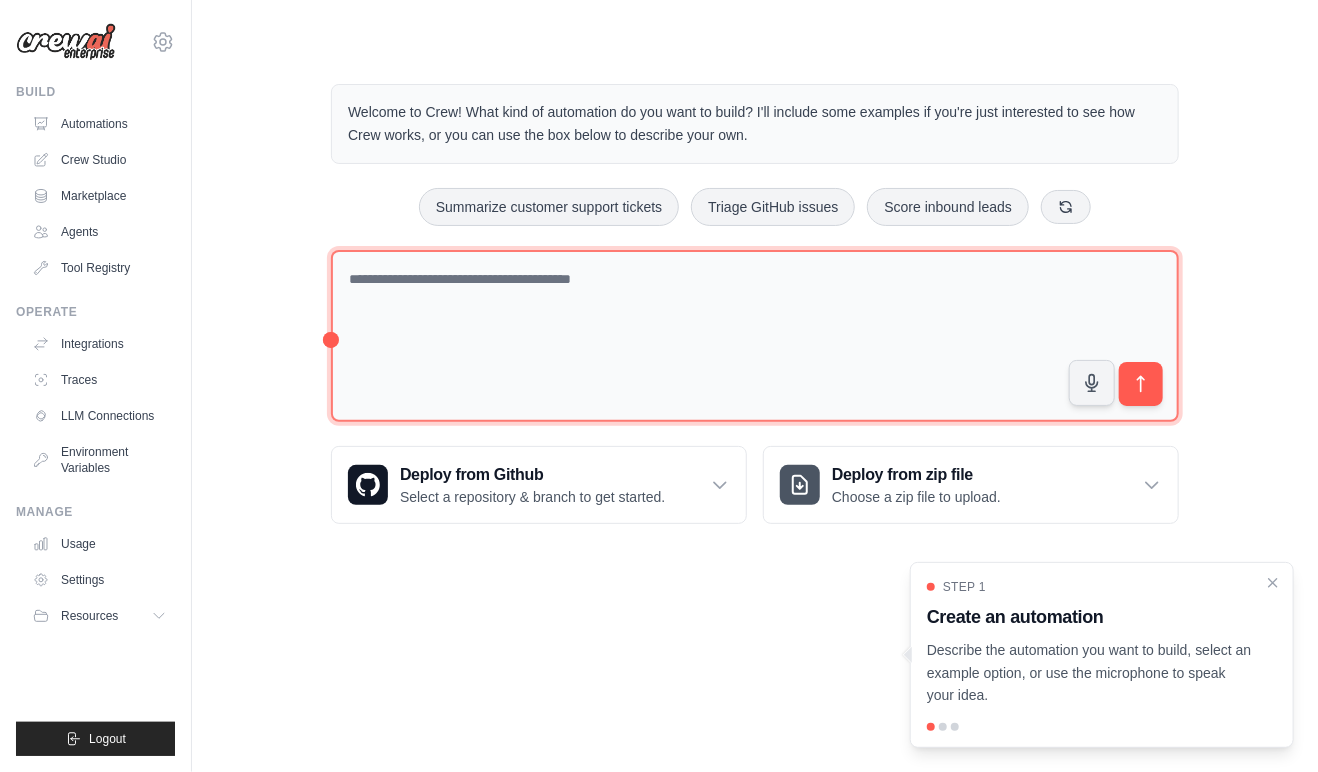 click at bounding box center (755, 336) 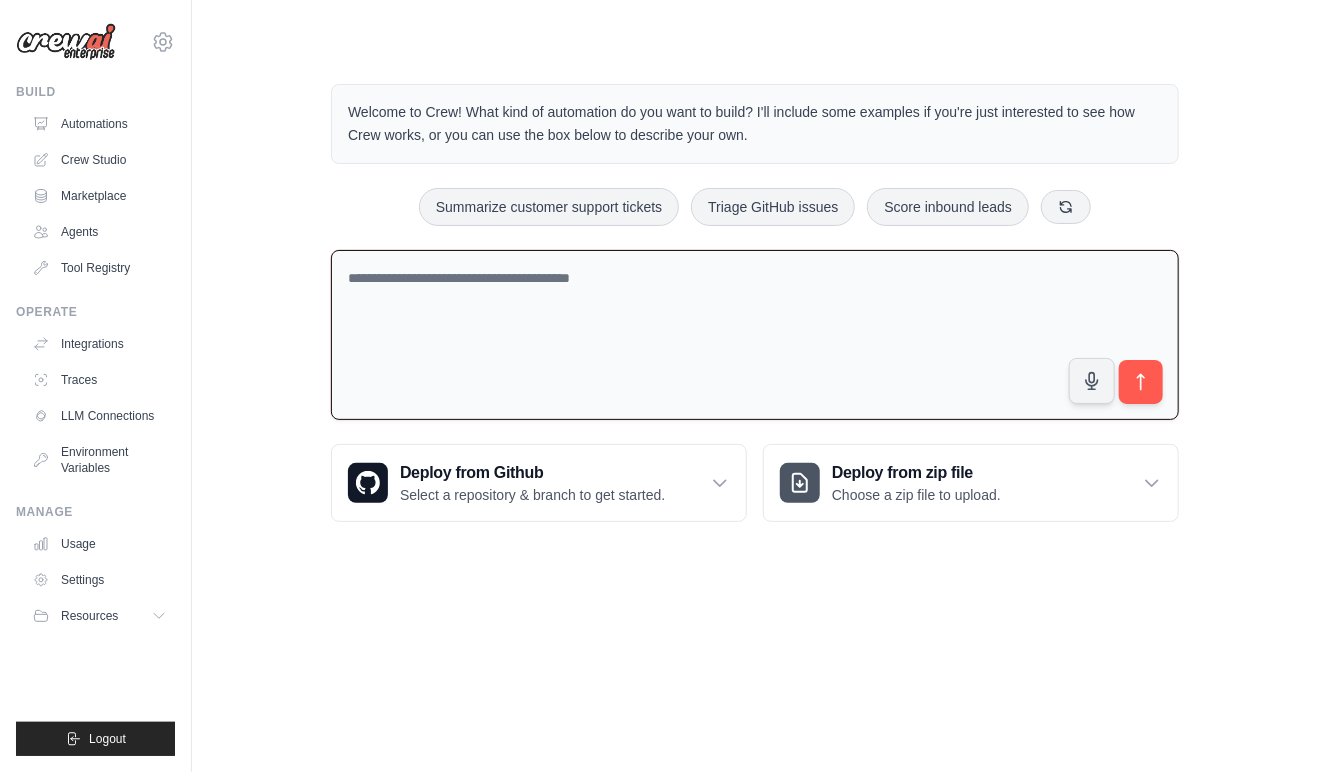 click at bounding box center [755, 335] 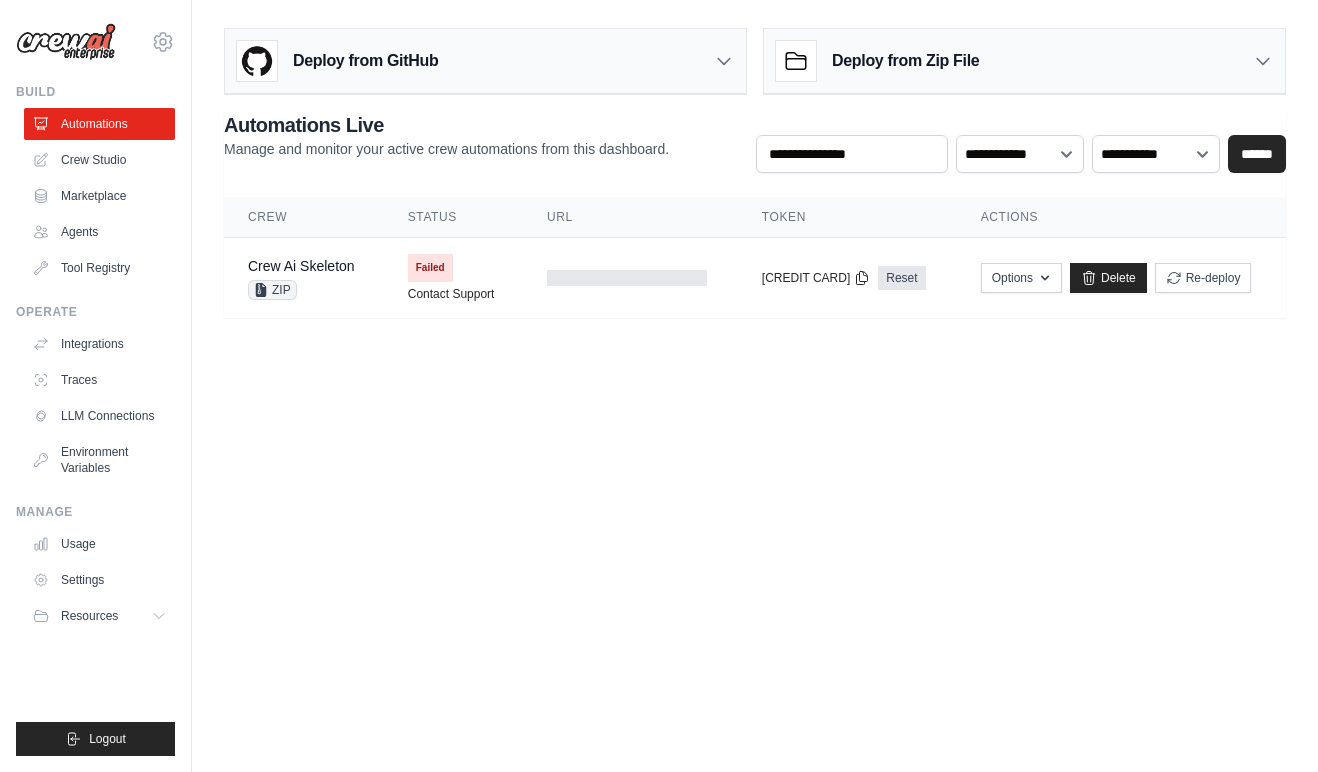 scroll, scrollTop: 0, scrollLeft: 0, axis: both 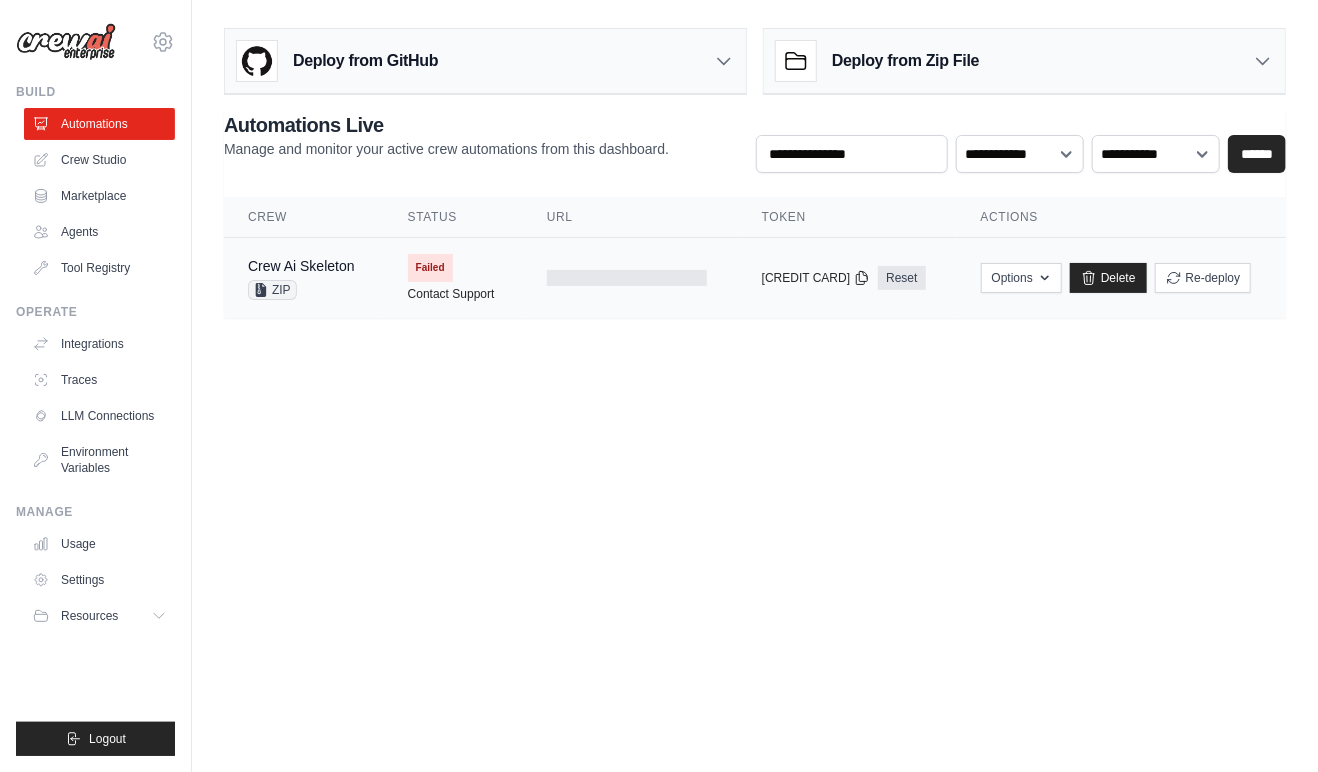 click on "Failed" at bounding box center (430, 268) 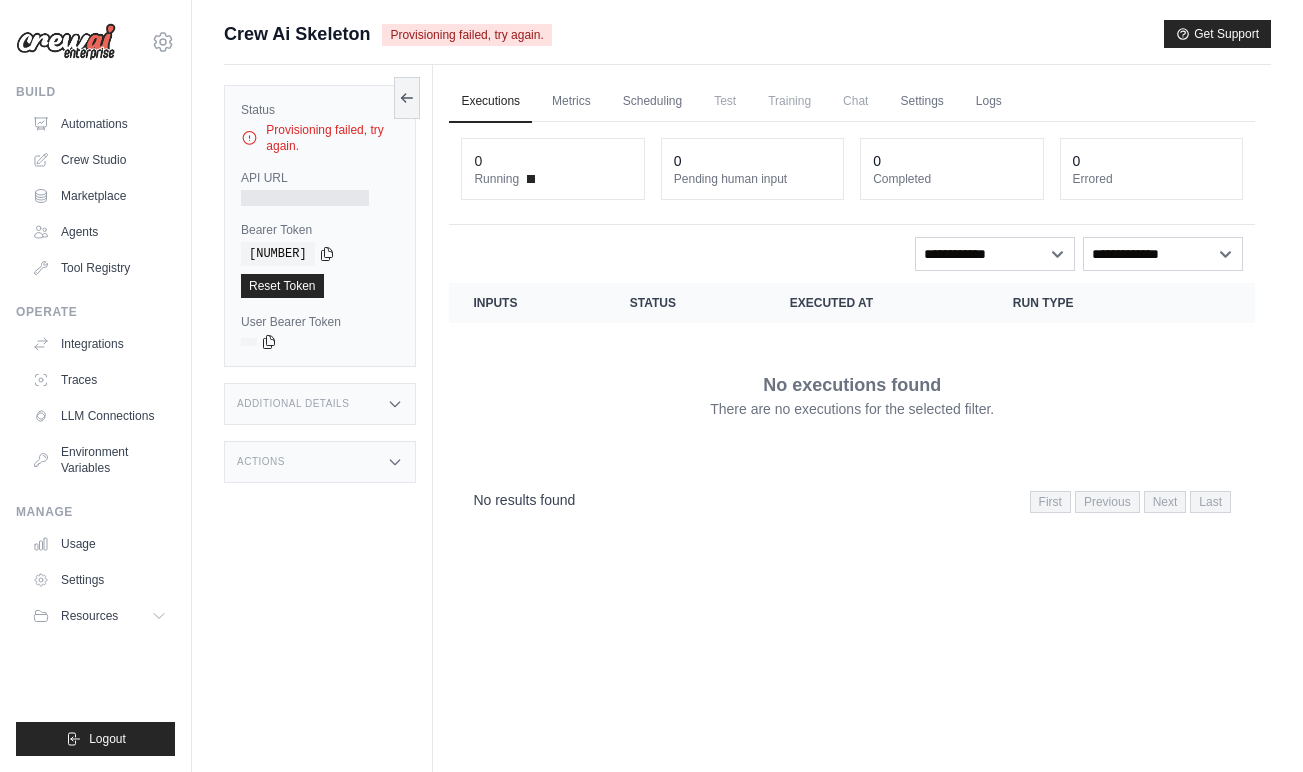 scroll, scrollTop: 0, scrollLeft: 0, axis: both 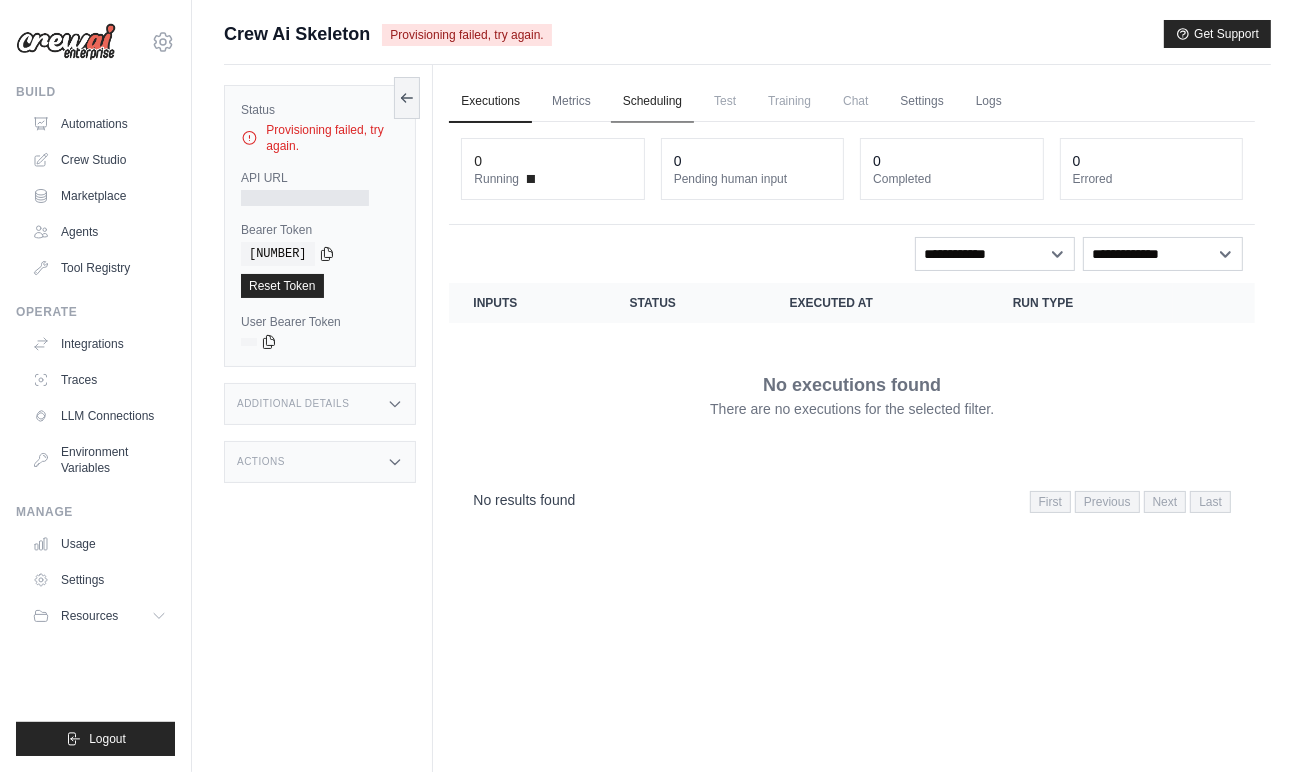 click 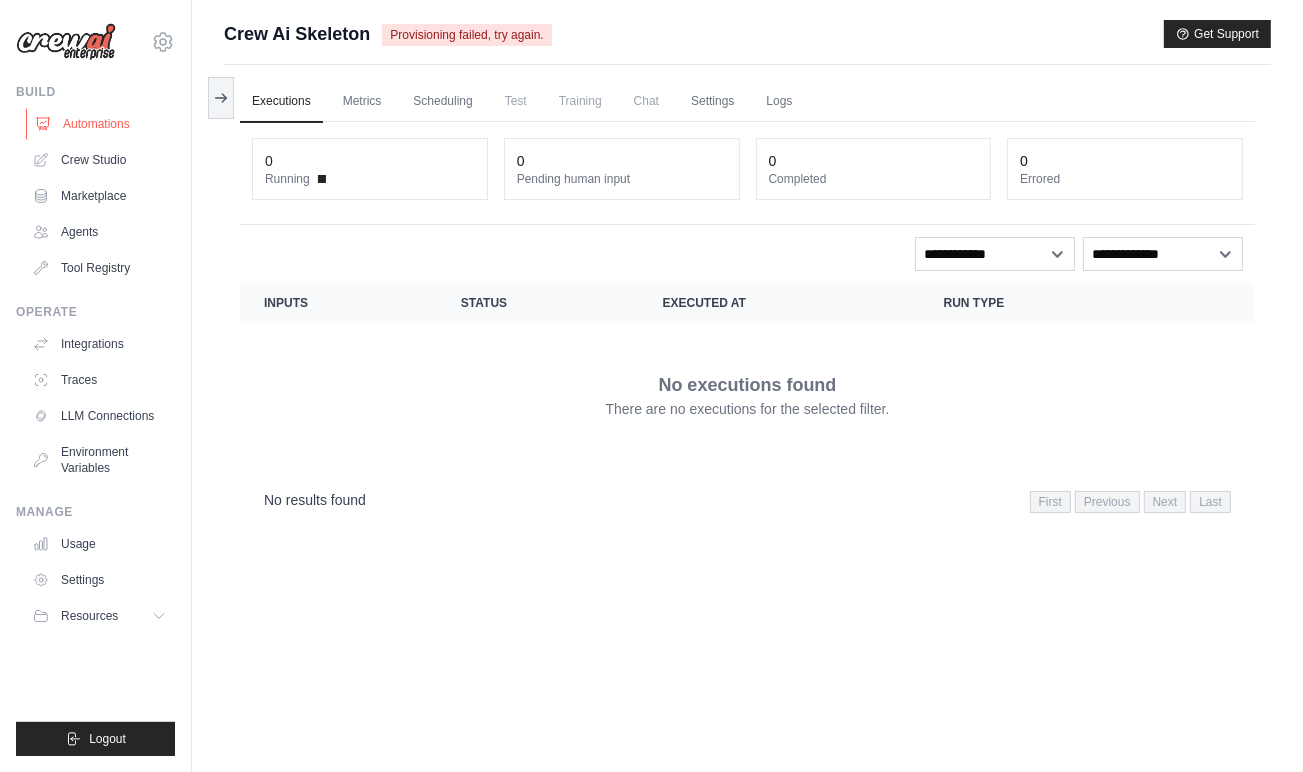 click on "Automations" at bounding box center [101, 124] 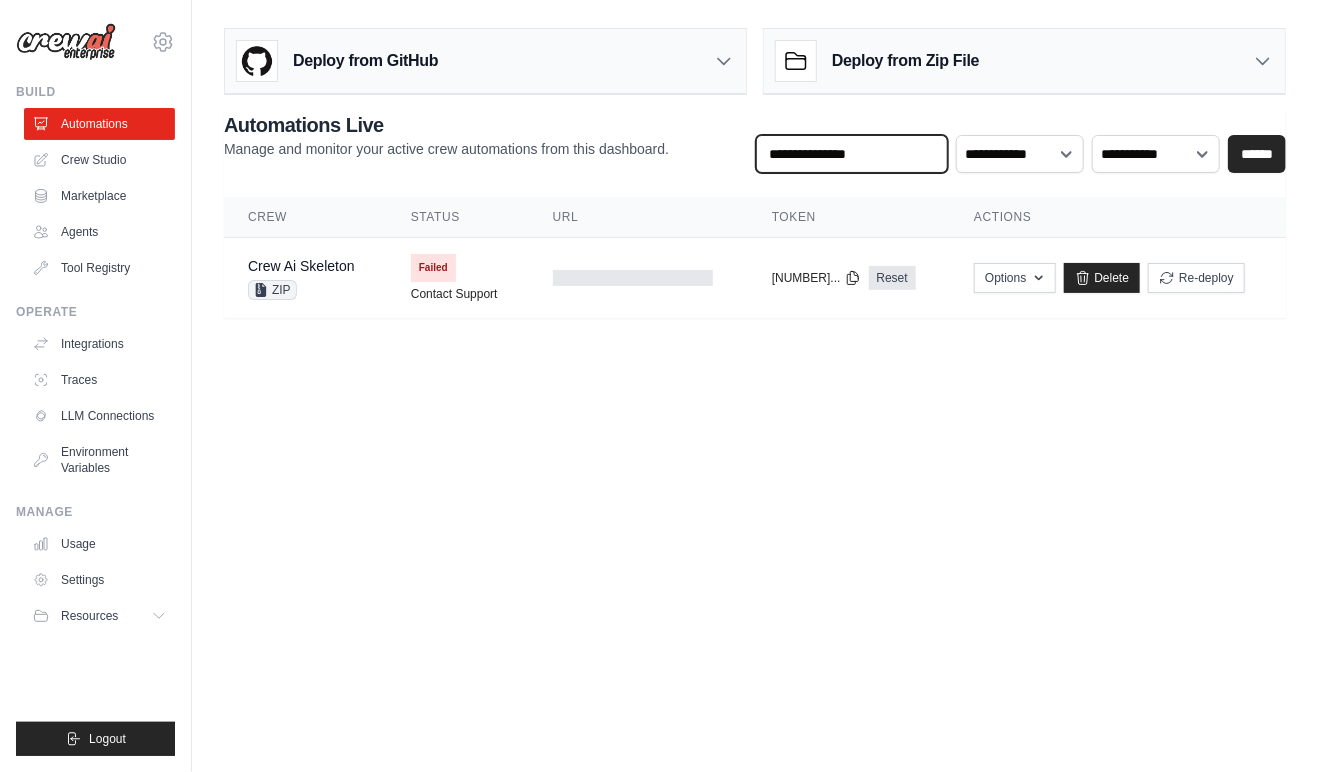 click at bounding box center [852, 154] 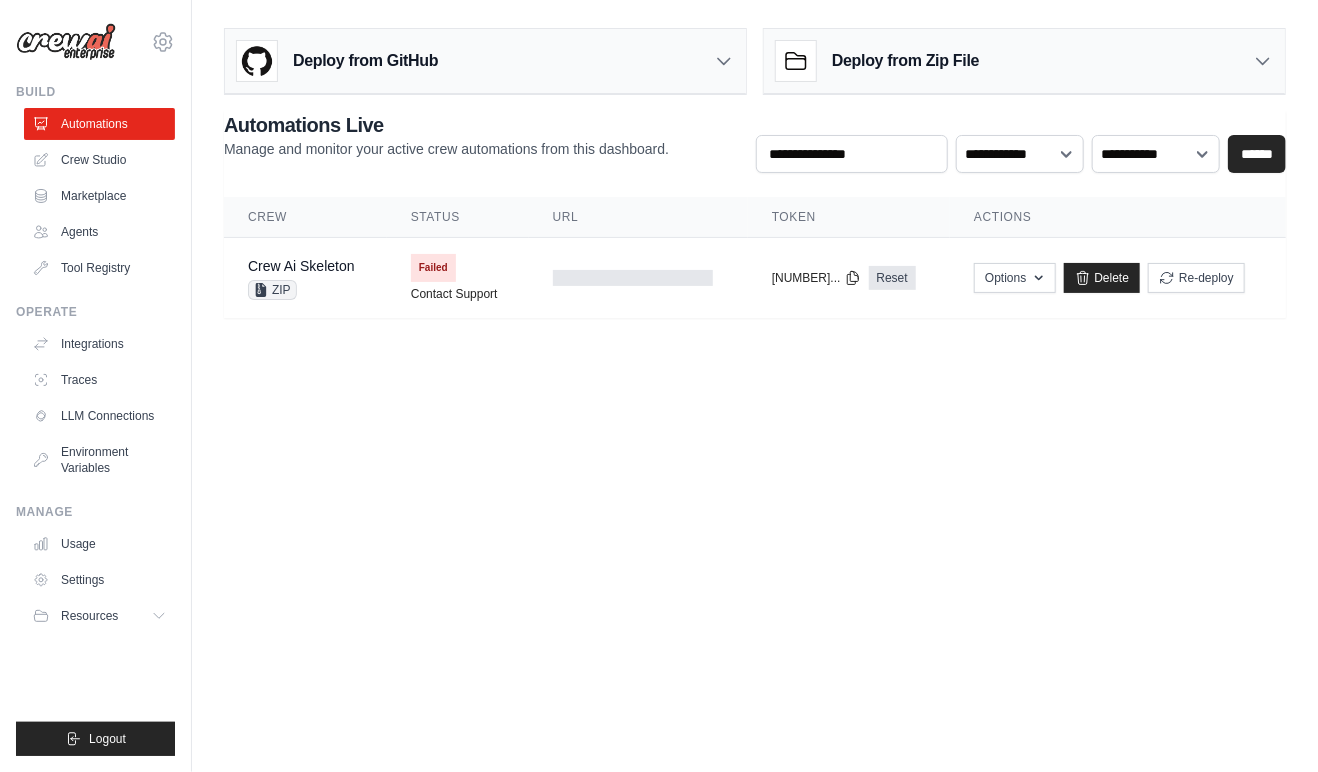 click on "barreracorvalan@gmail.com
Settings
Build
Automations
Crew Studio" at bounding box center (659, 386) 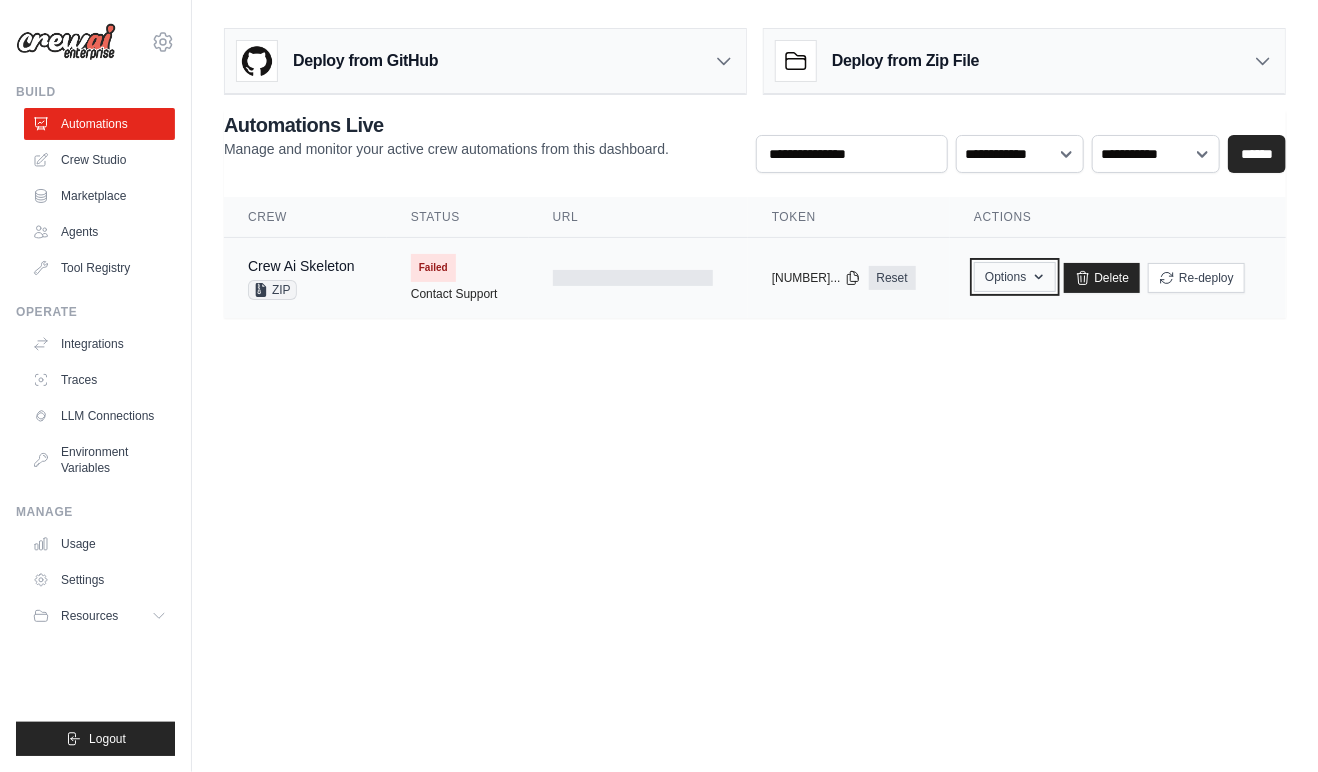 click 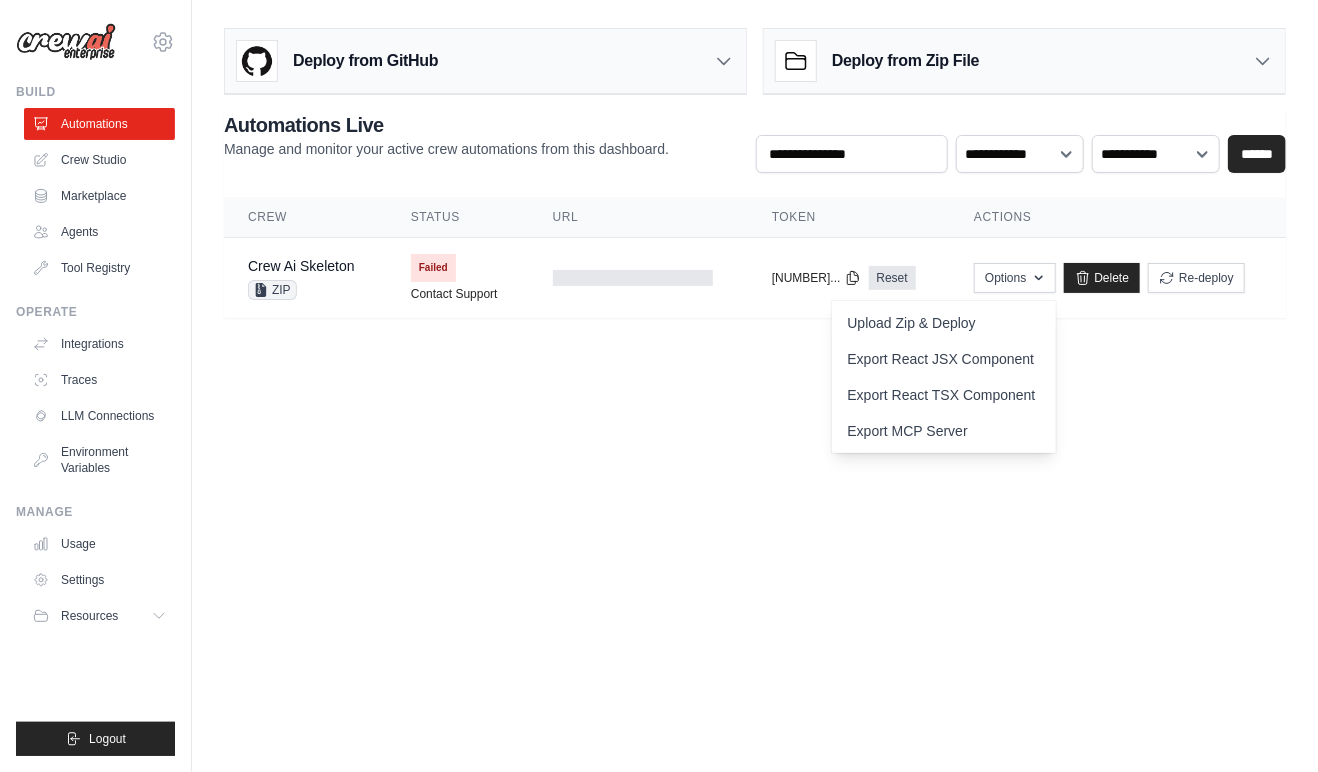 click on "barreracorvalan@gmail.com
Settings
Build
Automations
Crew Studio" at bounding box center (659, 386) 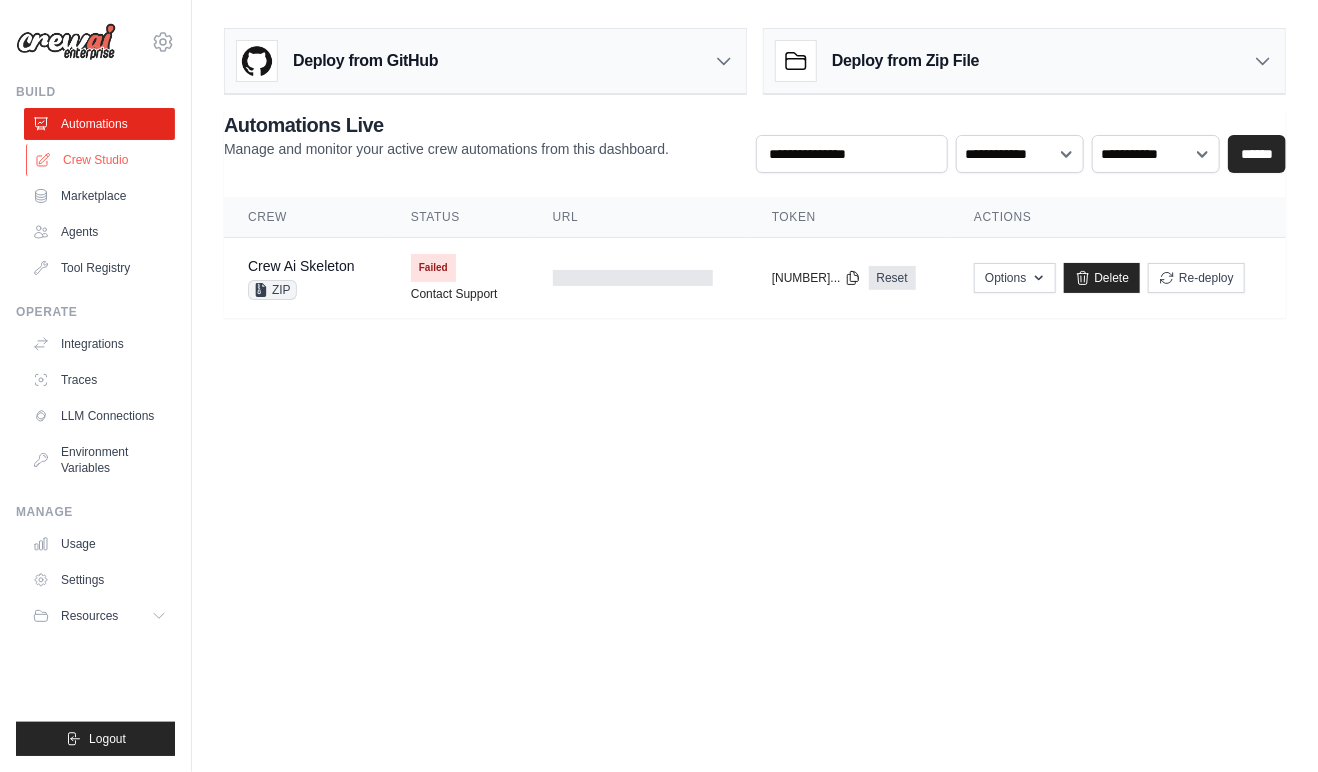 click on "Crew Studio" at bounding box center (101, 160) 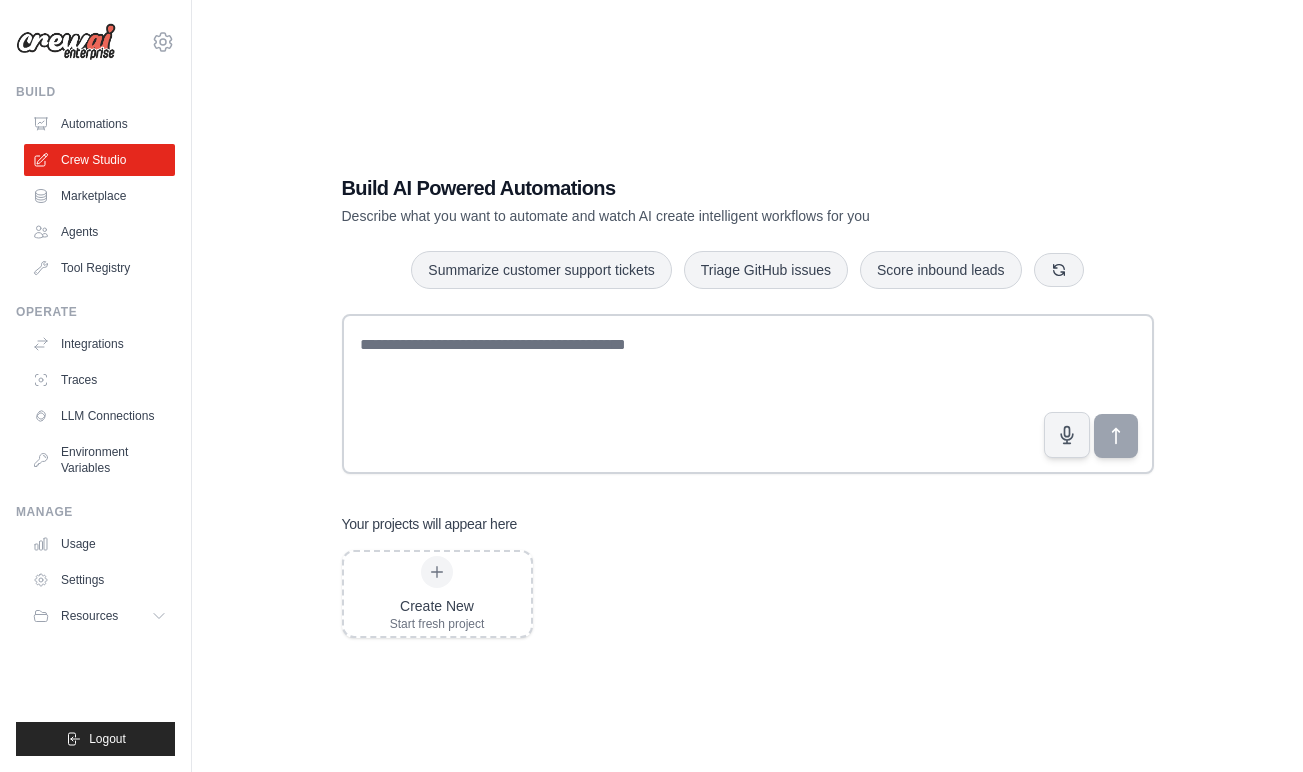 scroll, scrollTop: 0, scrollLeft: 0, axis: both 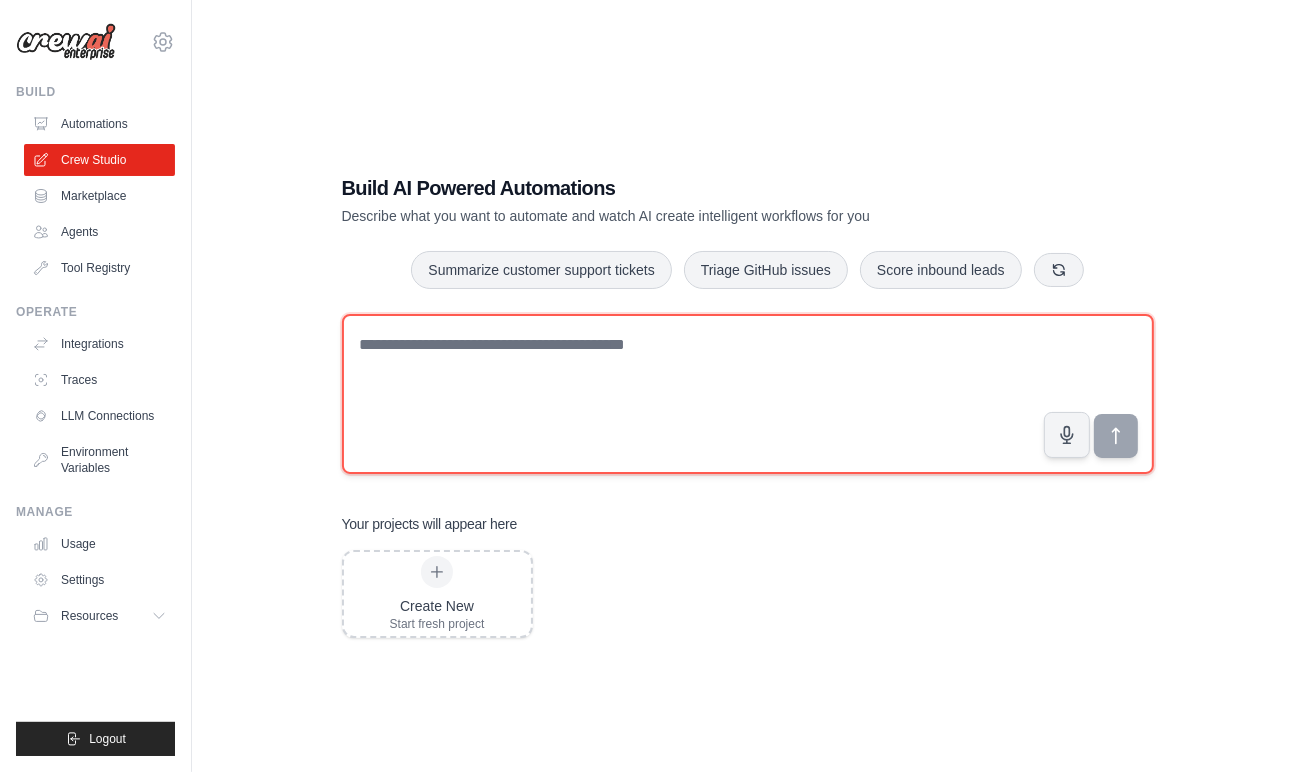 click at bounding box center (748, 394) 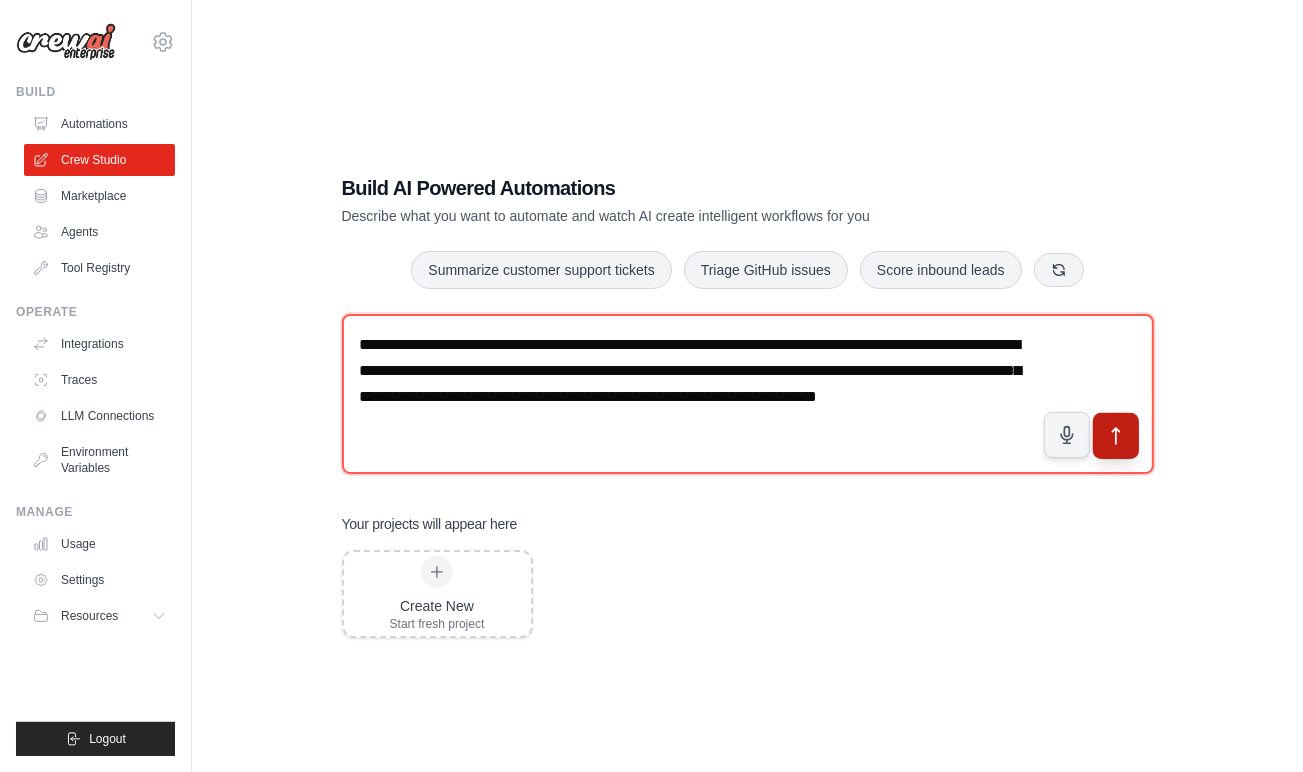 type on "**********" 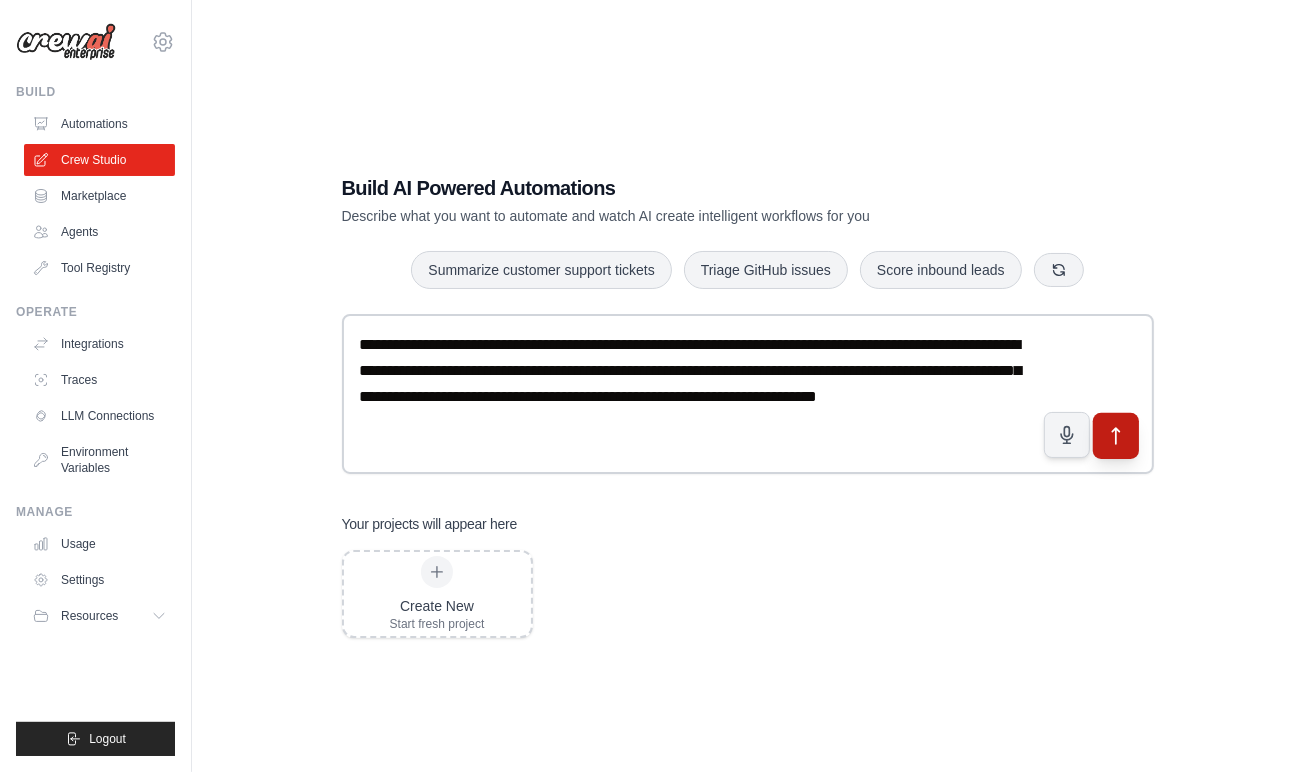 click 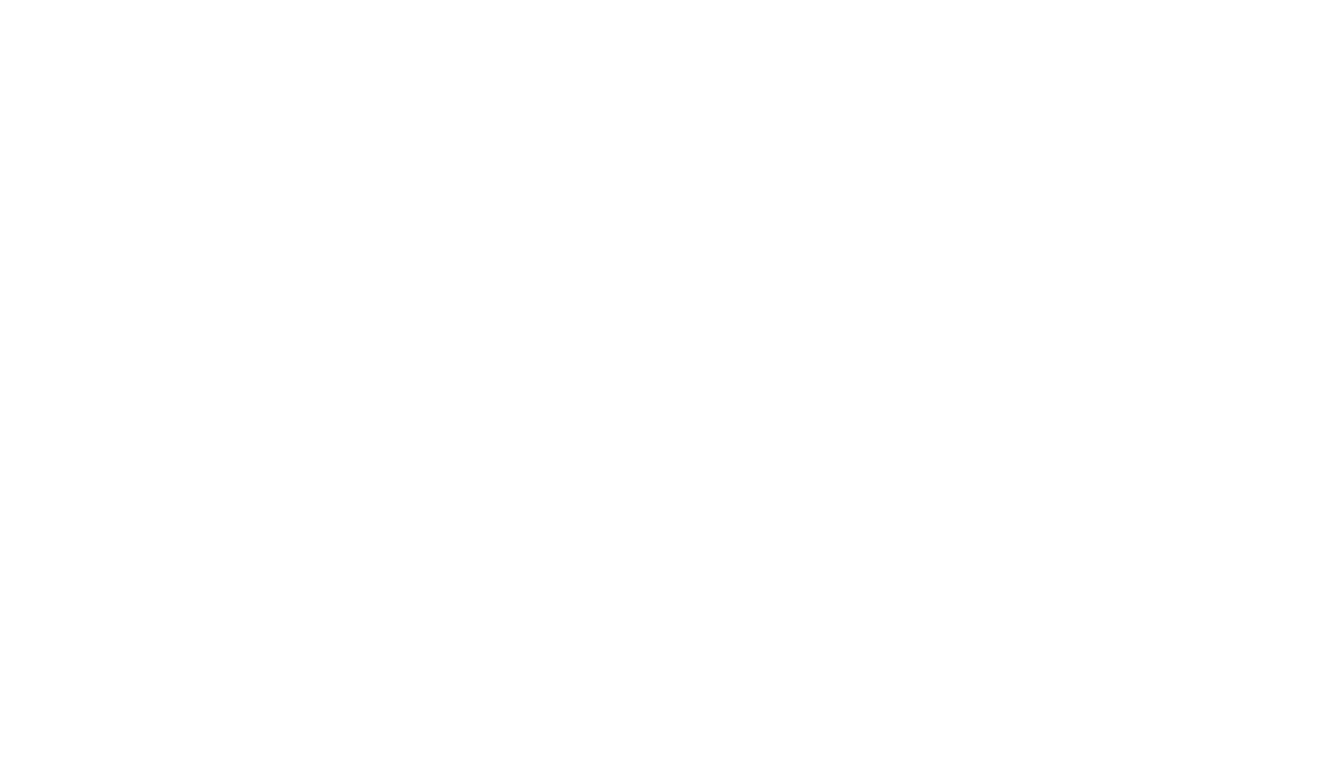 scroll, scrollTop: 0, scrollLeft: 0, axis: both 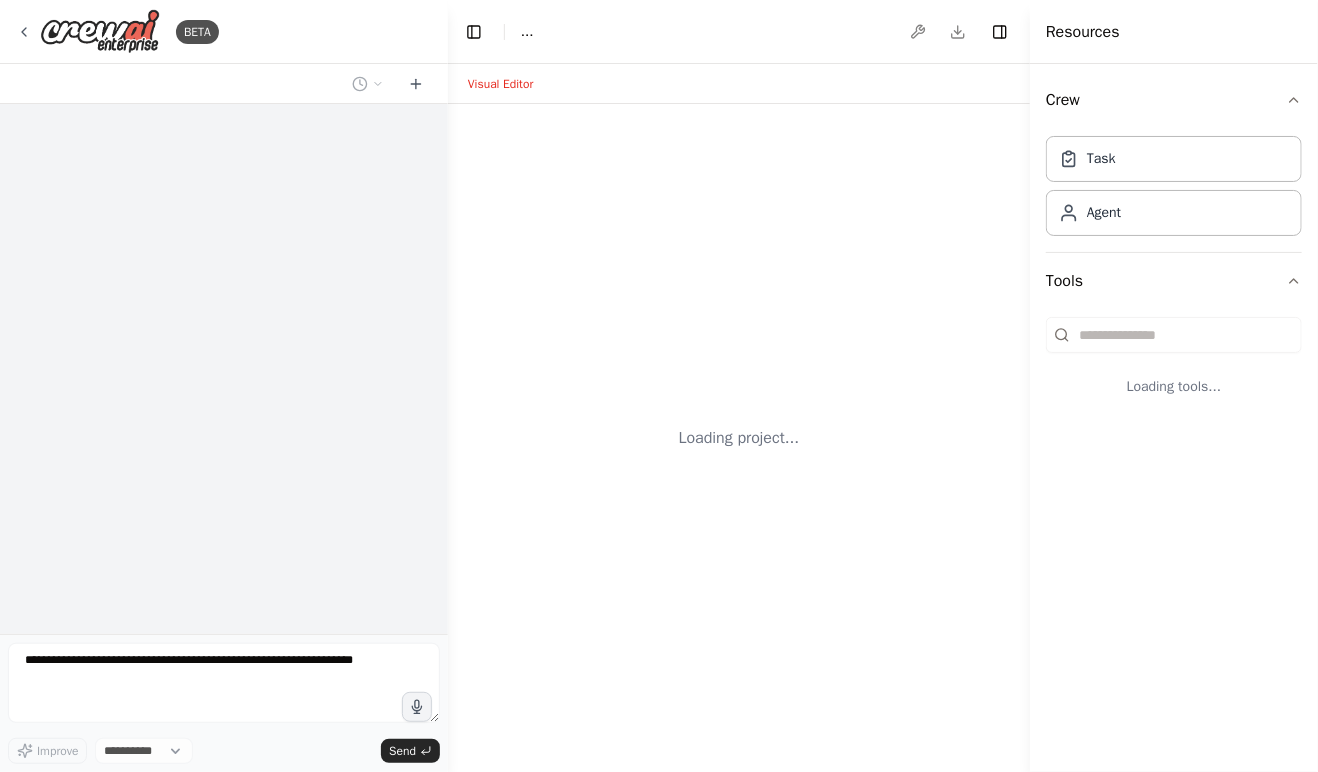 select on "****" 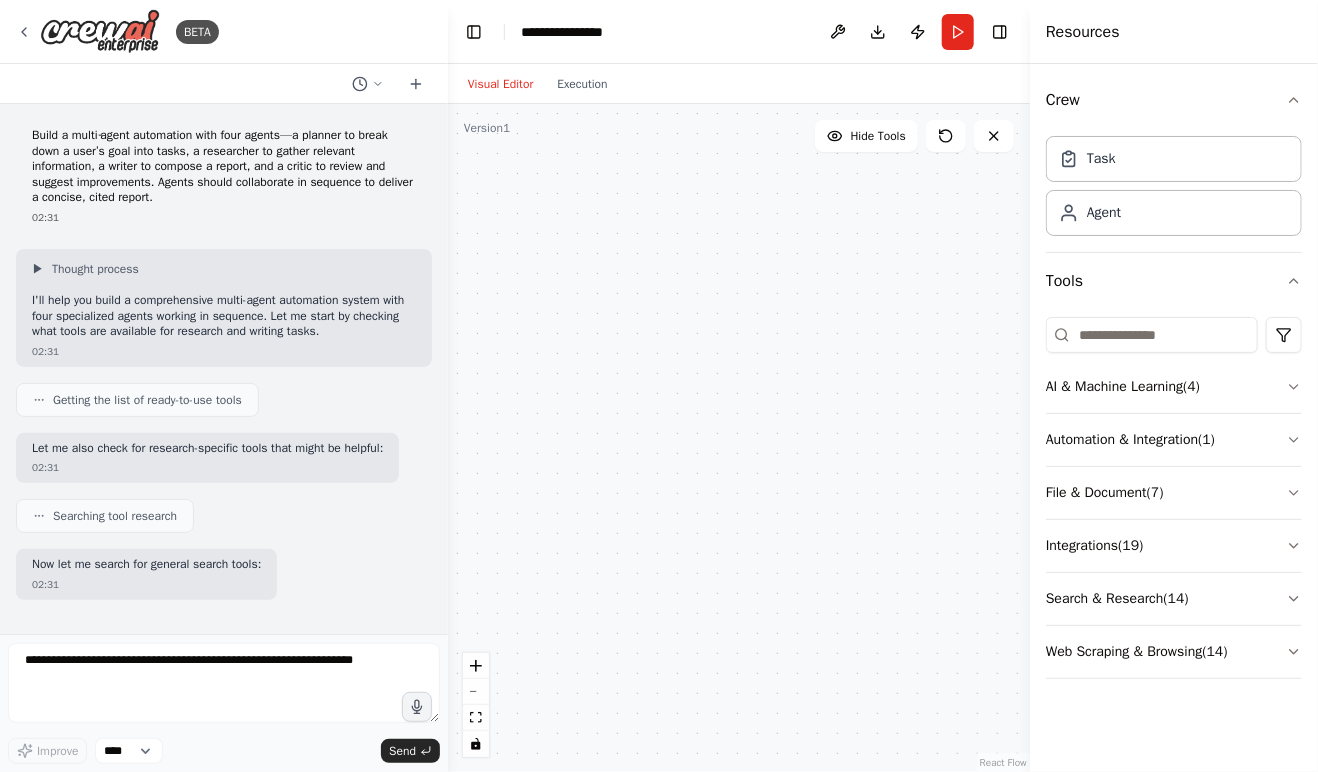 scroll, scrollTop: 80, scrollLeft: 0, axis: vertical 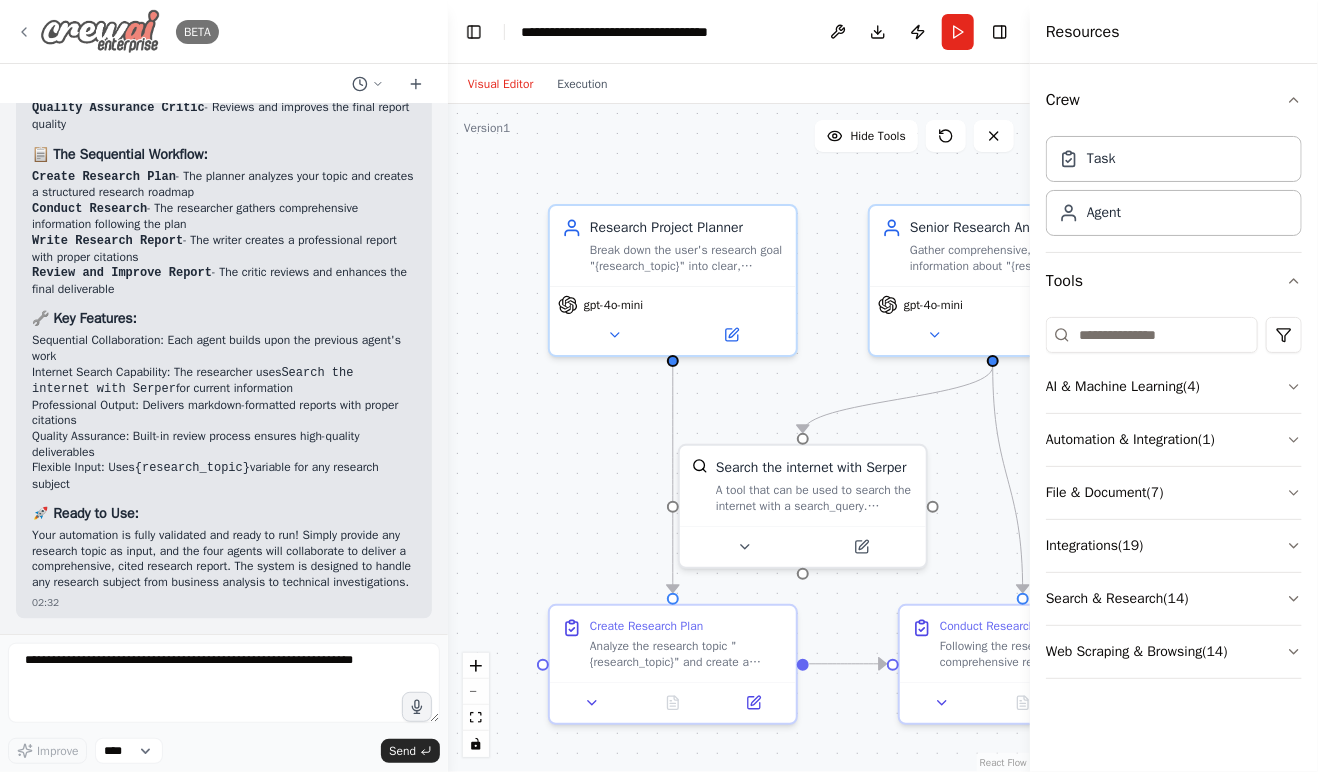click 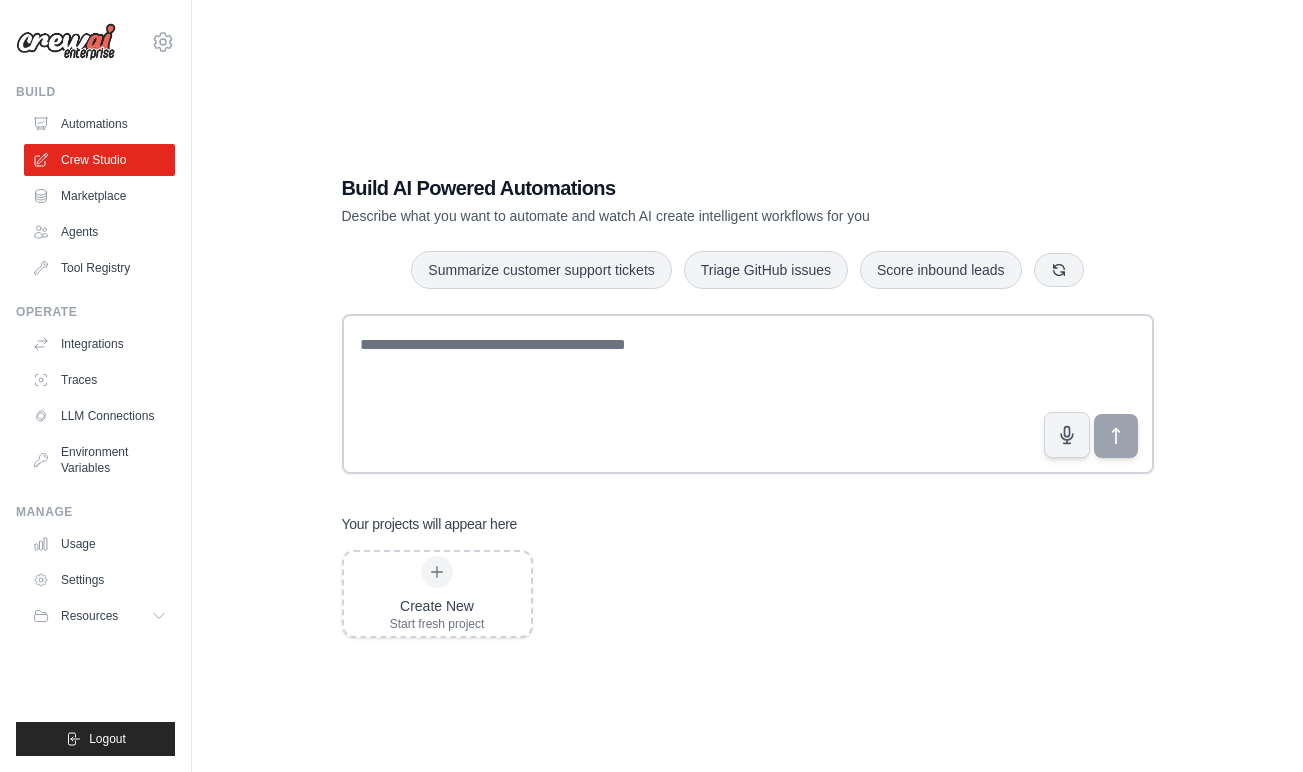 scroll, scrollTop: 0, scrollLeft: 0, axis: both 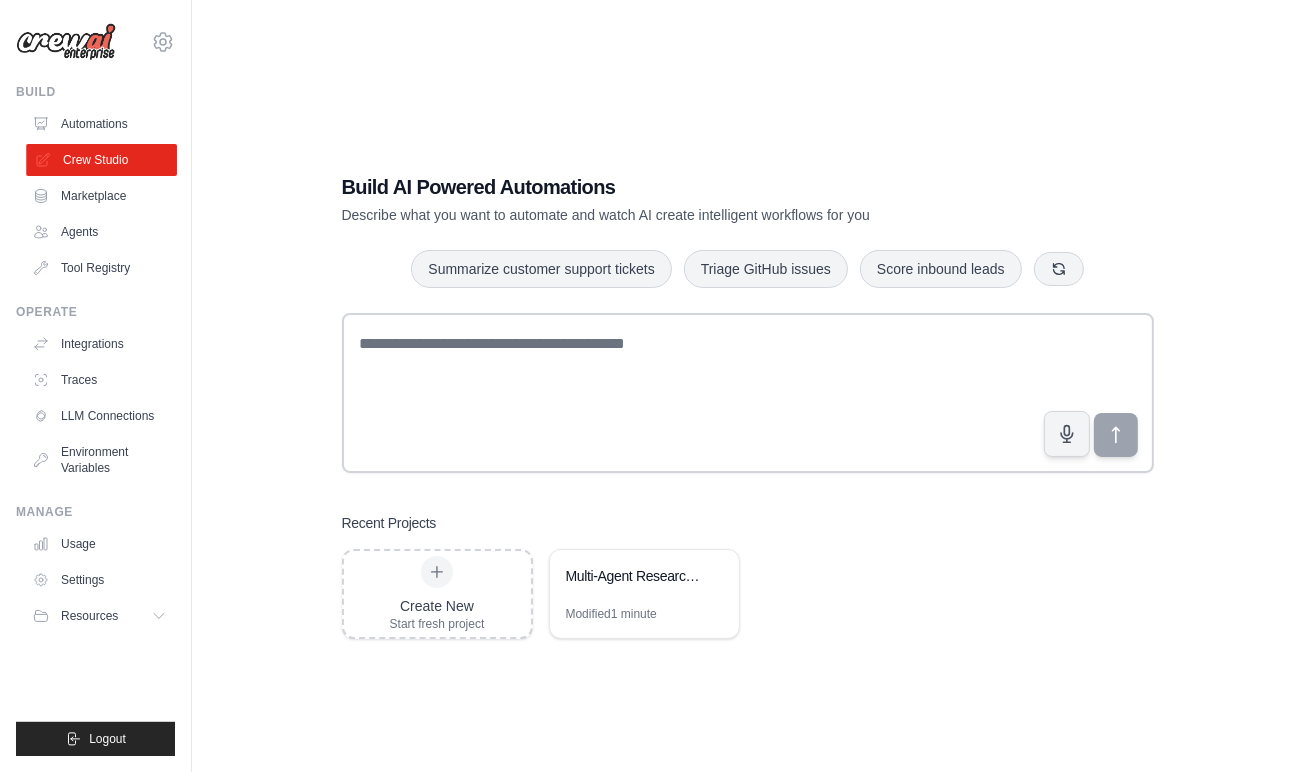 click on "Crew Studio" at bounding box center [101, 160] 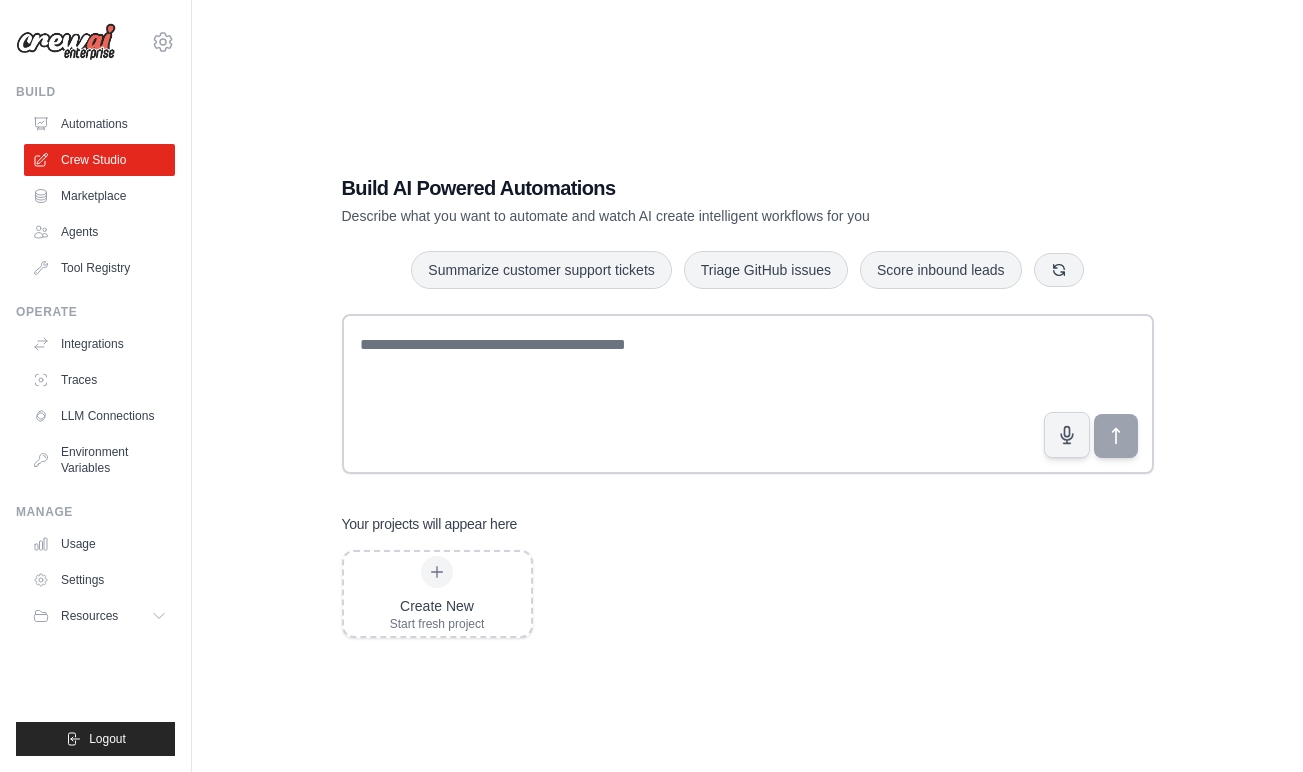 scroll, scrollTop: 0, scrollLeft: 0, axis: both 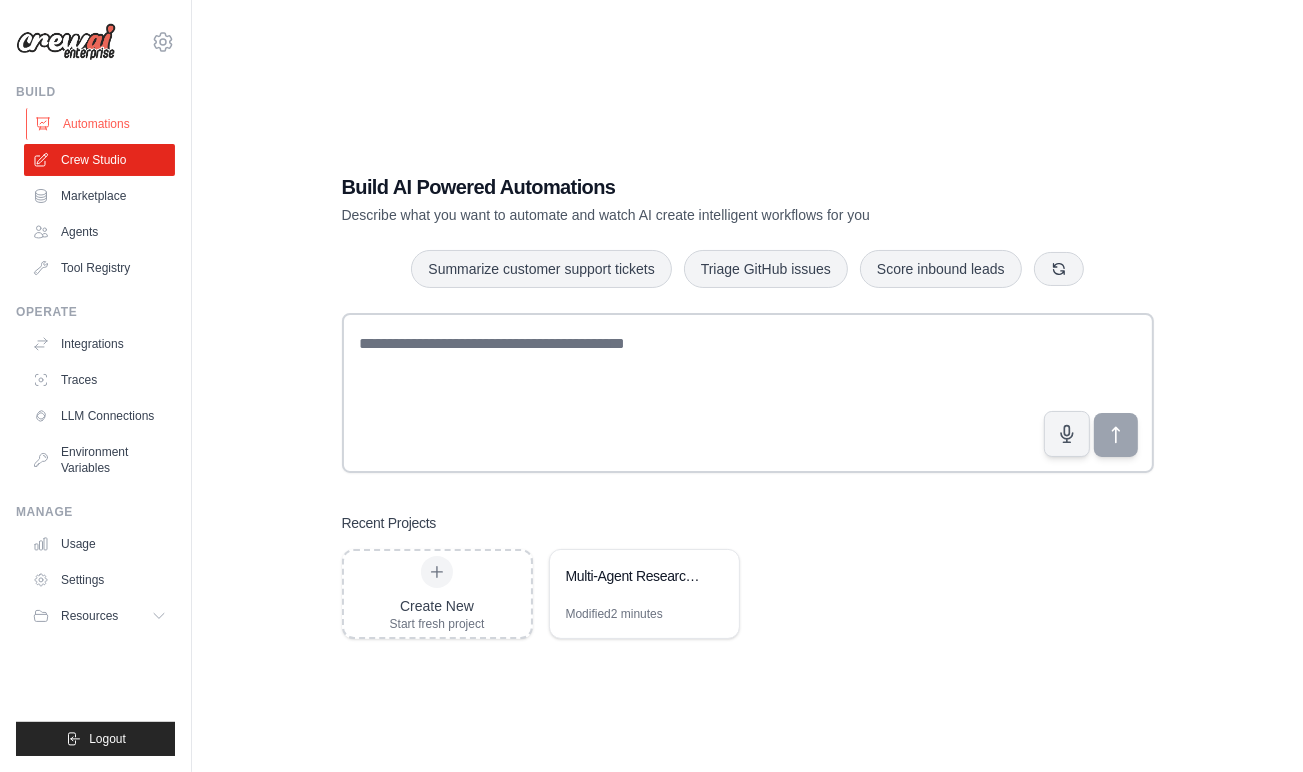 click on "Automations" at bounding box center (101, 124) 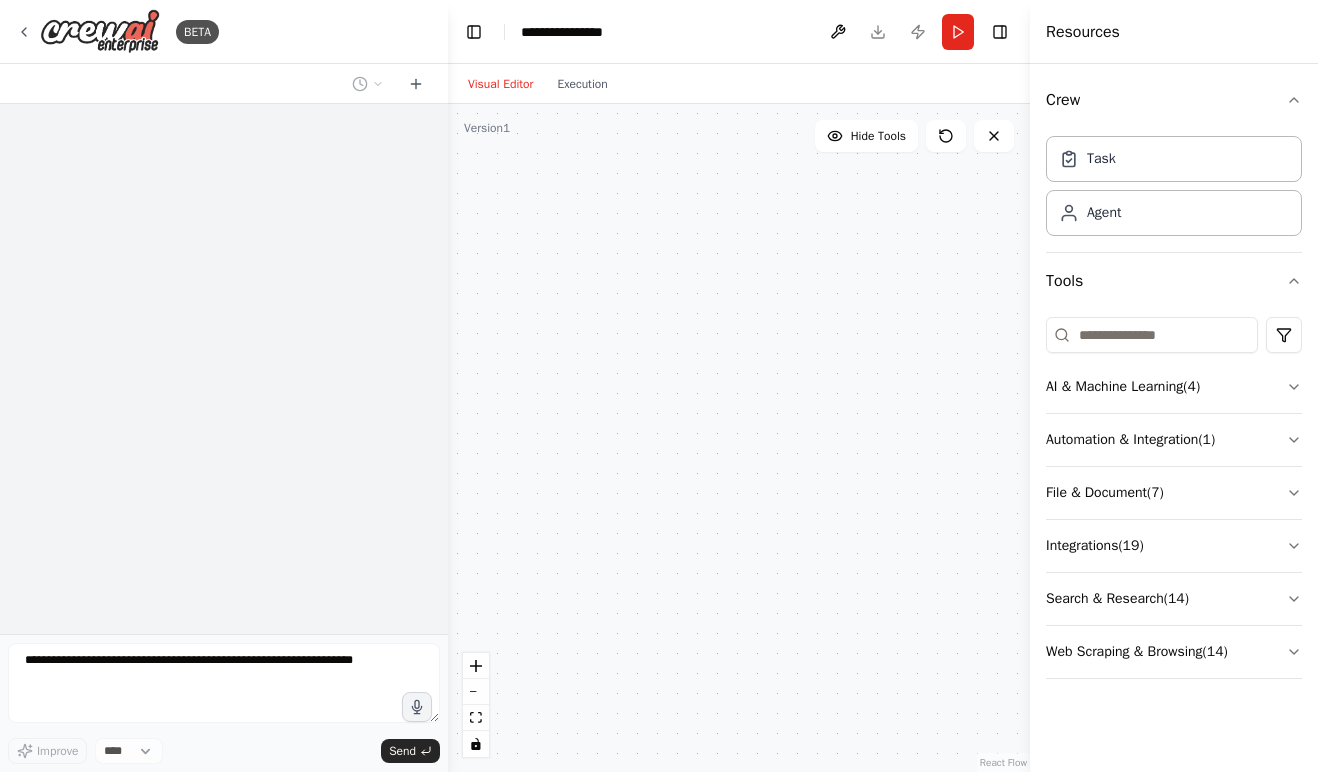 scroll, scrollTop: 0, scrollLeft: 0, axis: both 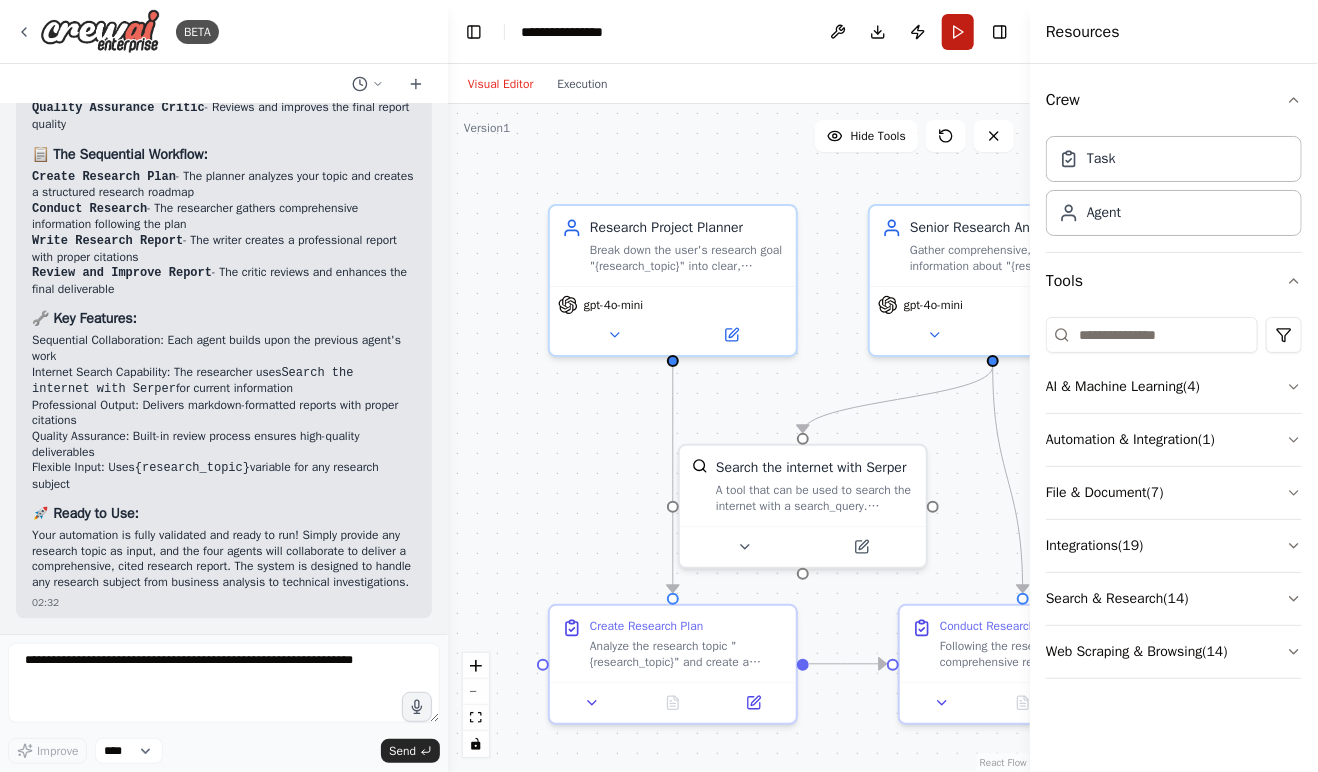 click on "Run" at bounding box center [958, 32] 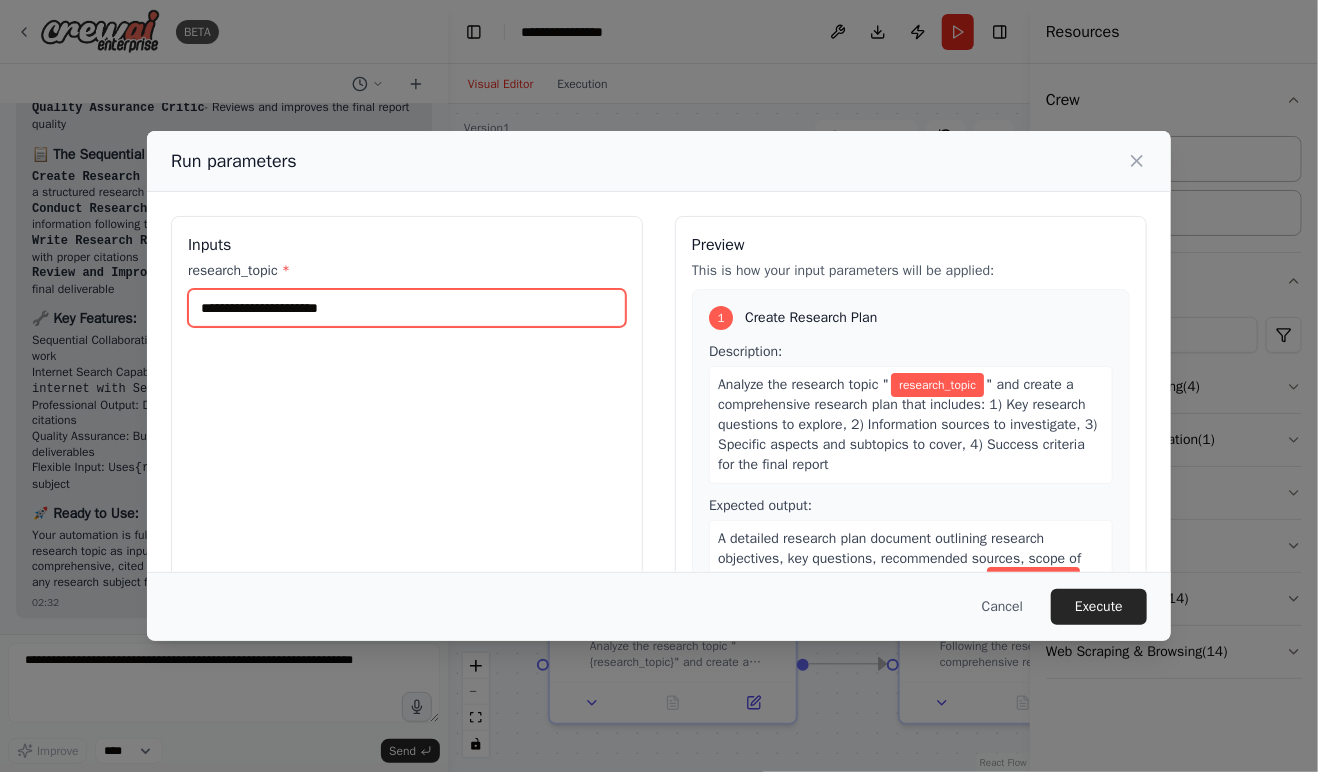 click on "research_topic *" at bounding box center (407, 308) 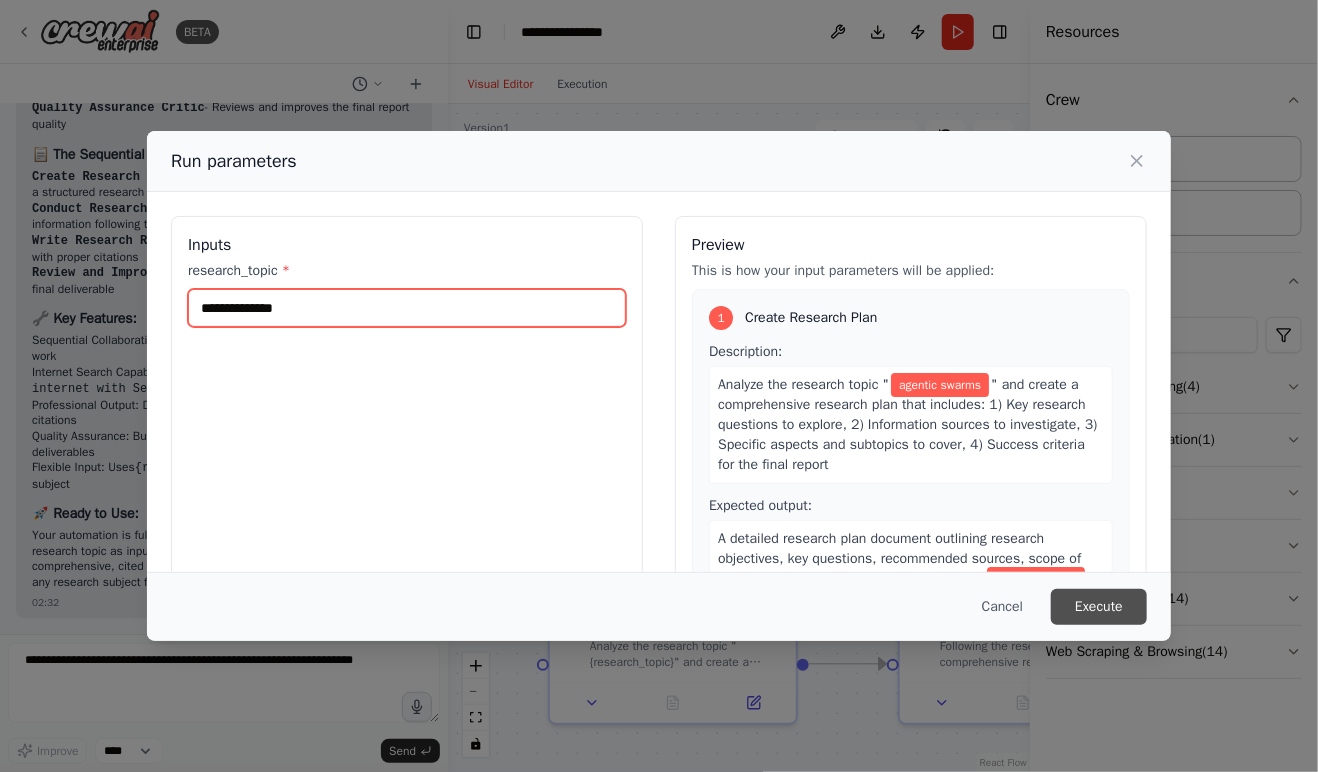 type on "**********" 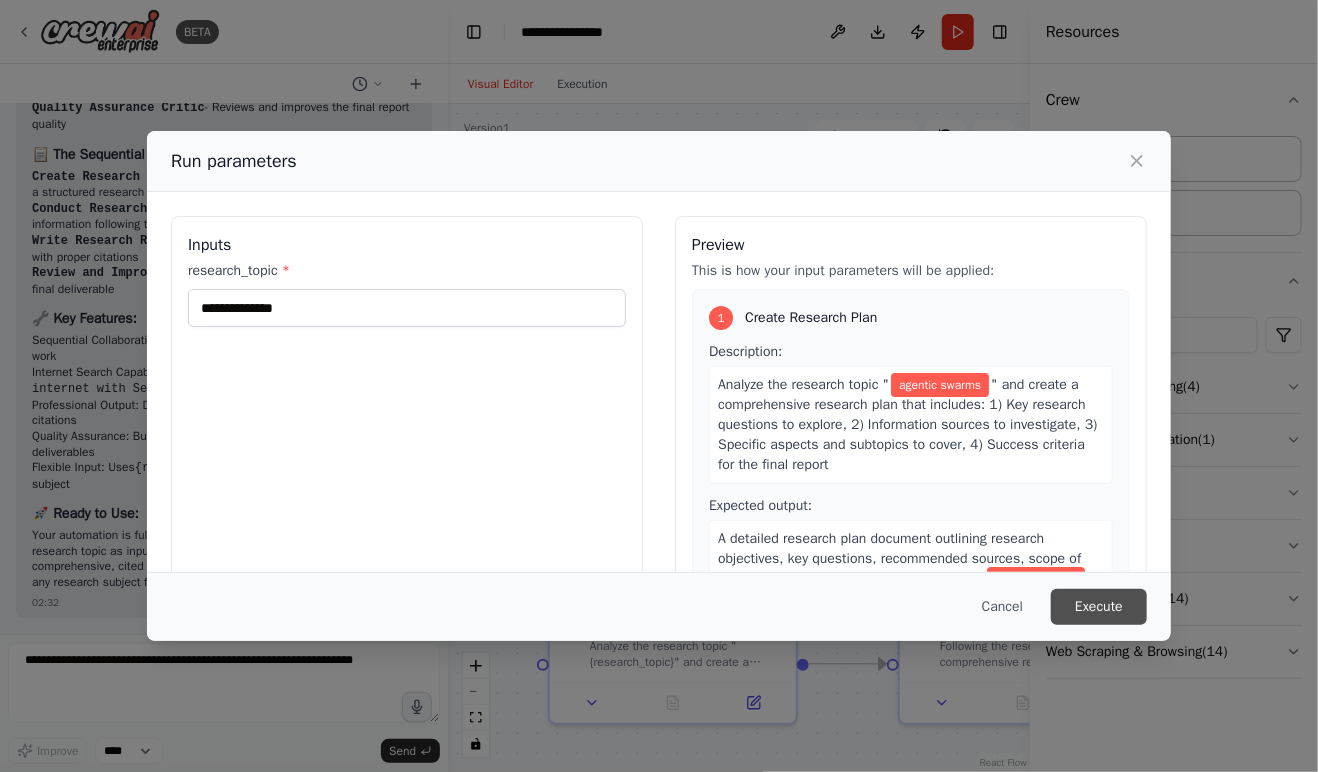 click on "Execute" at bounding box center [1099, 607] 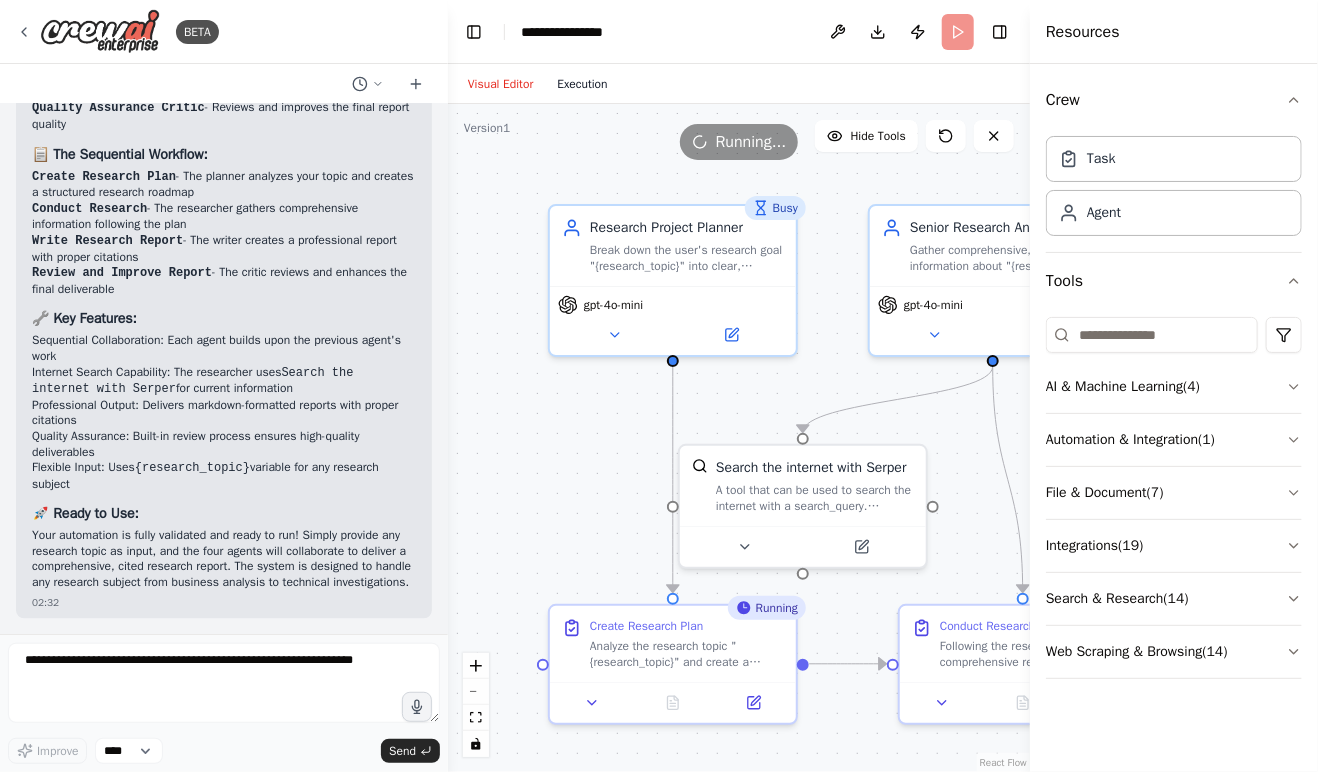 click on "Execution" at bounding box center [582, 84] 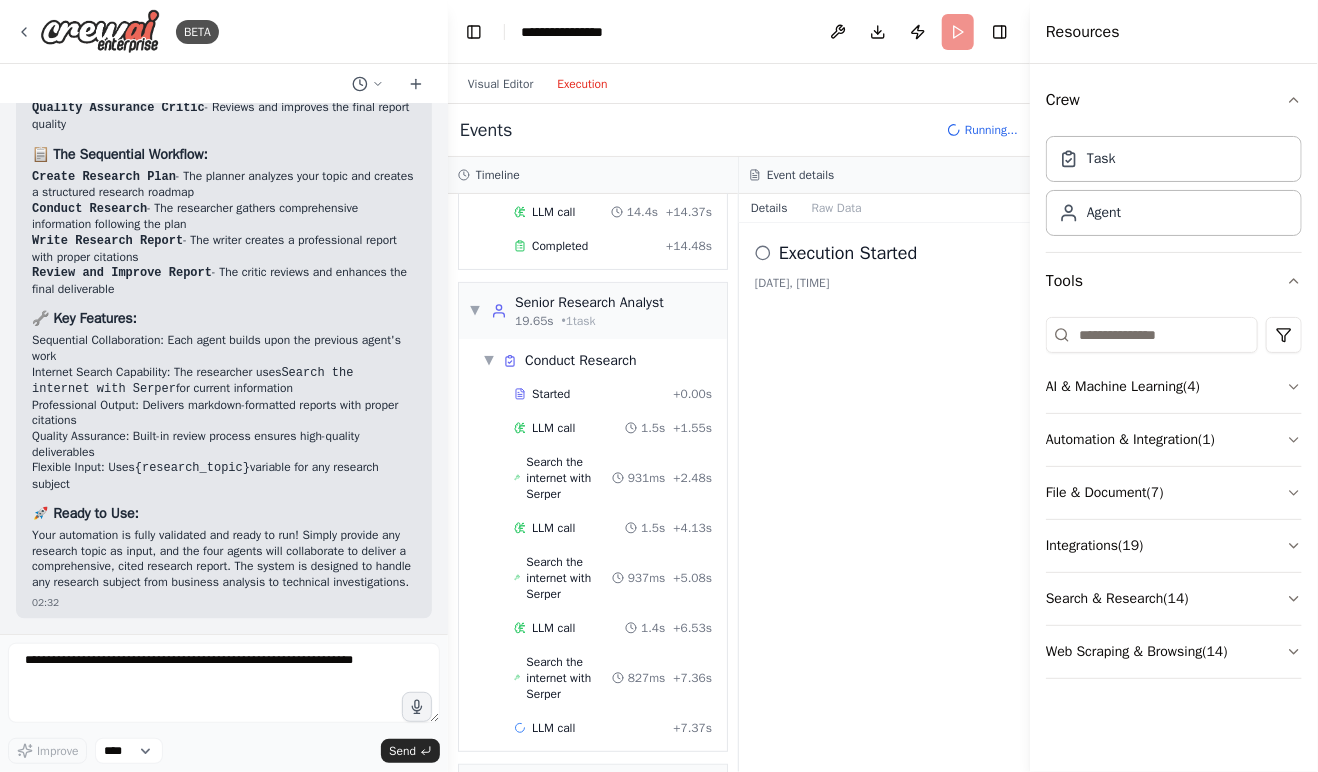 scroll, scrollTop: 208, scrollLeft: 0, axis: vertical 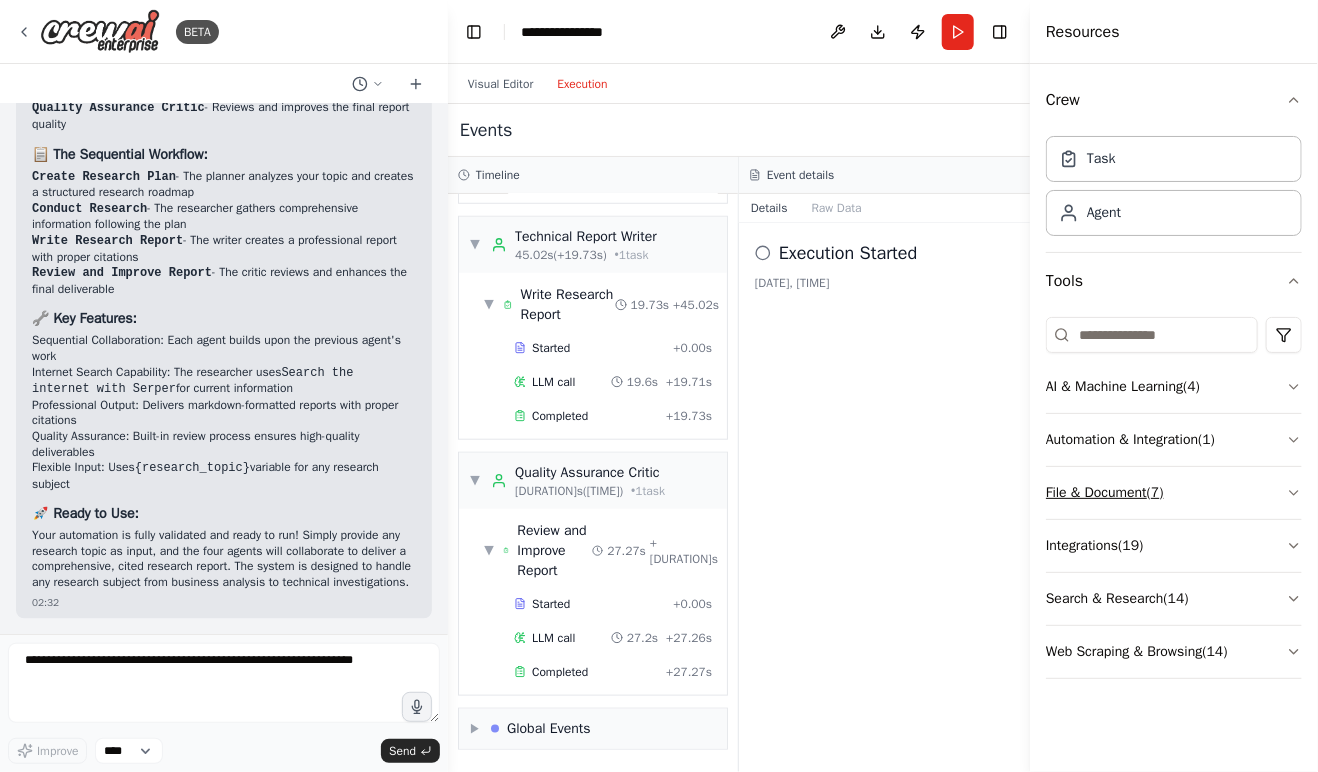 click on "File & Document  ( 7 )" at bounding box center (1174, 493) 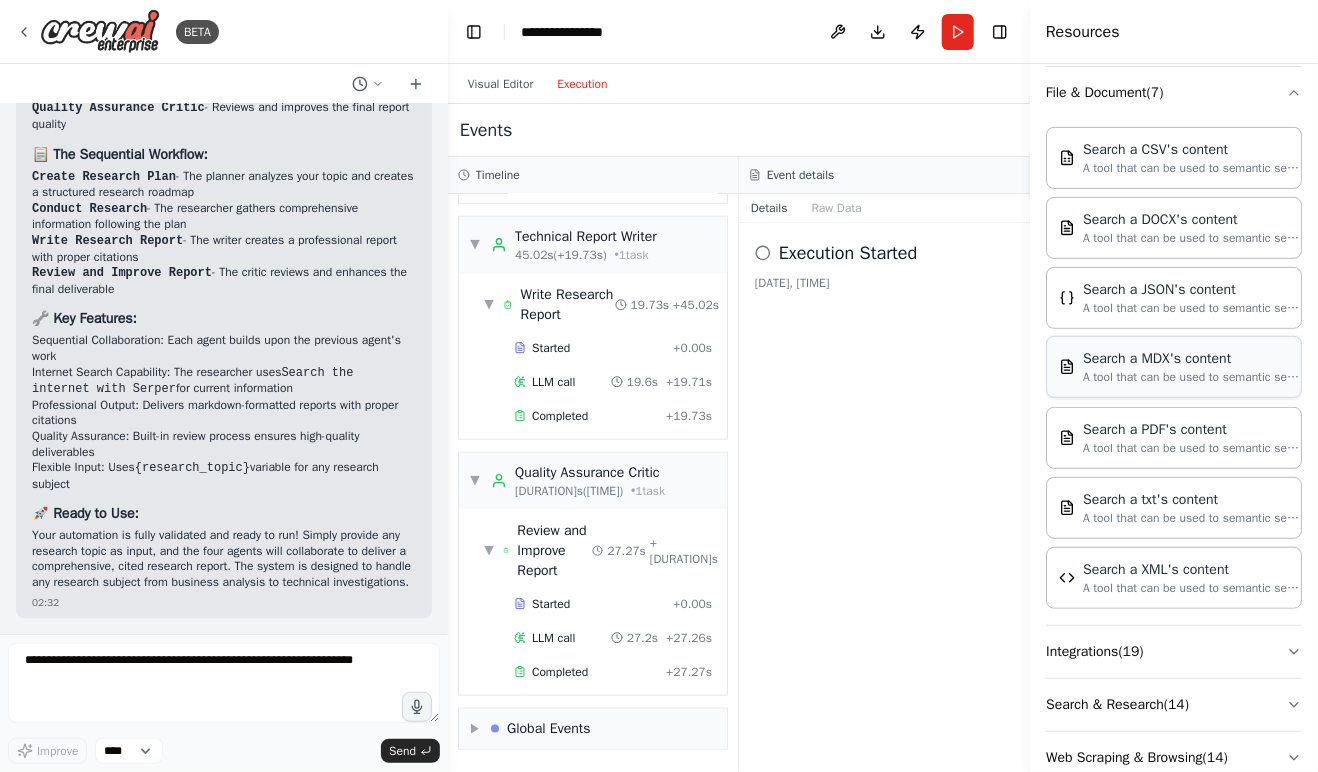 scroll, scrollTop: 440, scrollLeft: 0, axis: vertical 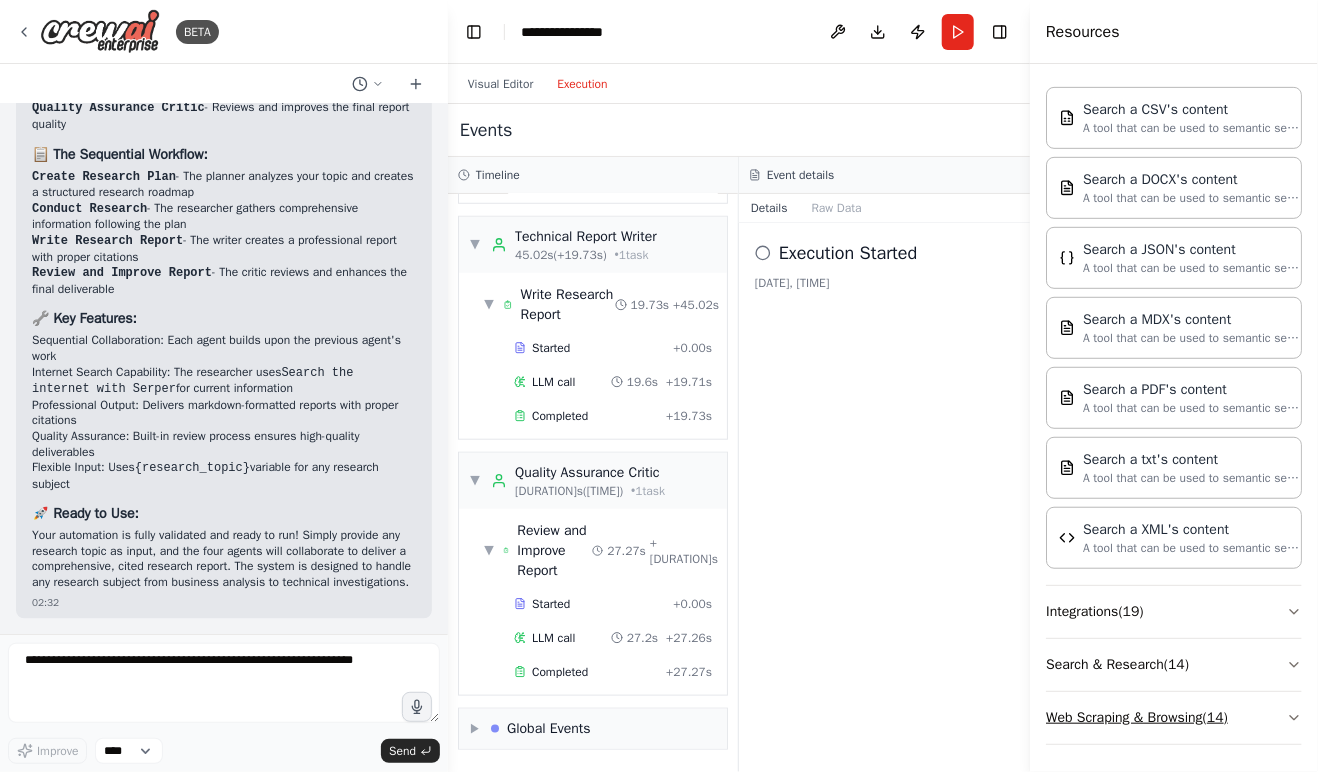 click on "Web Scraping & Browsing  ( 14 )" at bounding box center (1174, 718) 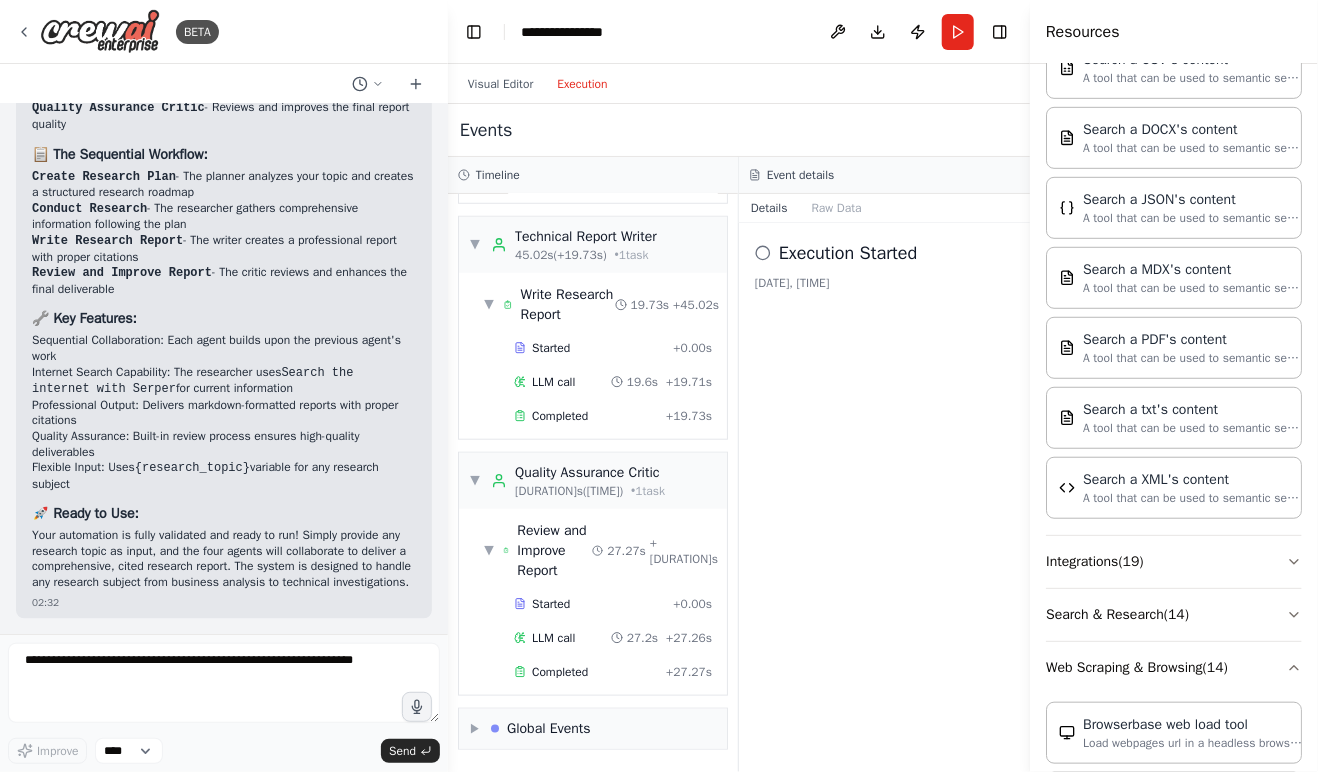 scroll, scrollTop: 0, scrollLeft: 0, axis: both 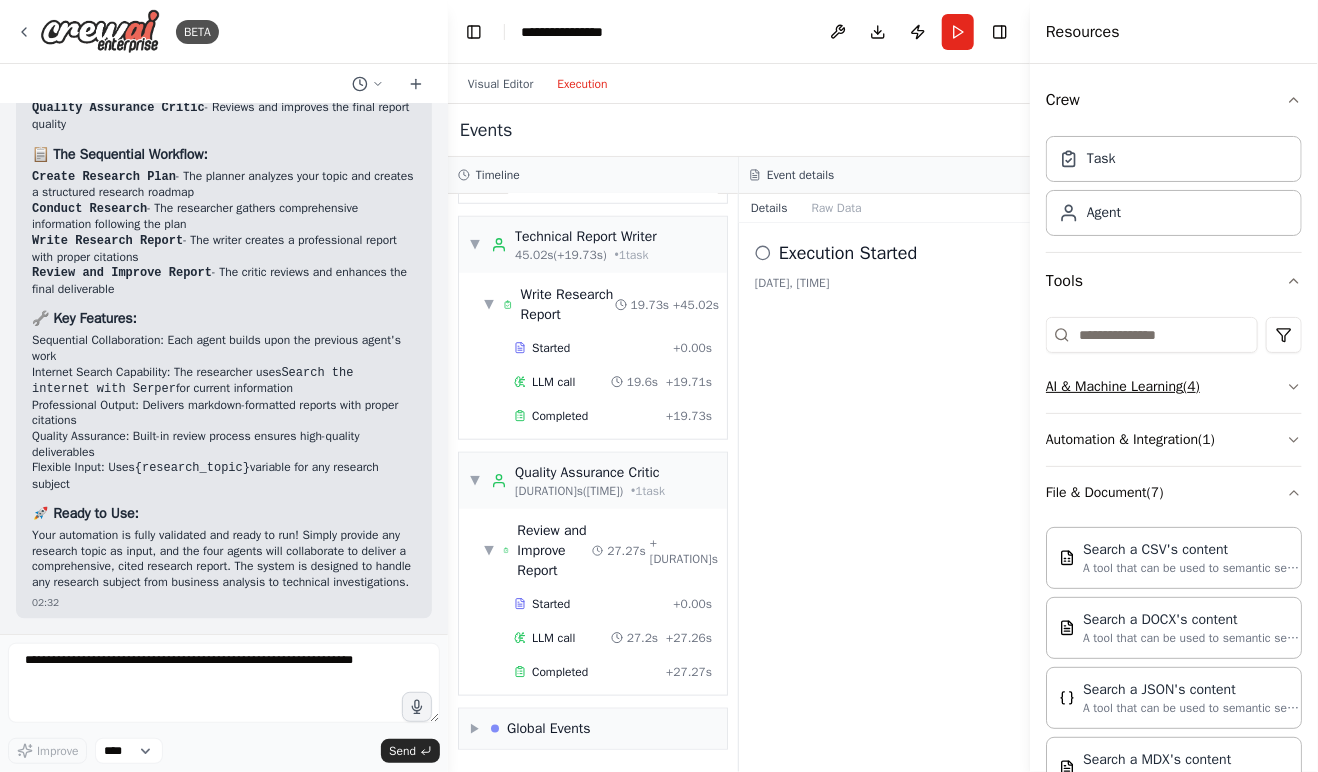 click on "AI & Machine Learning  ( 4 )" at bounding box center (1174, 387) 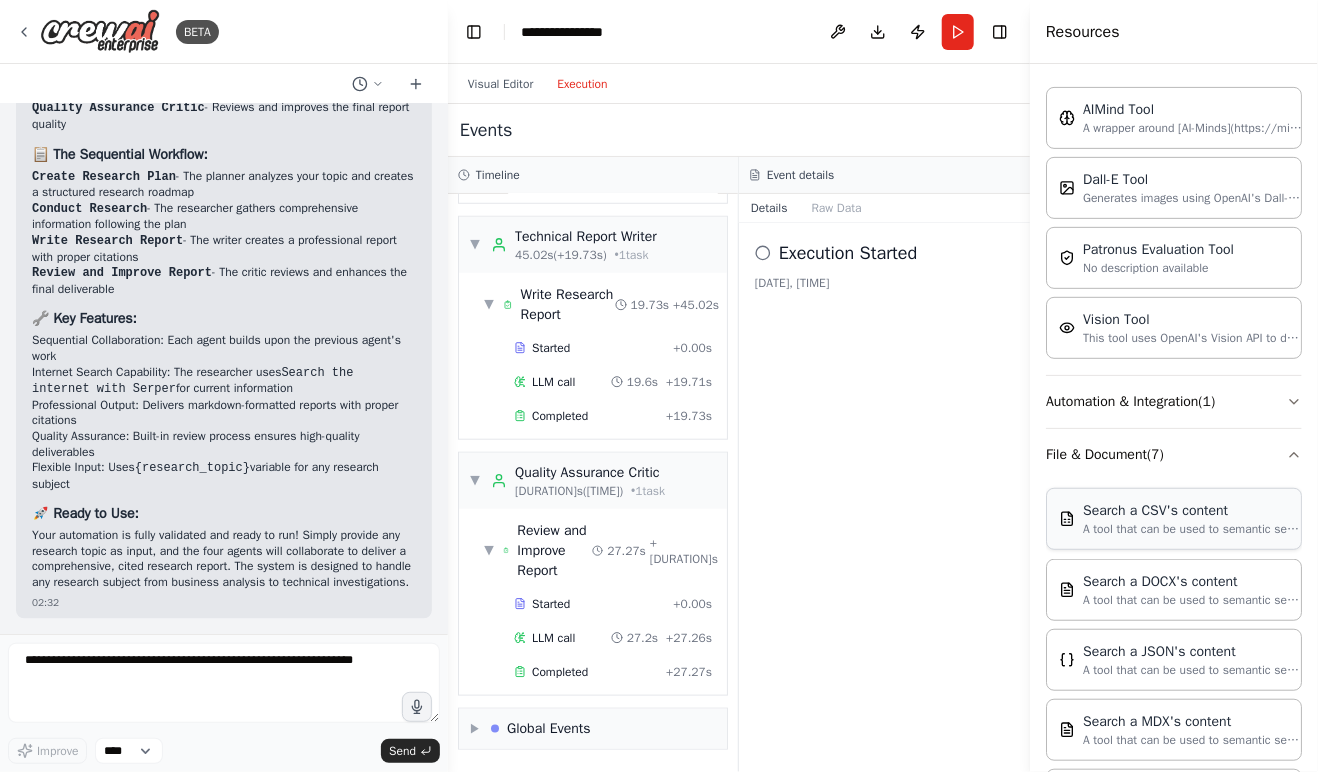 scroll, scrollTop: 300, scrollLeft: 0, axis: vertical 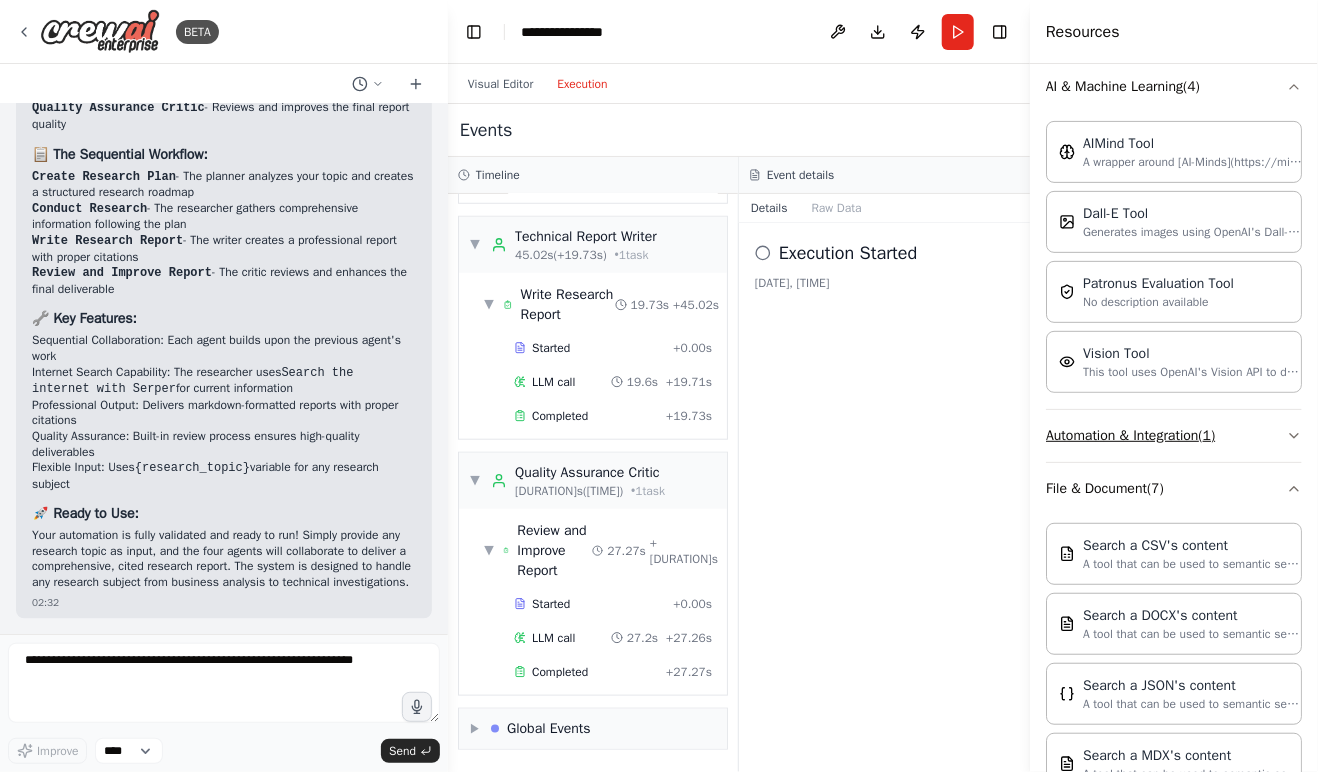 click on "Automation & Integration  ( 1 )" at bounding box center (1174, 436) 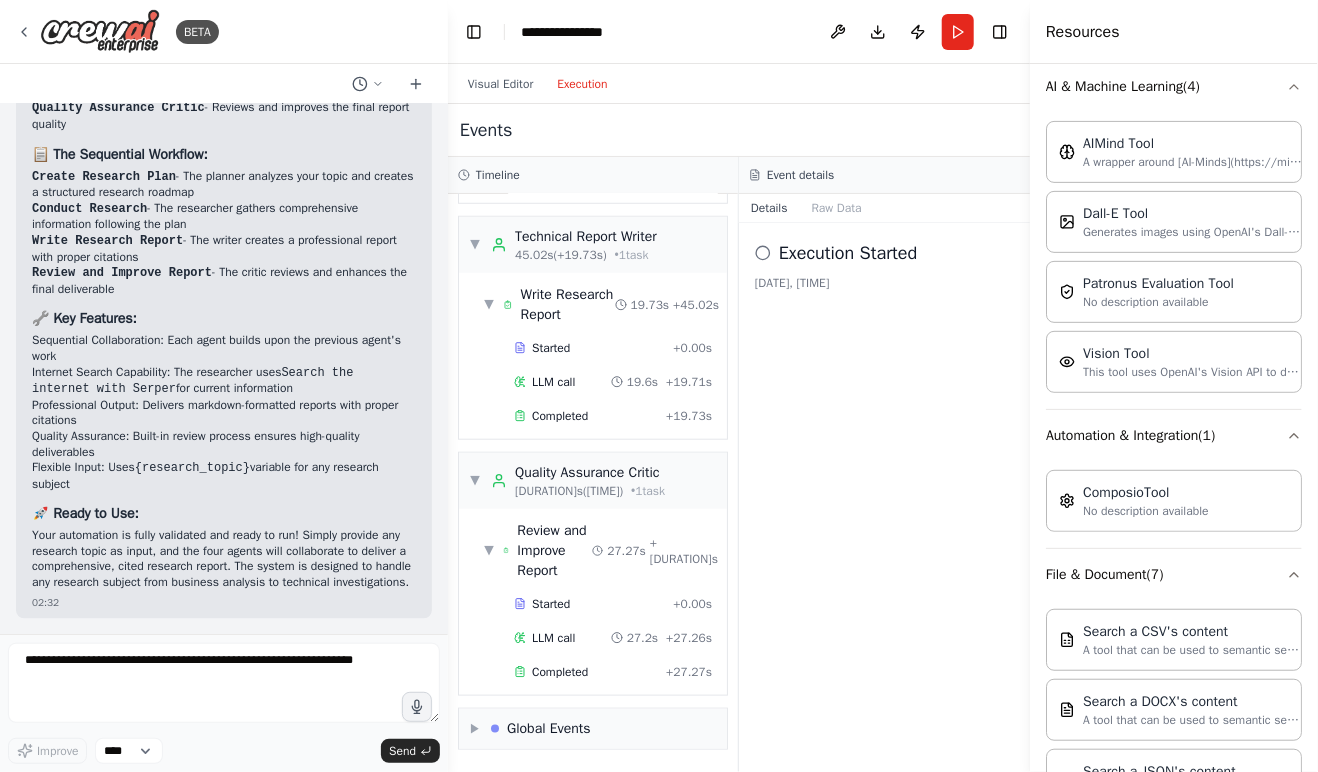 click on "**********" at bounding box center [739, 32] 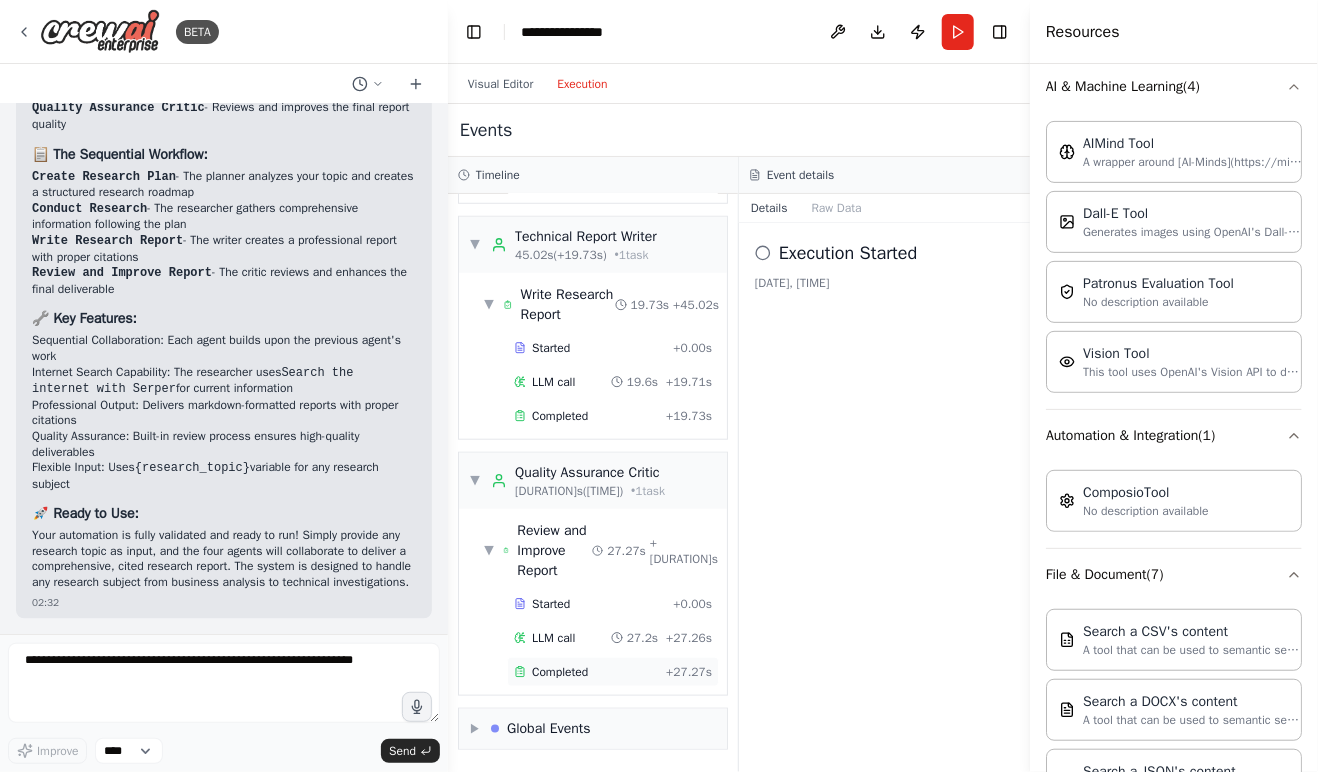 click on "Completed" at bounding box center [560, 672] 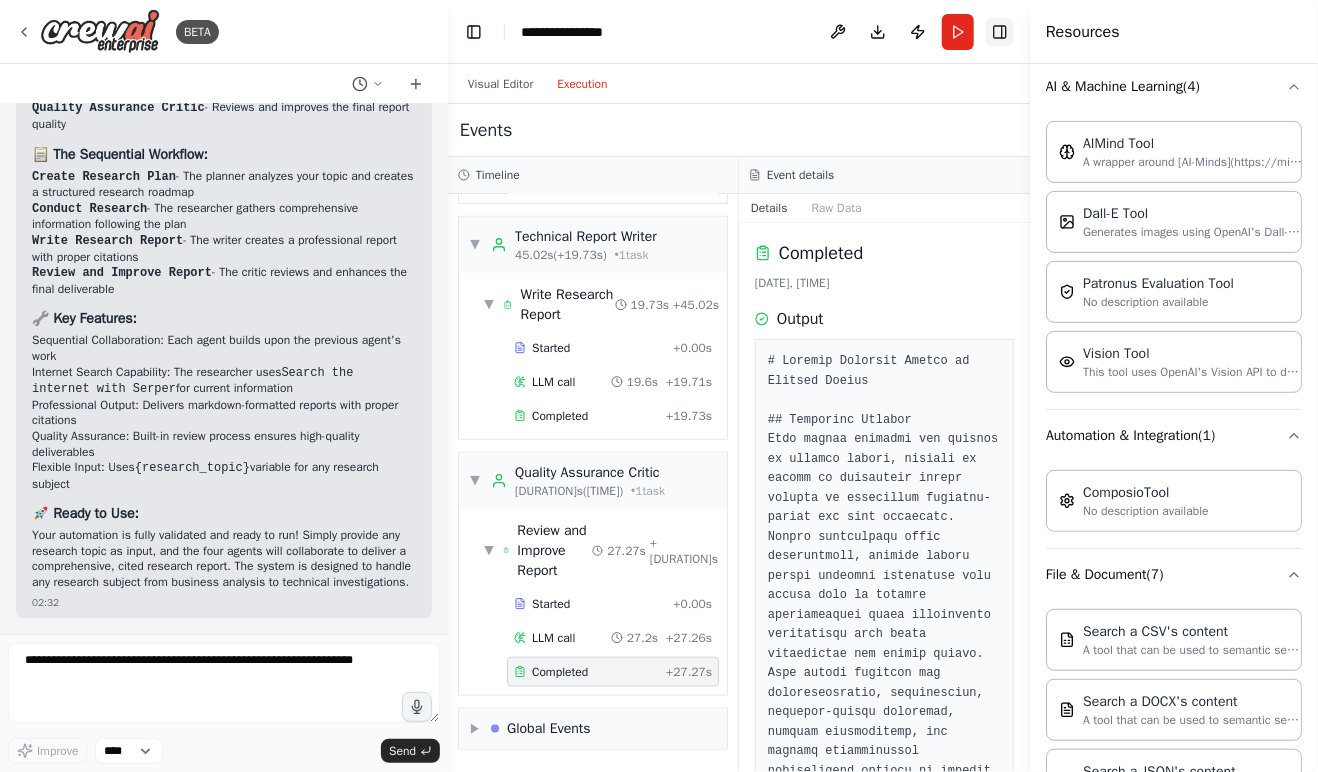 click on "Toggle Right Sidebar" at bounding box center (1000, 32) 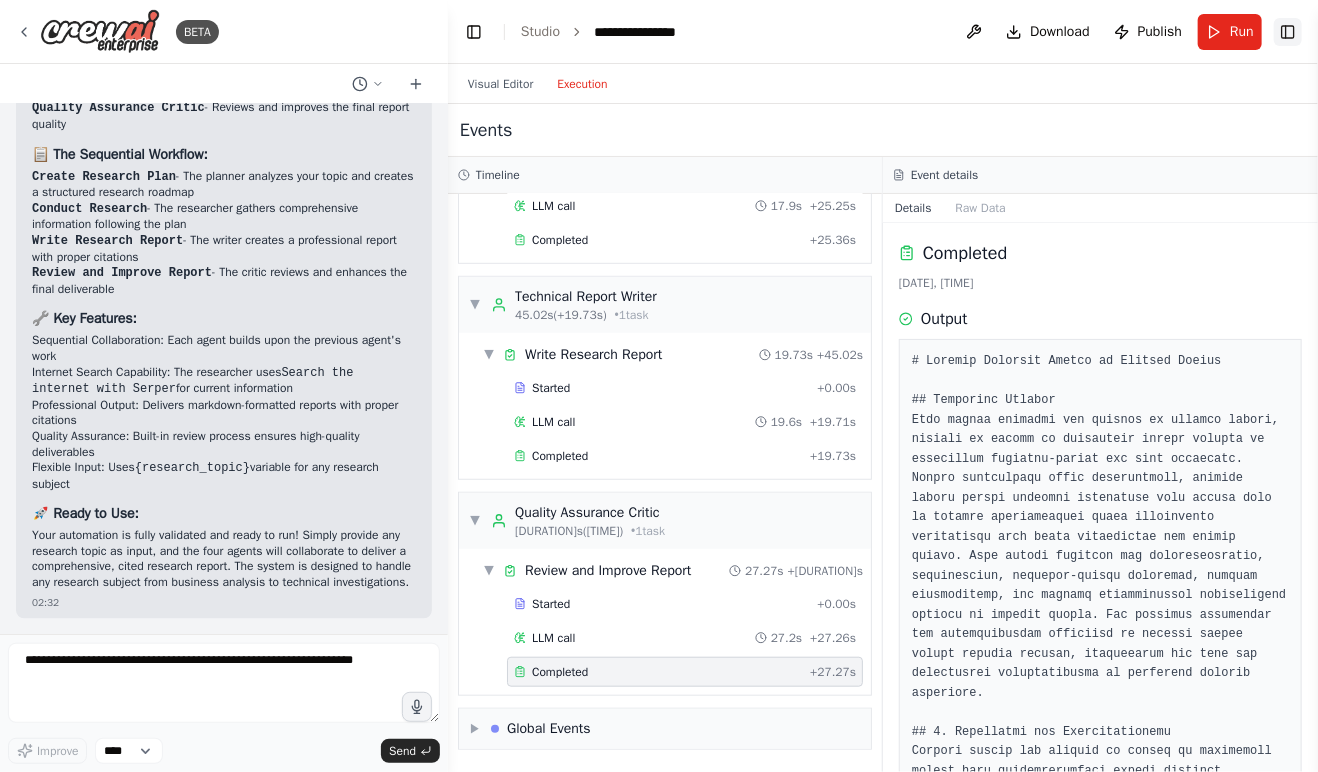 scroll, scrollTop: 554, scrollLeft: 0, axis: vertical 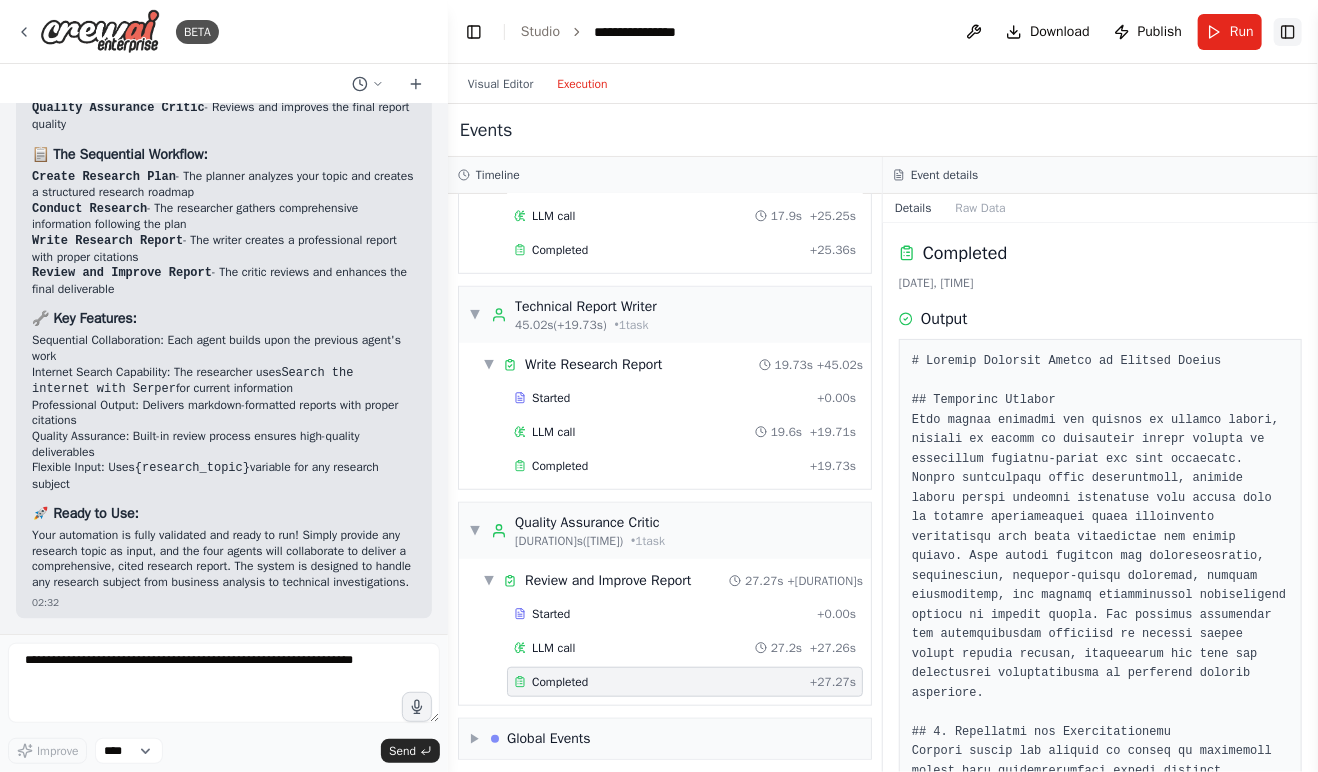 click on "Toggle Right Sidebar" at bounding box center [1288, 32] 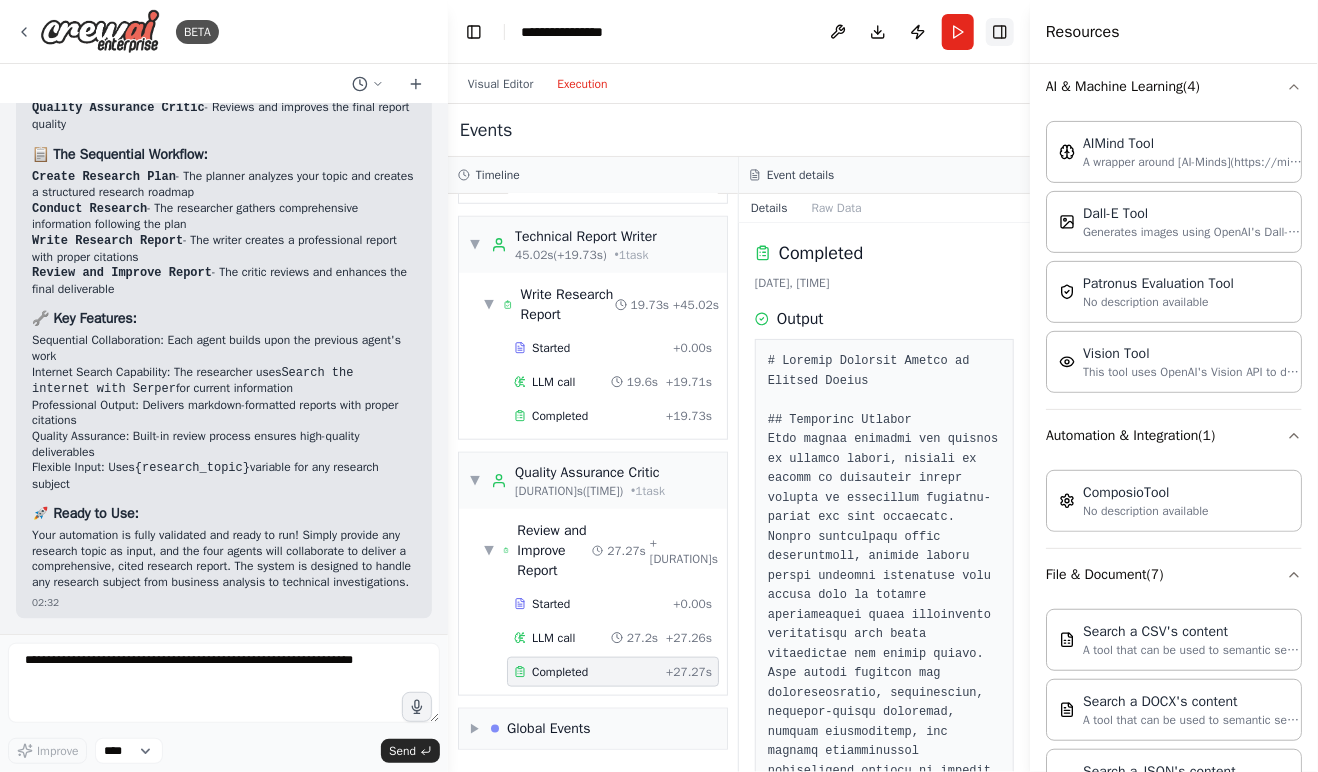click on "Toggle Right Sidebar" at bounding box center [1000, 32] 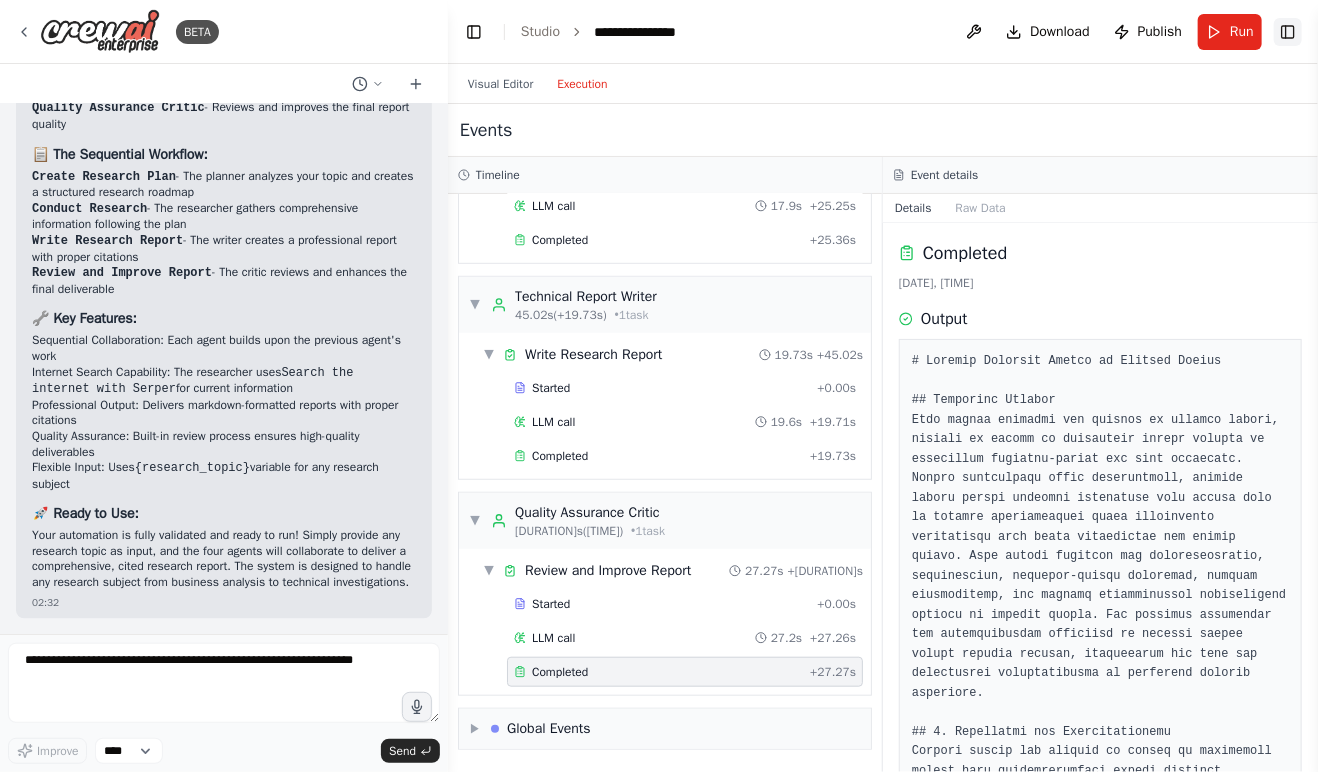 scroll, scrollTop: 554, scrollLeft: 0, axis: vertical 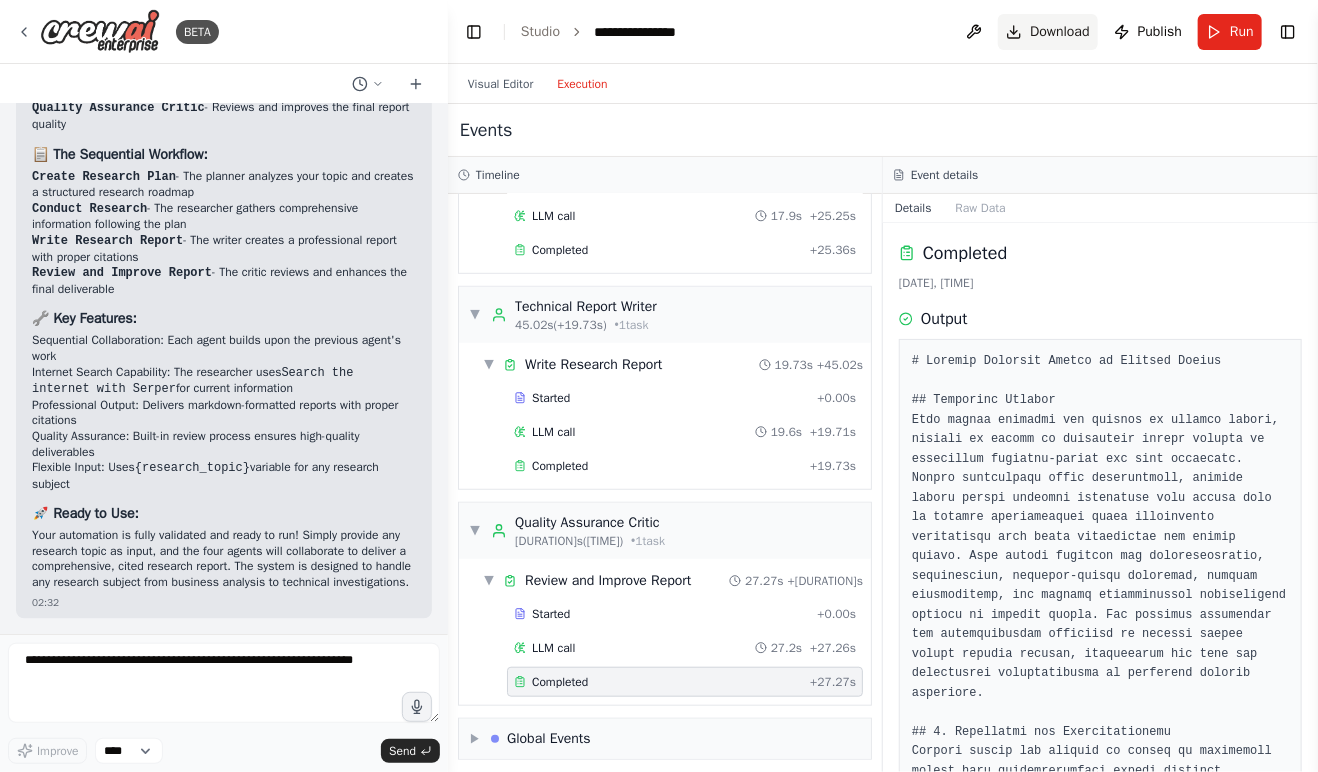 click on "Download" at bounding box center (1060, 32) 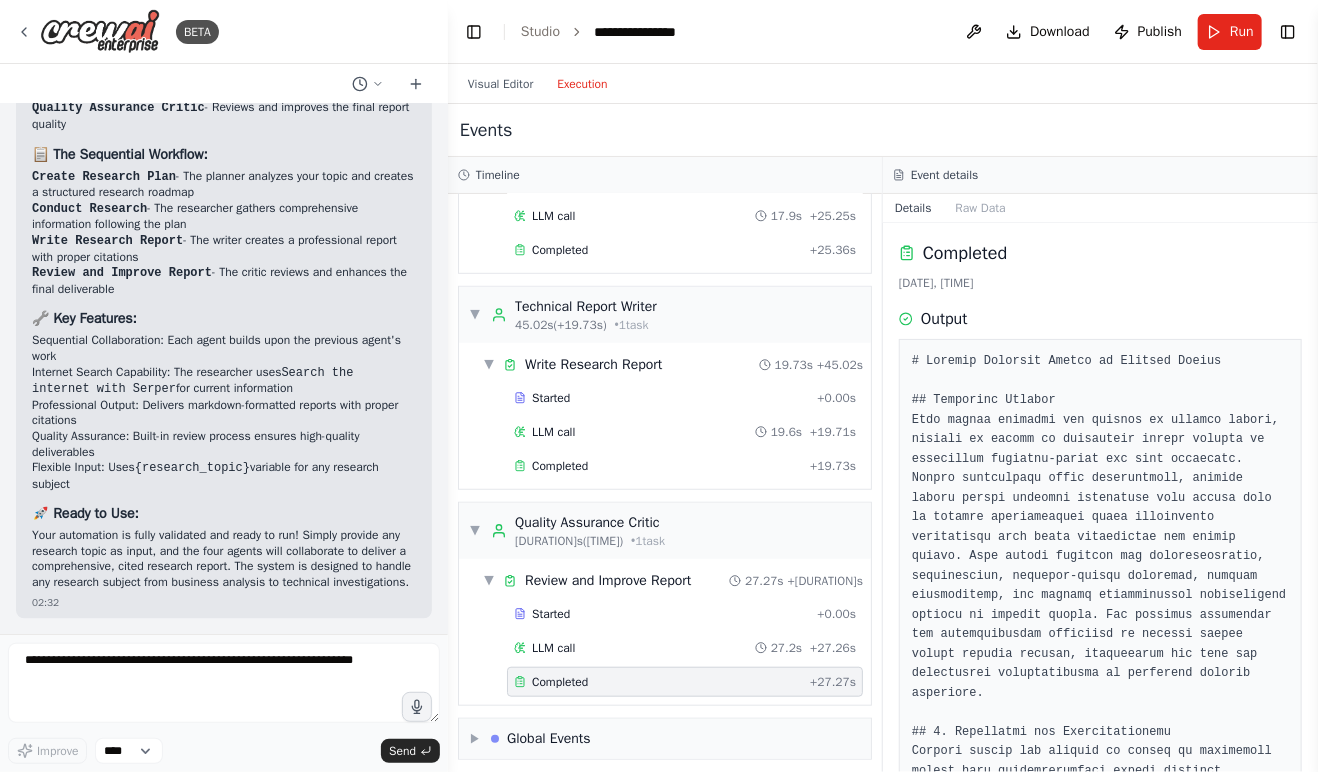 click on "**********" at bounding box center [883, 32] 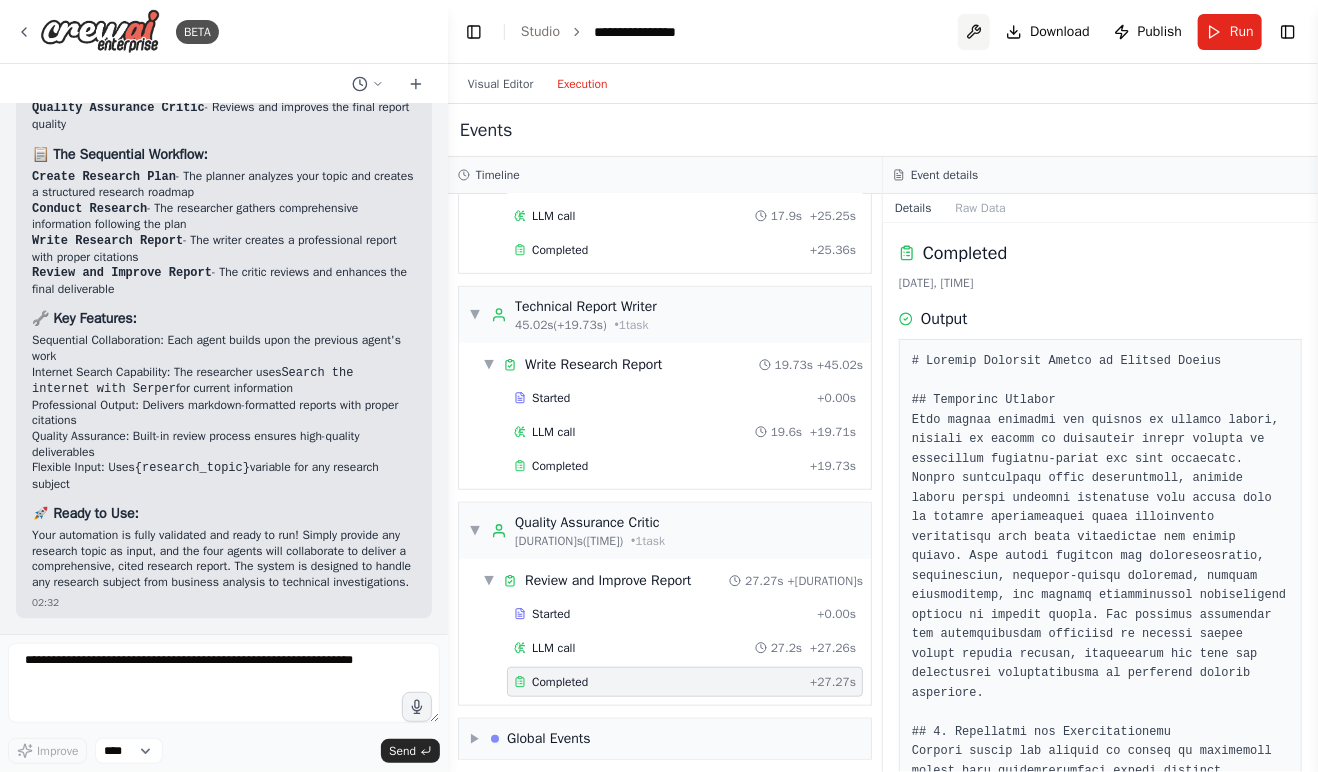 click at bounding box center [974, 32] 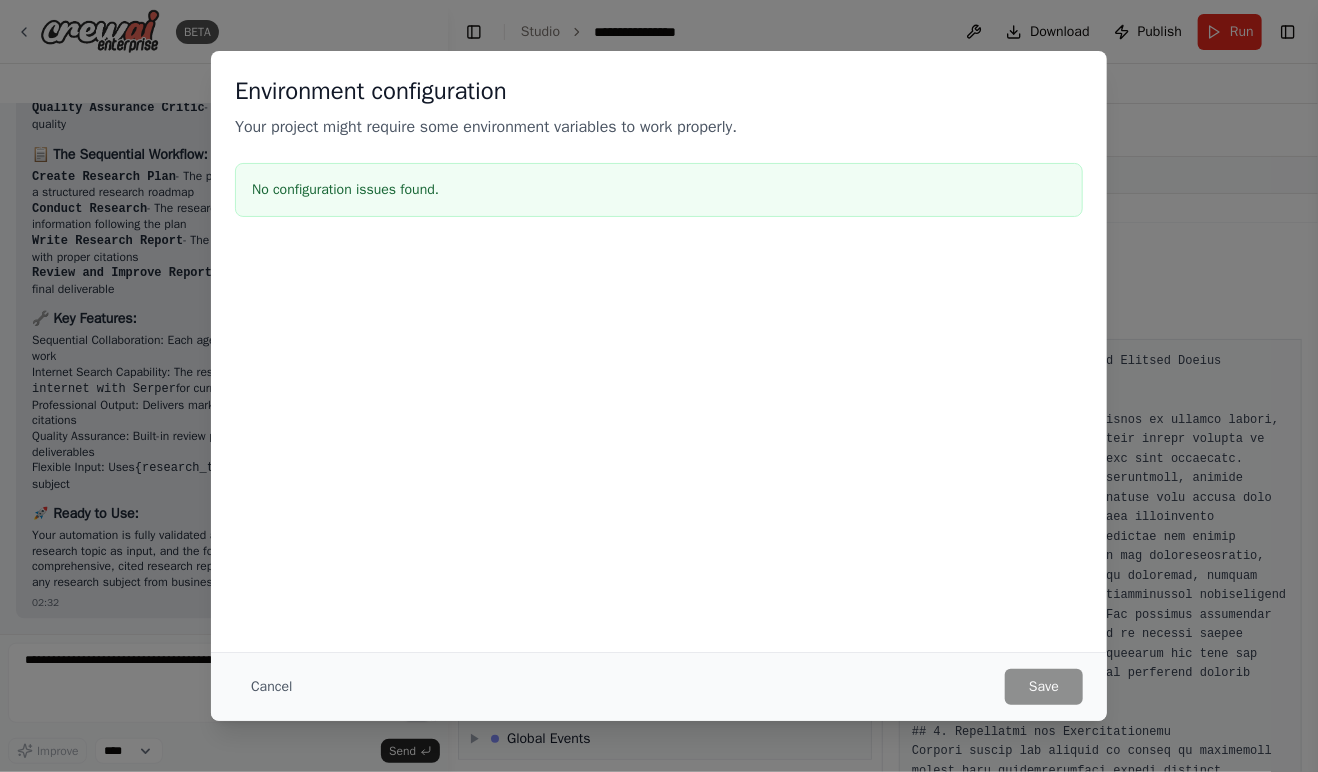 click on "Environment configuration Your project might require some environment variables to work properly. No configuration issues found. Cancel Save" at bounding box center [659, 386] 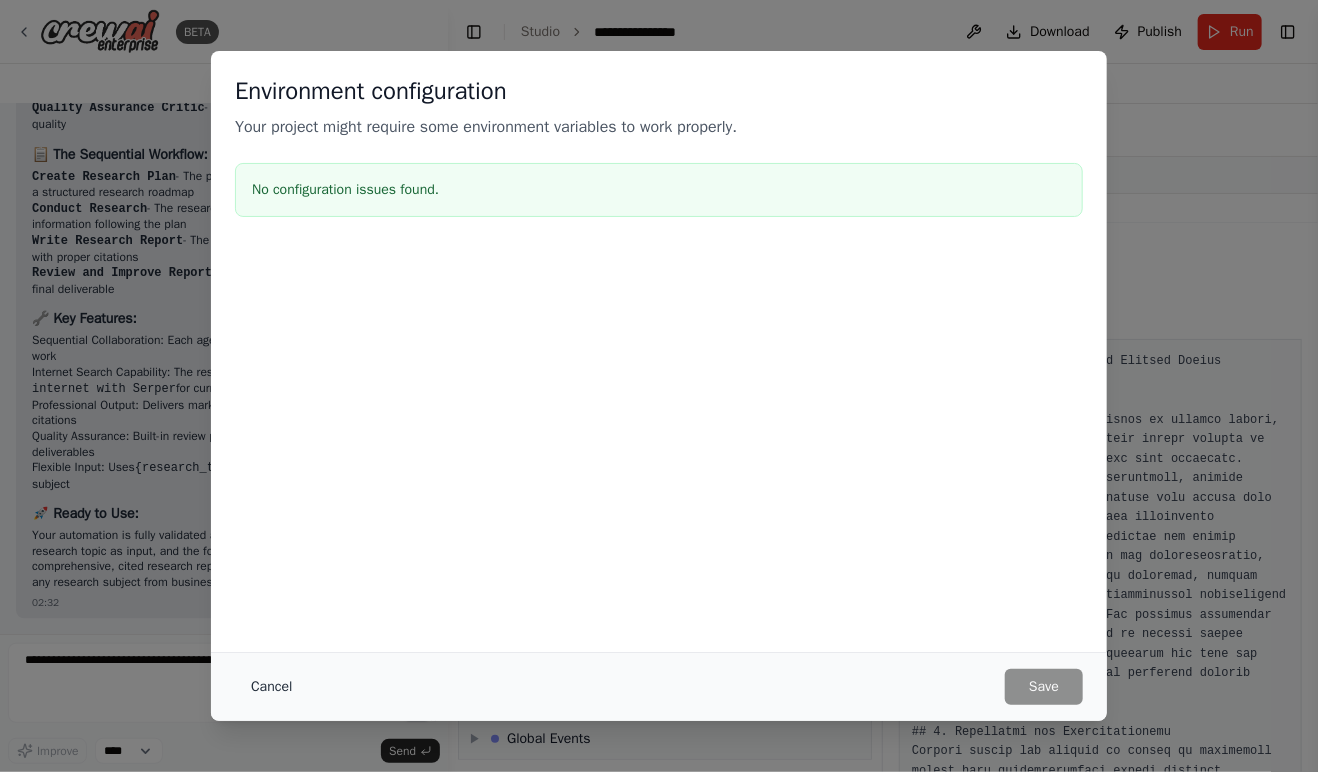 click on "Cancel" at bounding box center (271, 687) 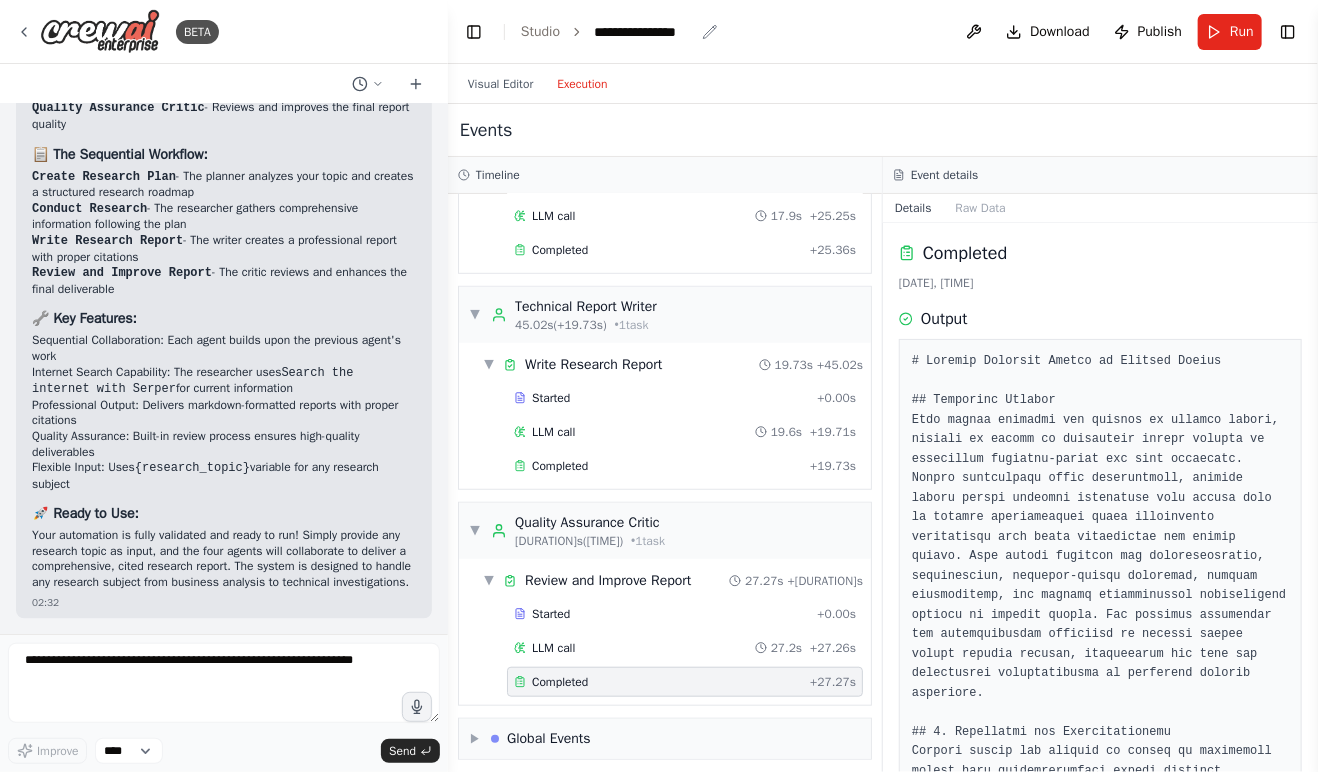 click on "**********" at bounding box center (644, 32) 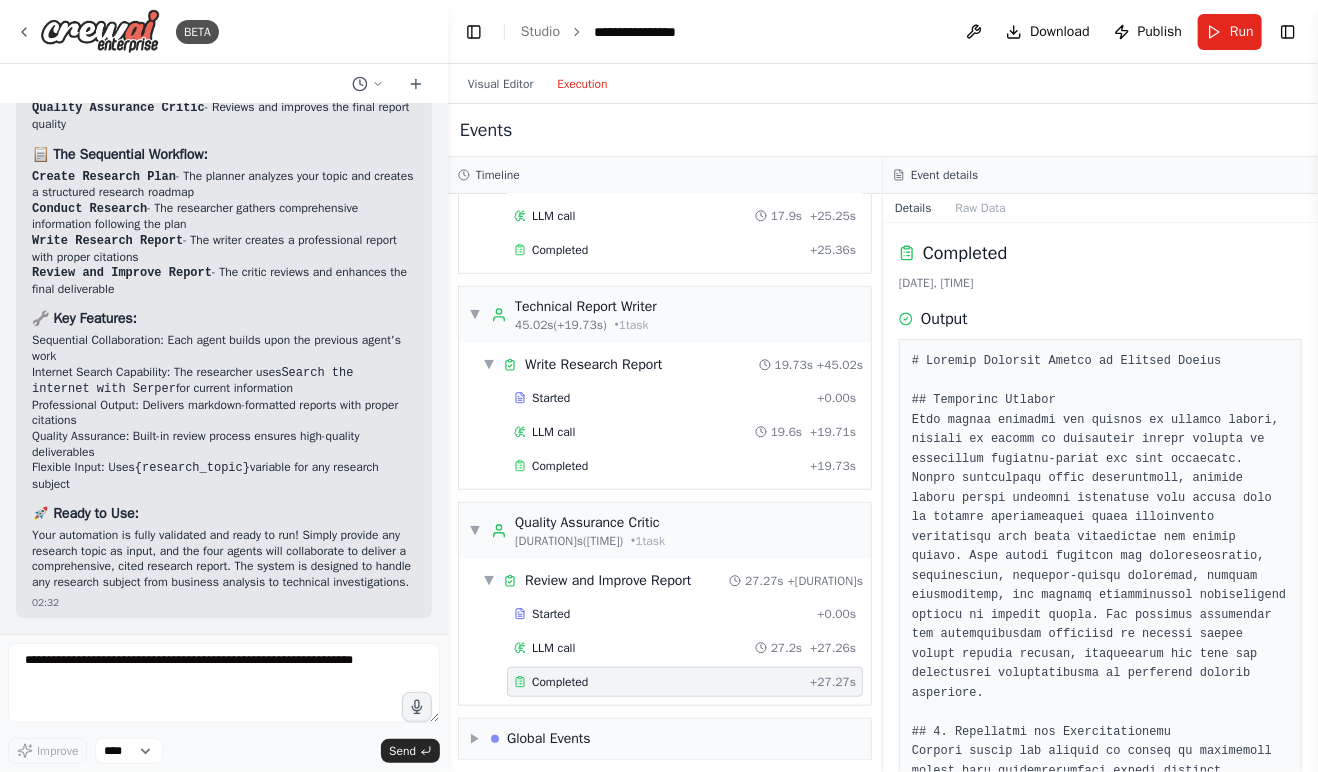 click on "**********" at bounding box center [883, 32] 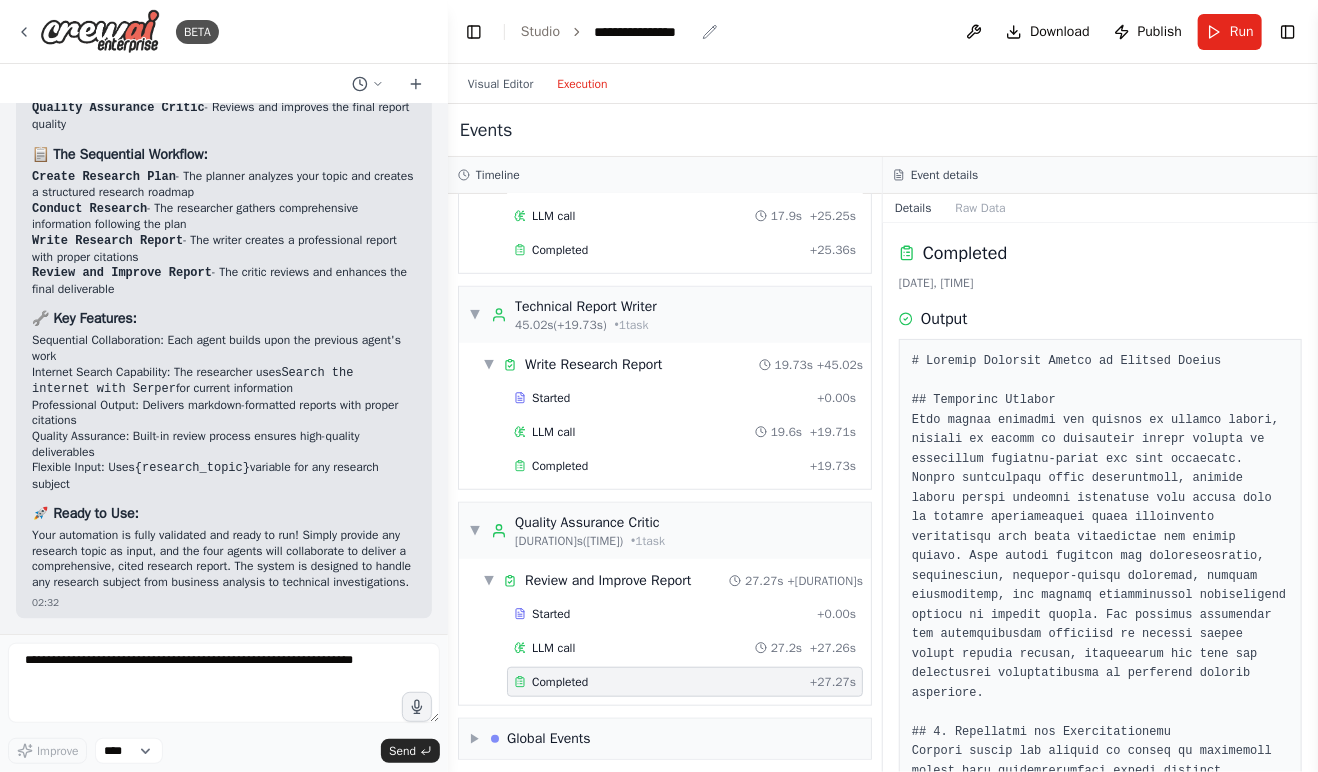 click 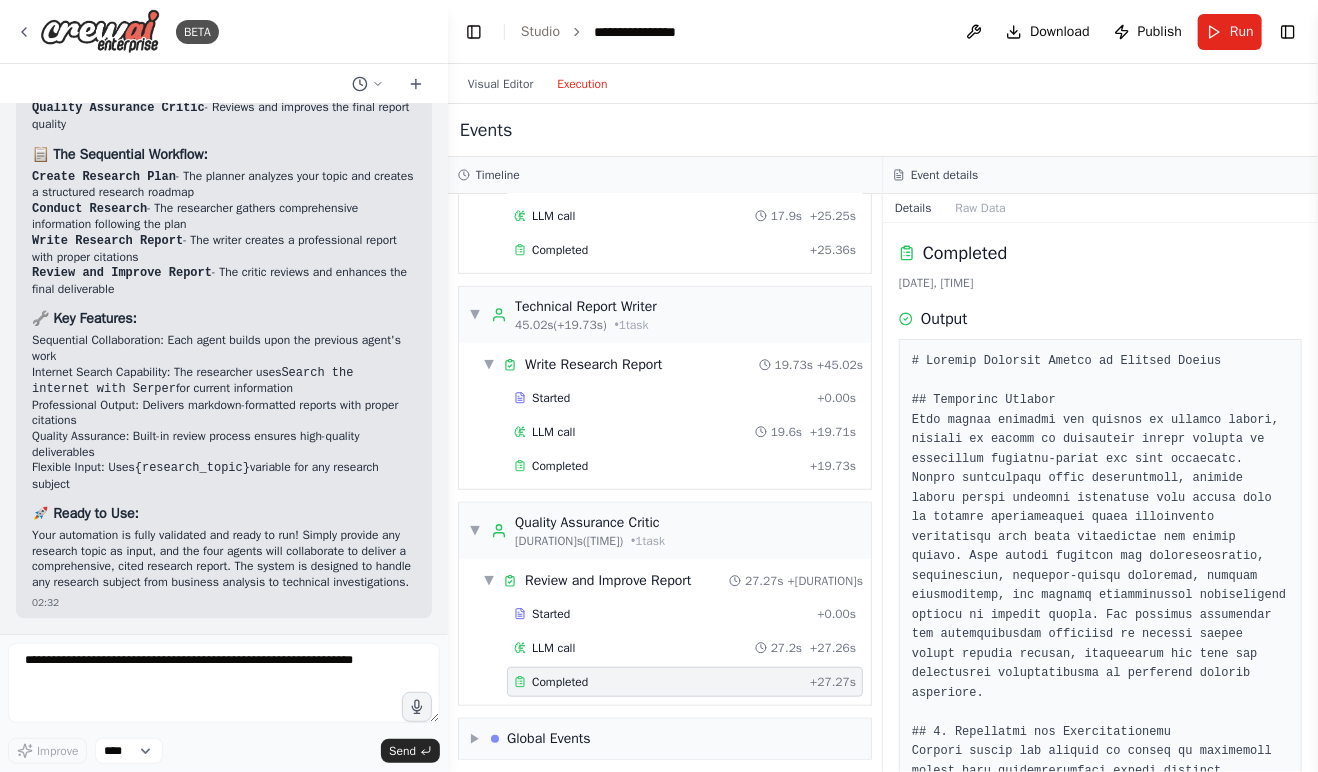 click on "**********" at bounding box center (669, 32) 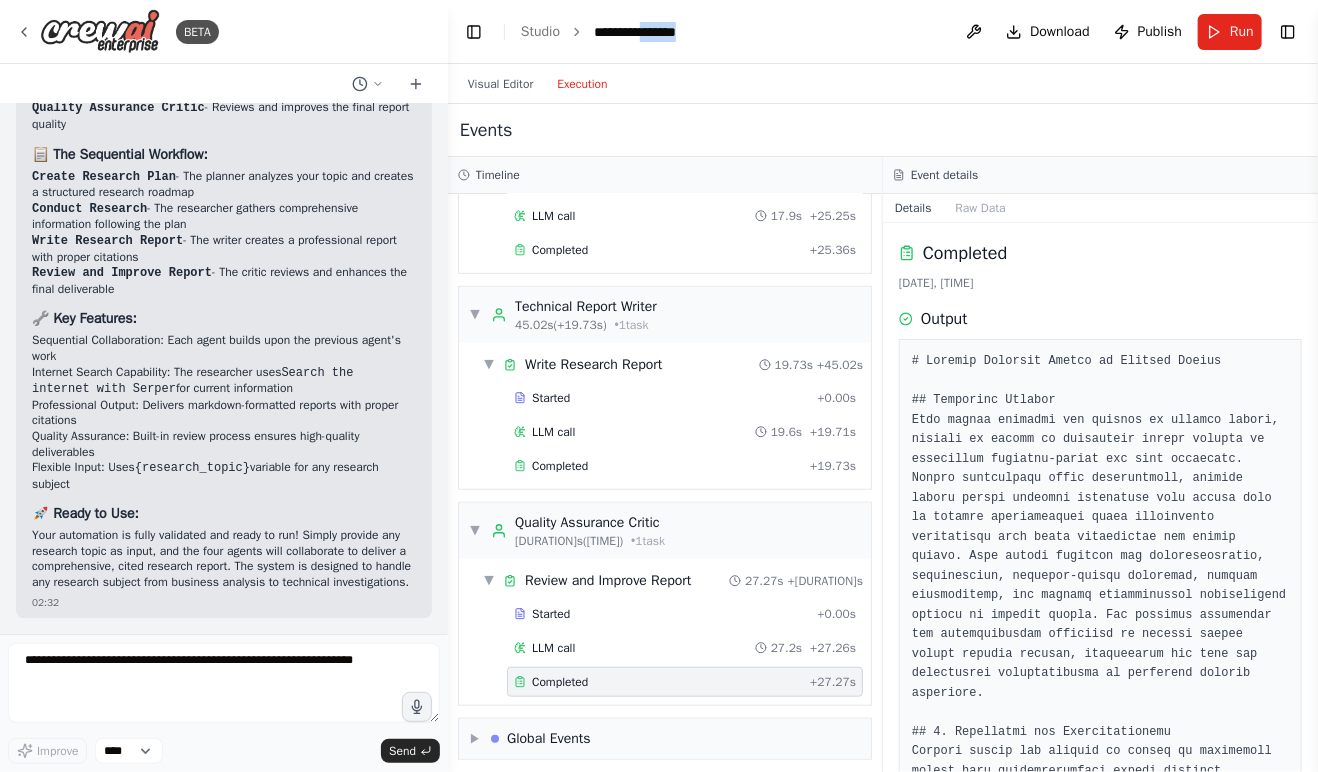 click on "**********" at bounding box center (669, 32) 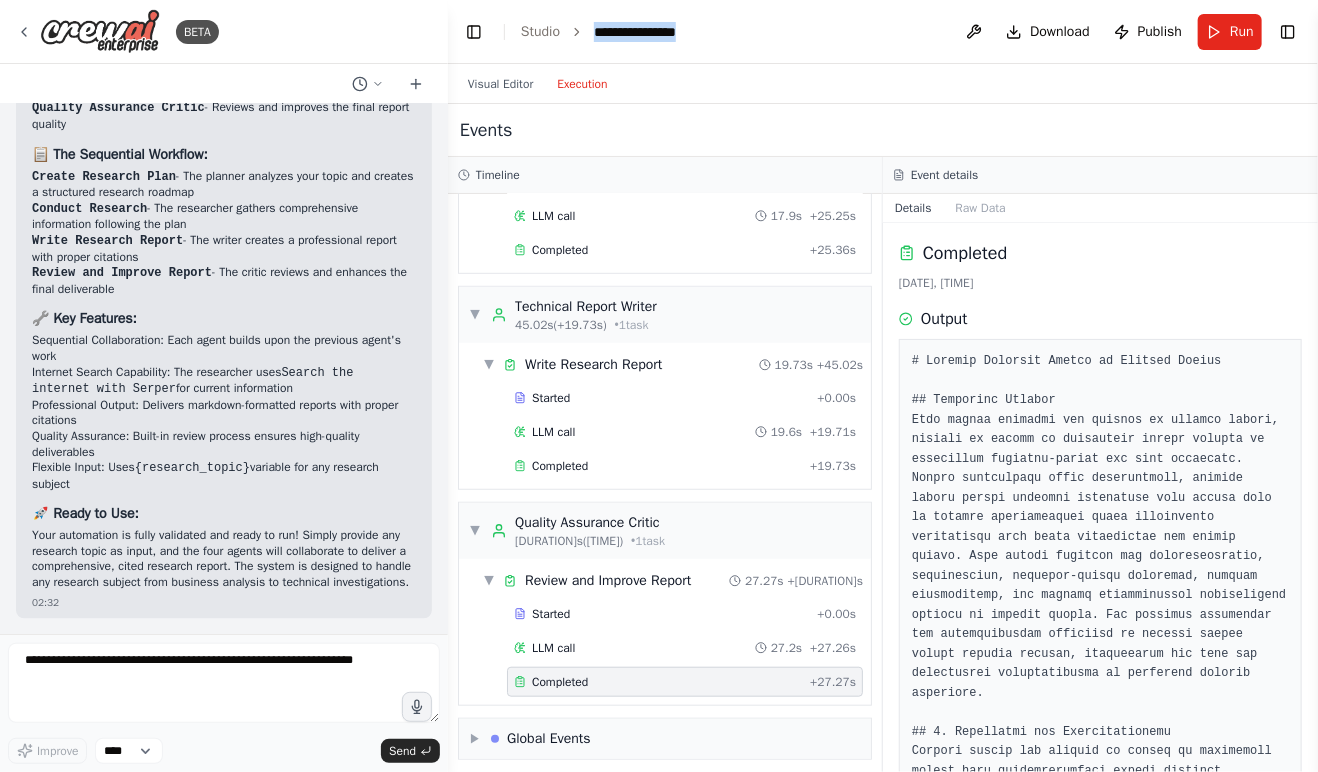 click on "**********" at bounding box center (669, 32) 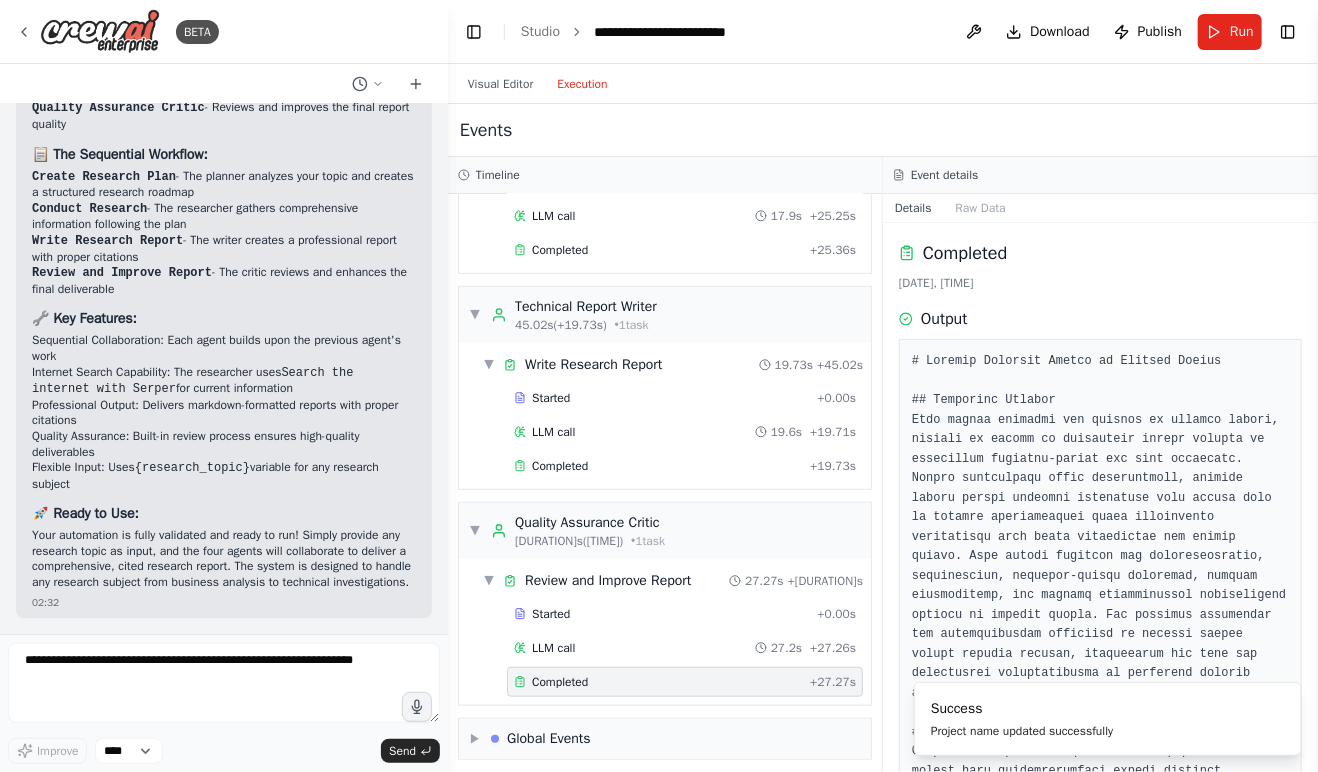 click on "**********" at bounding box center [883, 32] 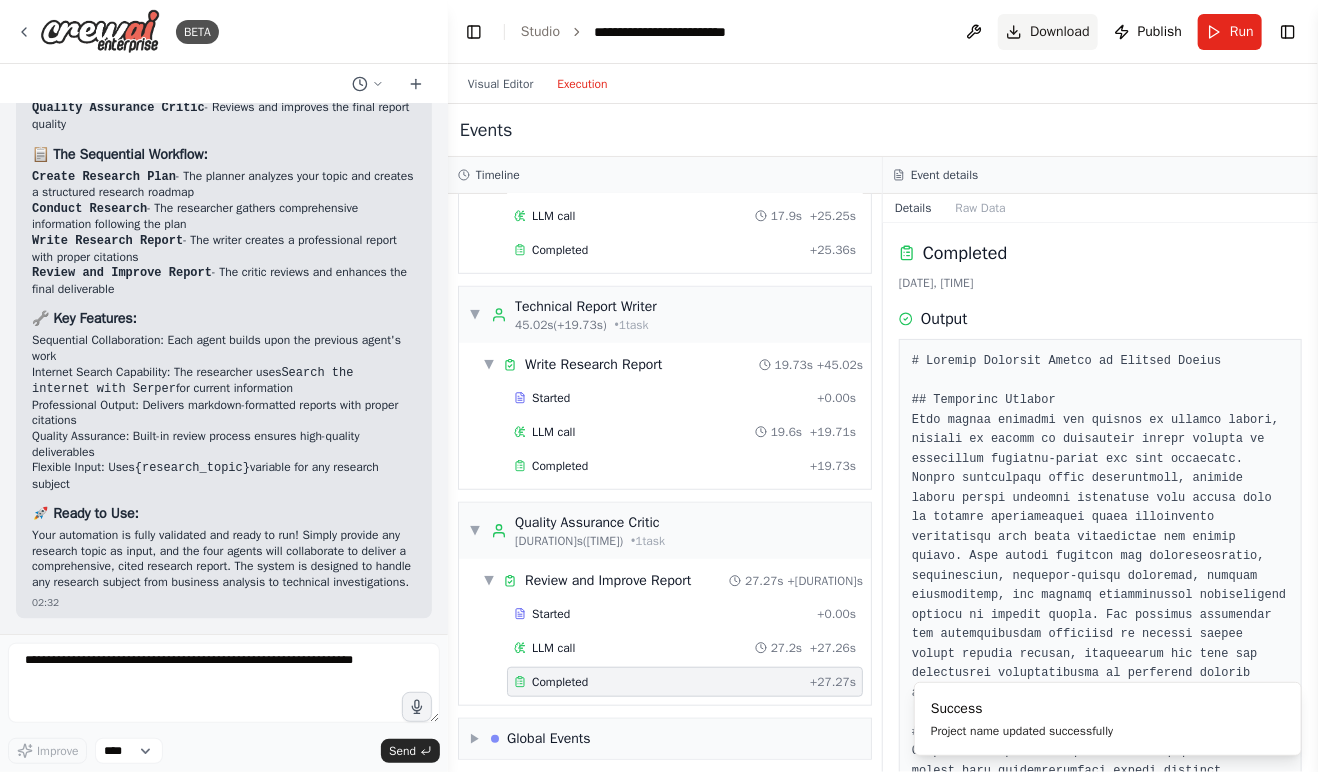 click on "Download" at bounding box center (1060, 32) 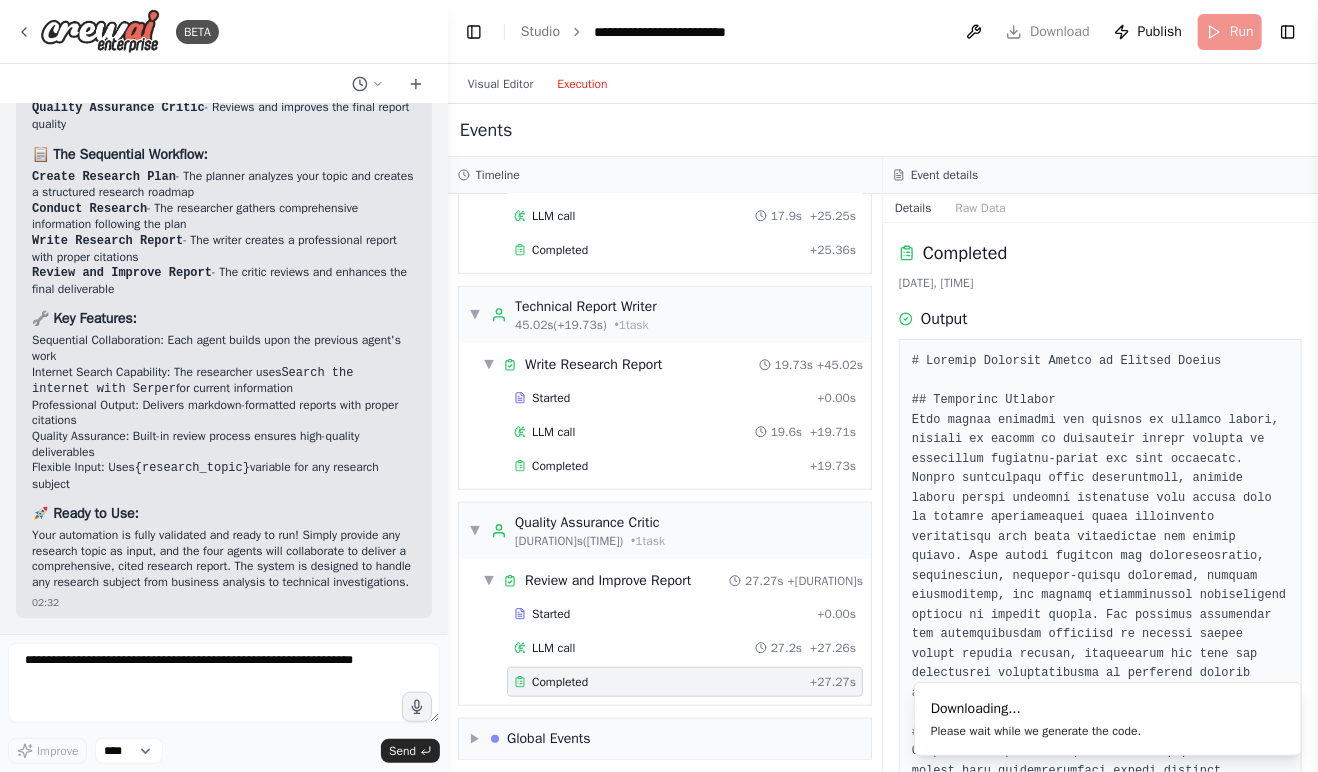 click on "**********" at bounding box center (883, 32) 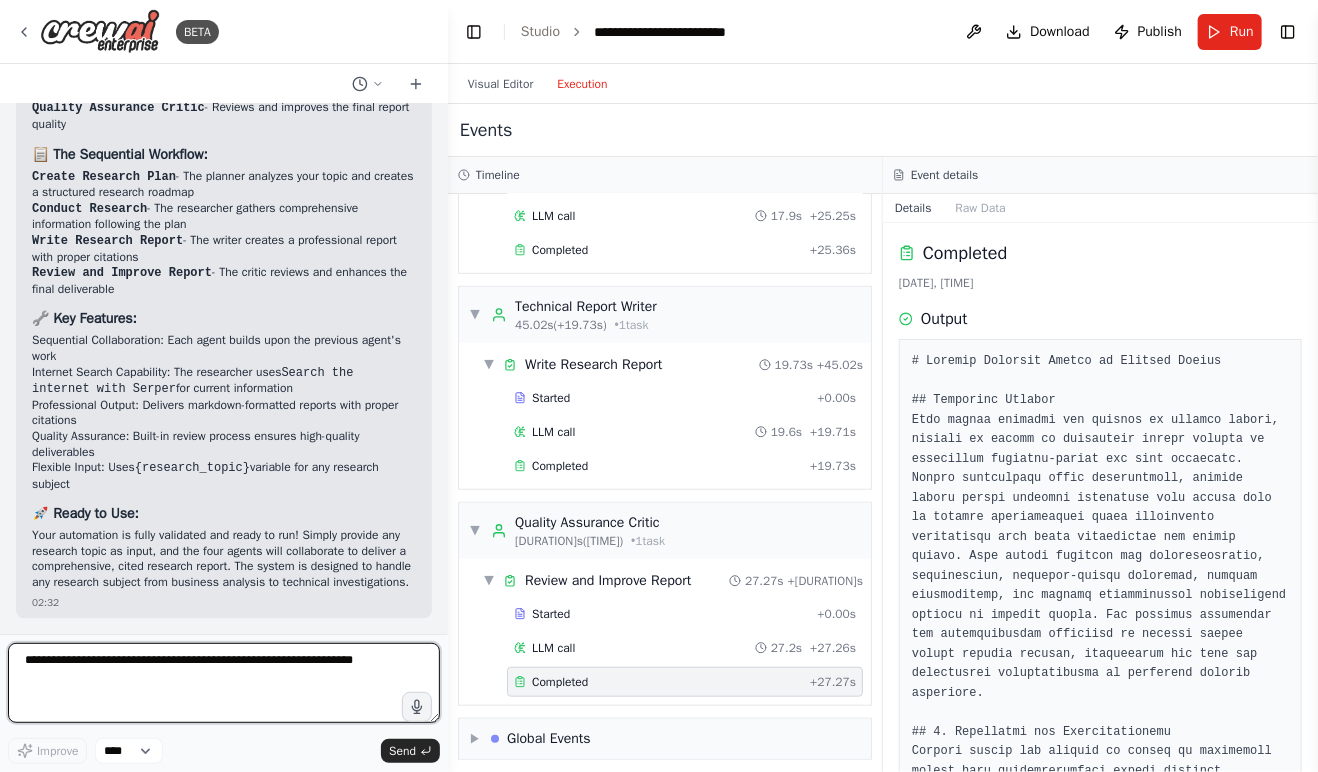 click at bounding box center [224, 683] 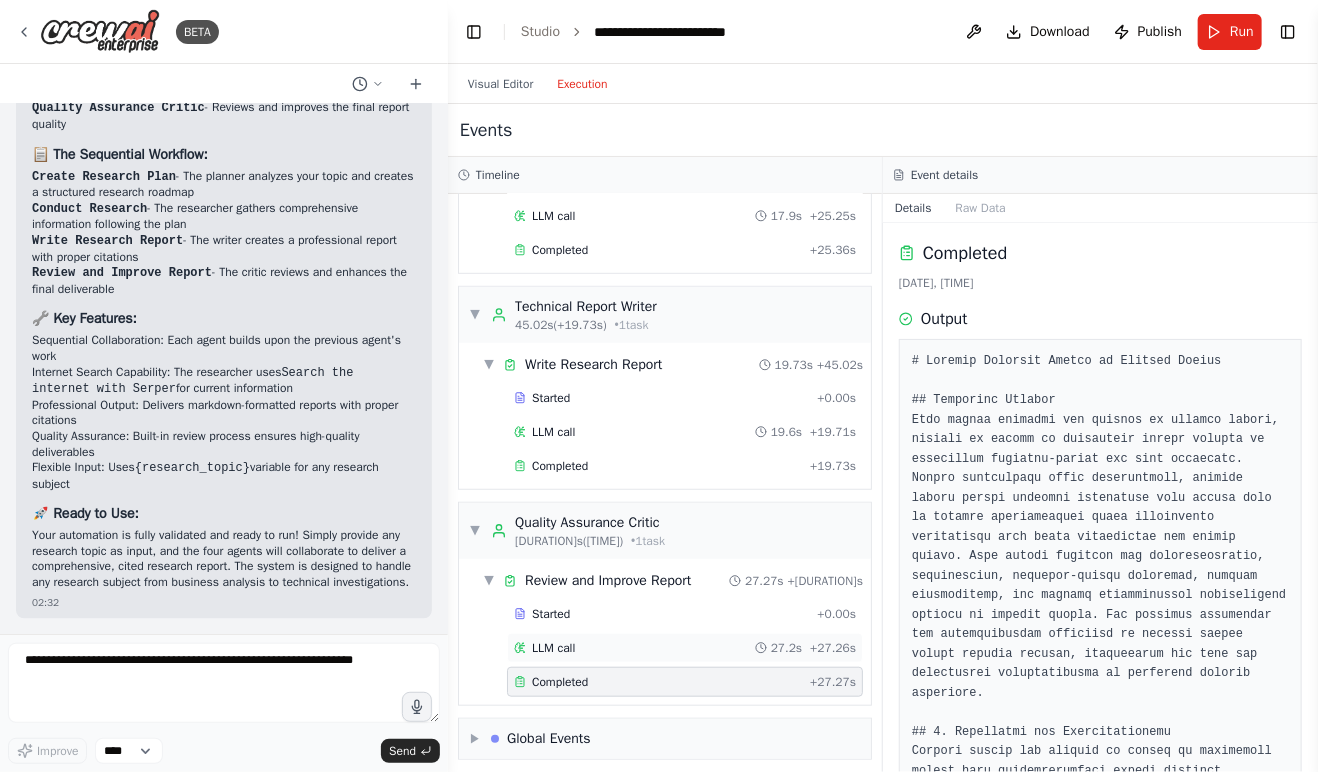 click on "LLM call [DURATION]s + [DURATION]s" at bounding box center (685, 648) 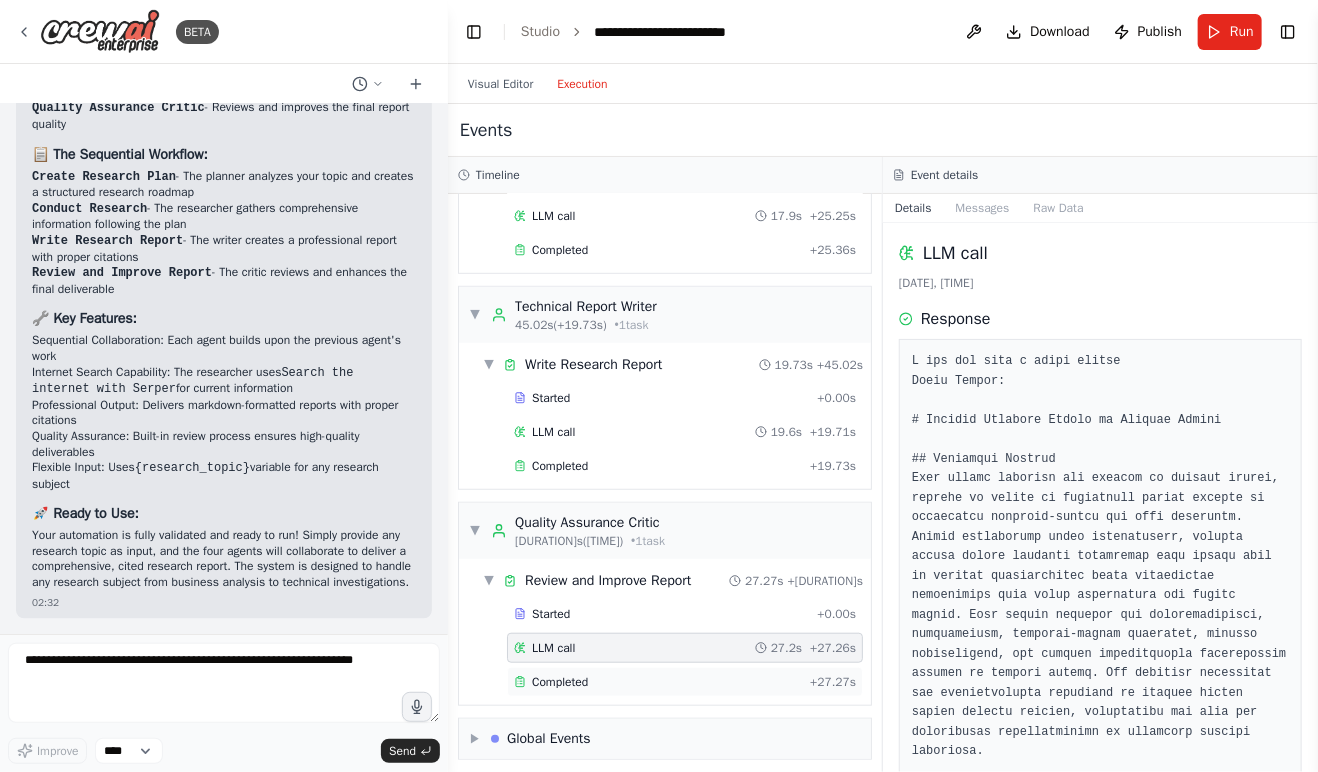 click on "Completed" at bounding box center (560, 682) 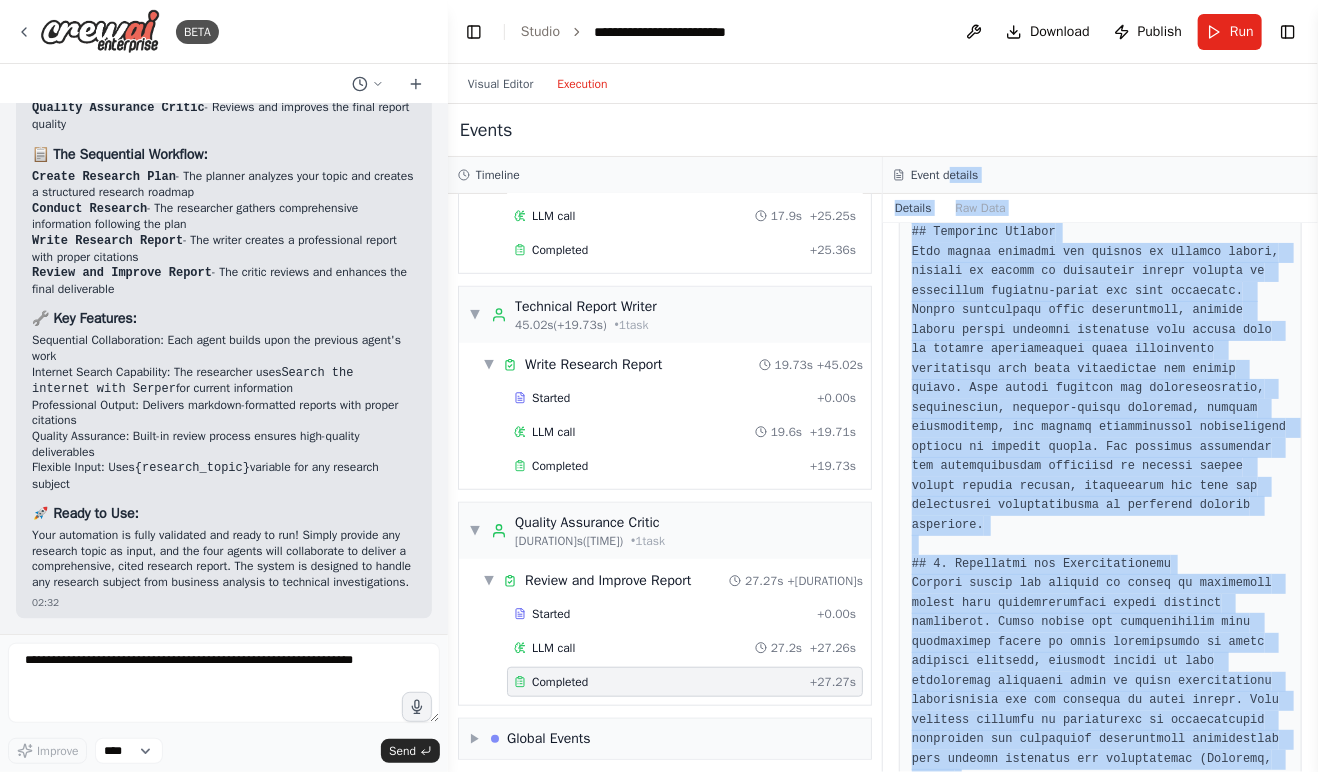 scroll, scrollTop: 0, scrollLeft: 0, axis: both 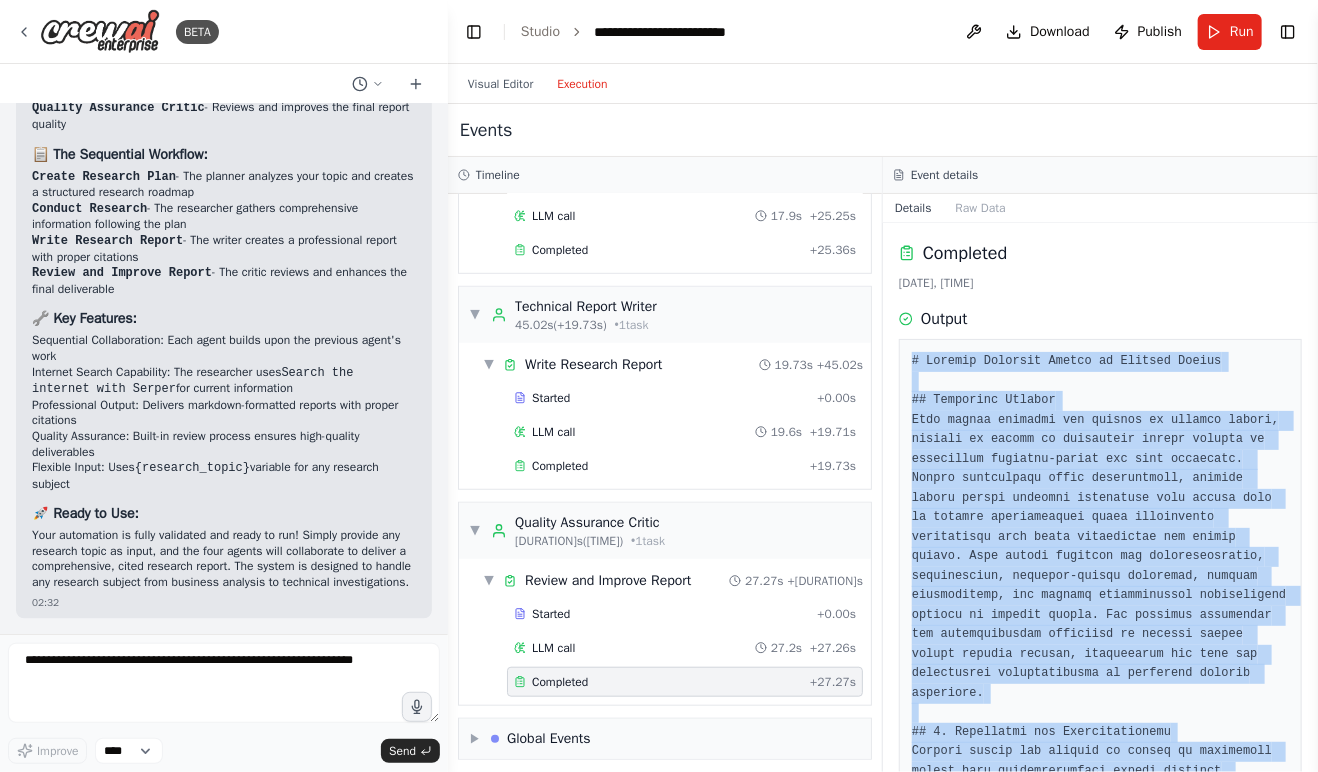 drag, startPoint x: 1017, startPoint y: 581, endPoint x: 902, endPoint y: 360, distance: 249.1305 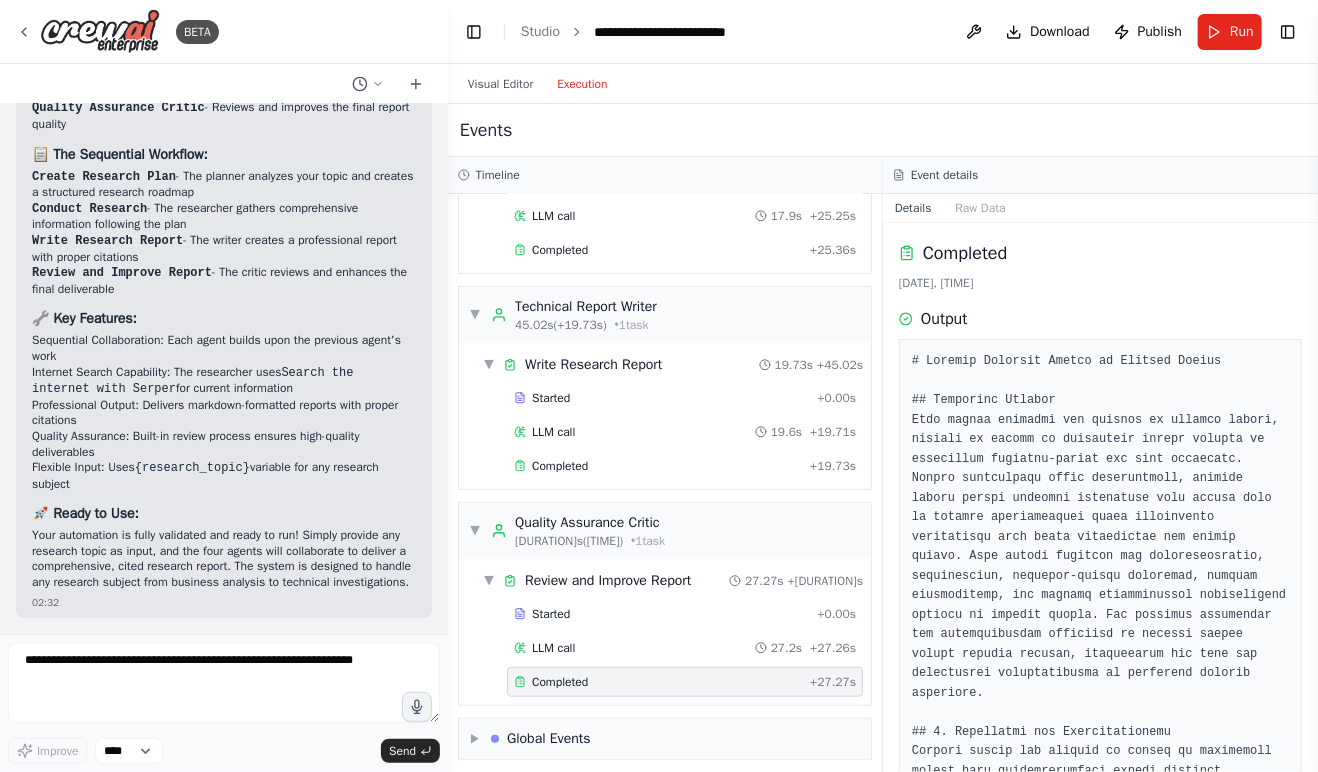 click at bounding box center [1100, 2321] 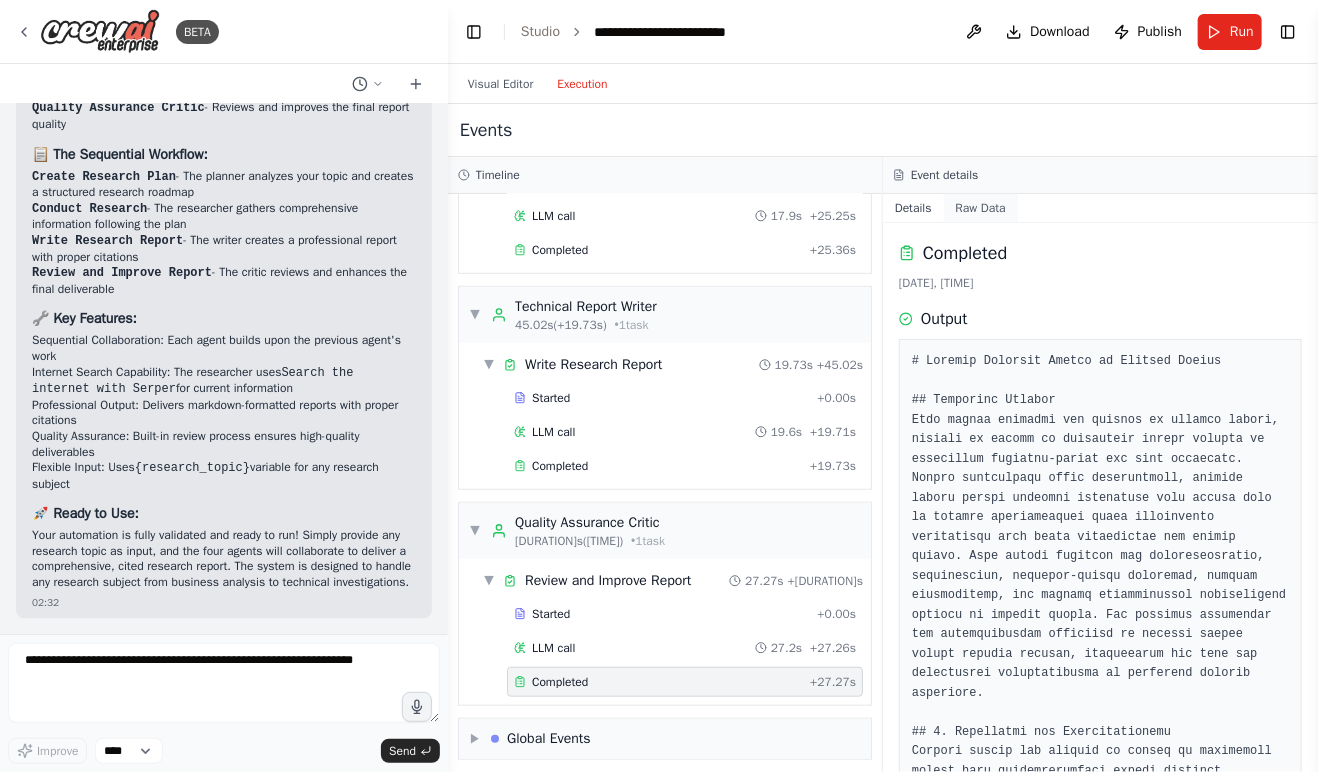 click on "Raw Data" at bounding box center [981, 208] 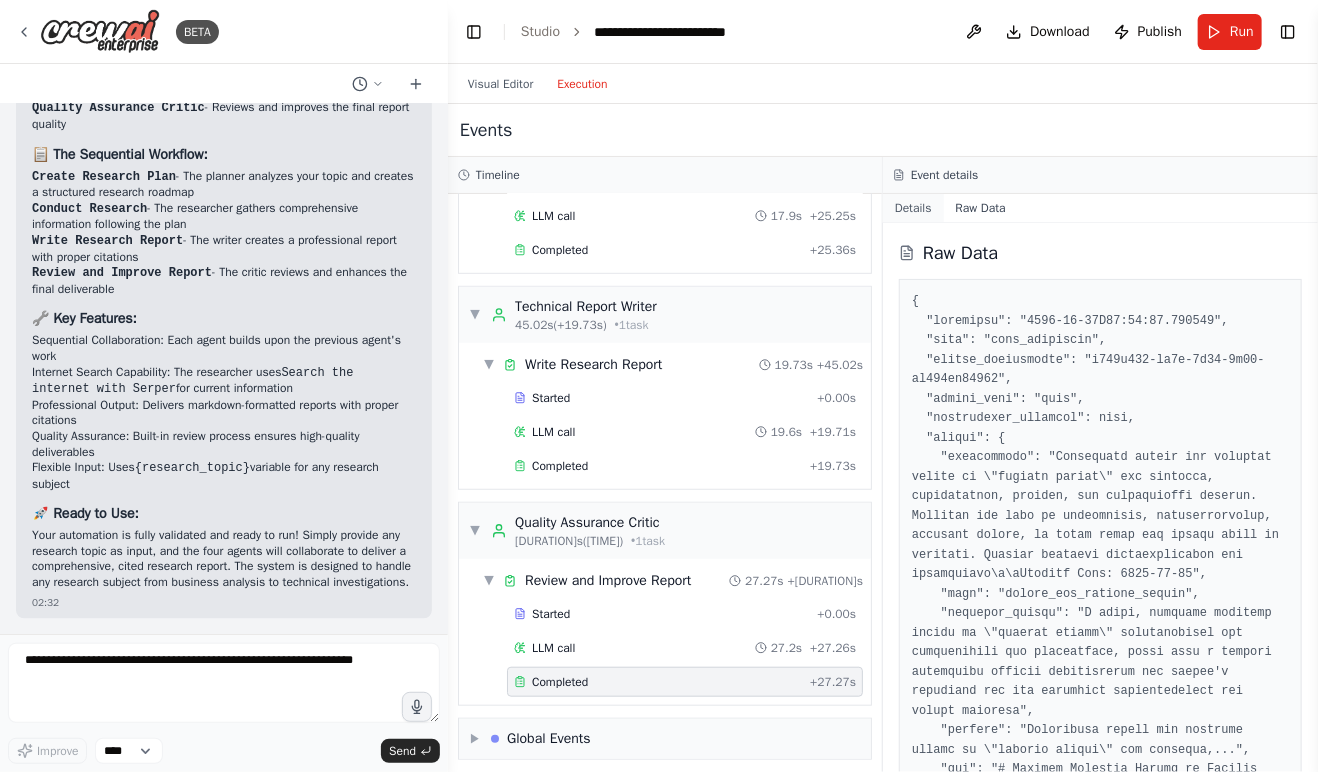 click on "Details" at bounding box center (913, 208) 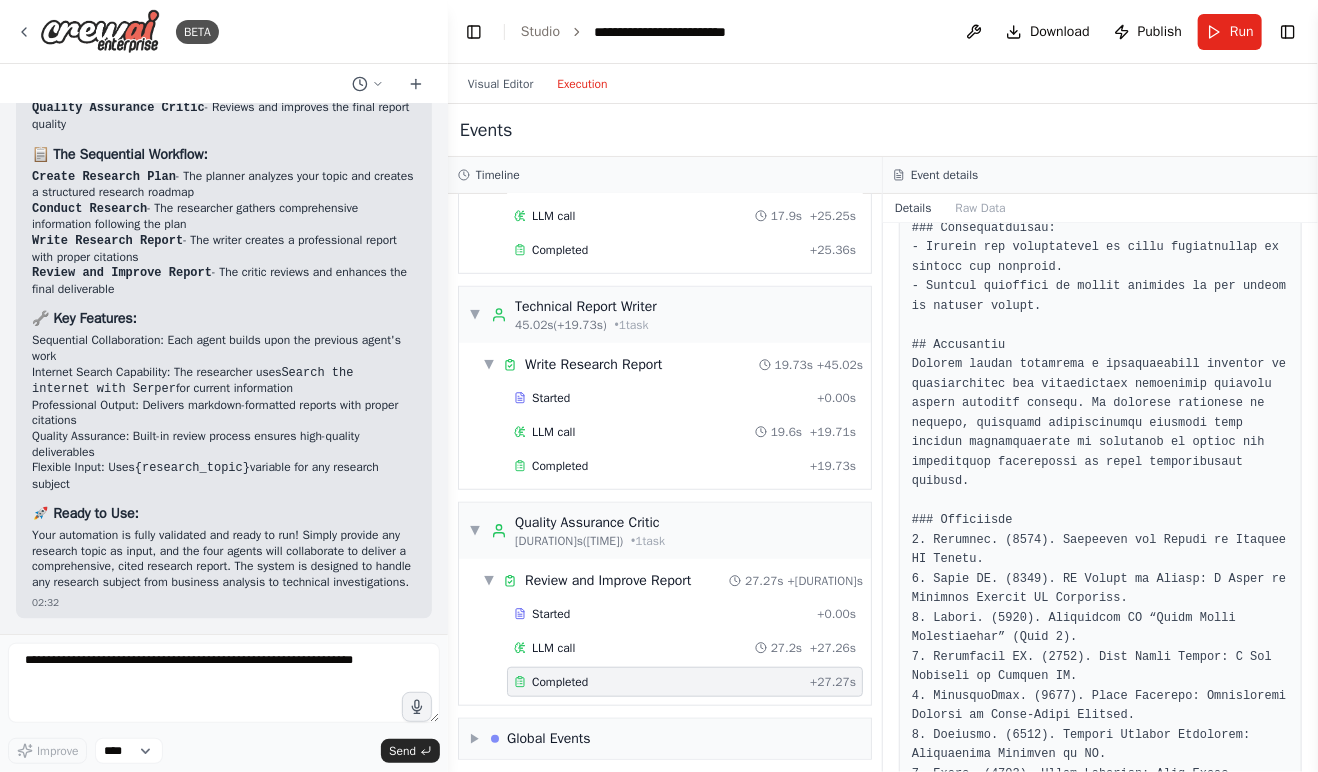 scroll, scrollTop: 3426, scrollLeft: 0, axis: vertical 